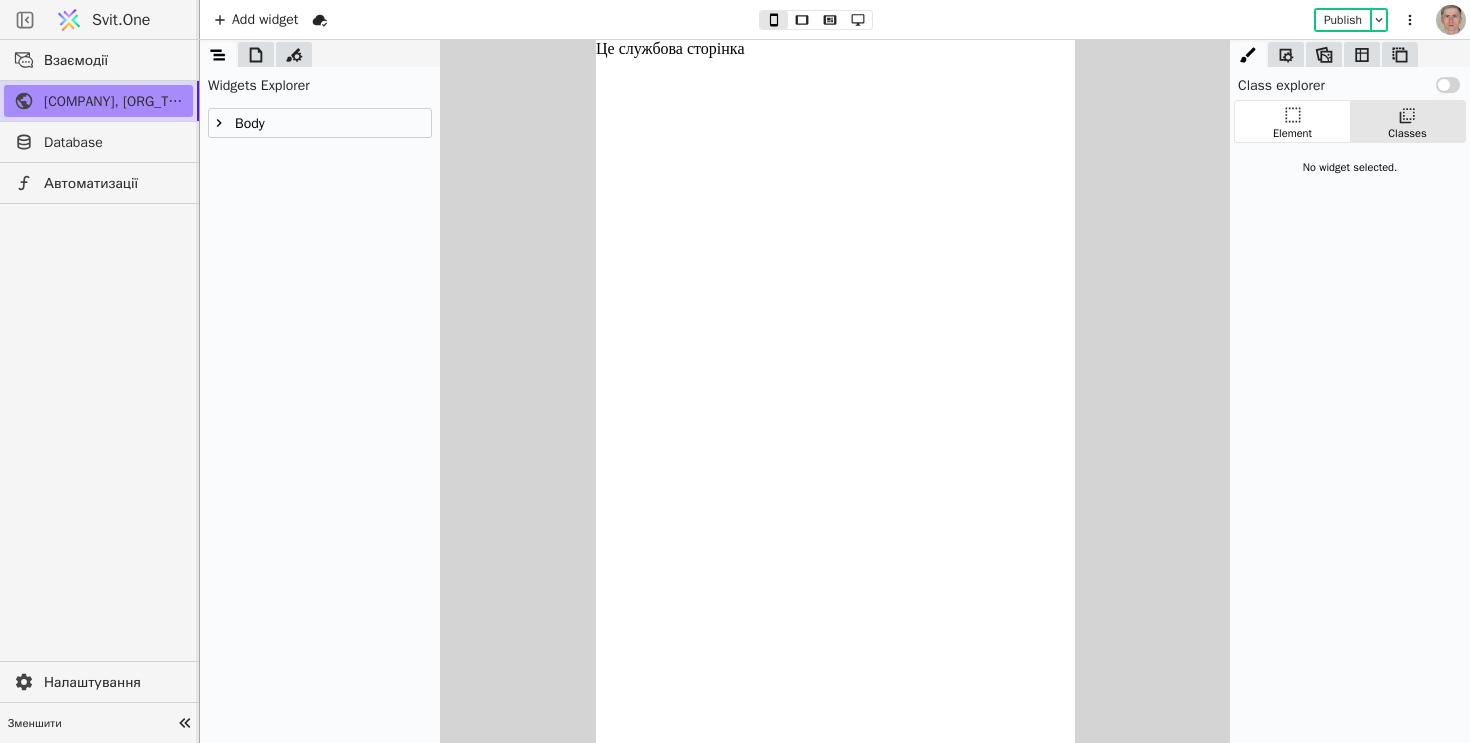 scroll, scrollTop: 0, scrollLeft: 0, axis: both 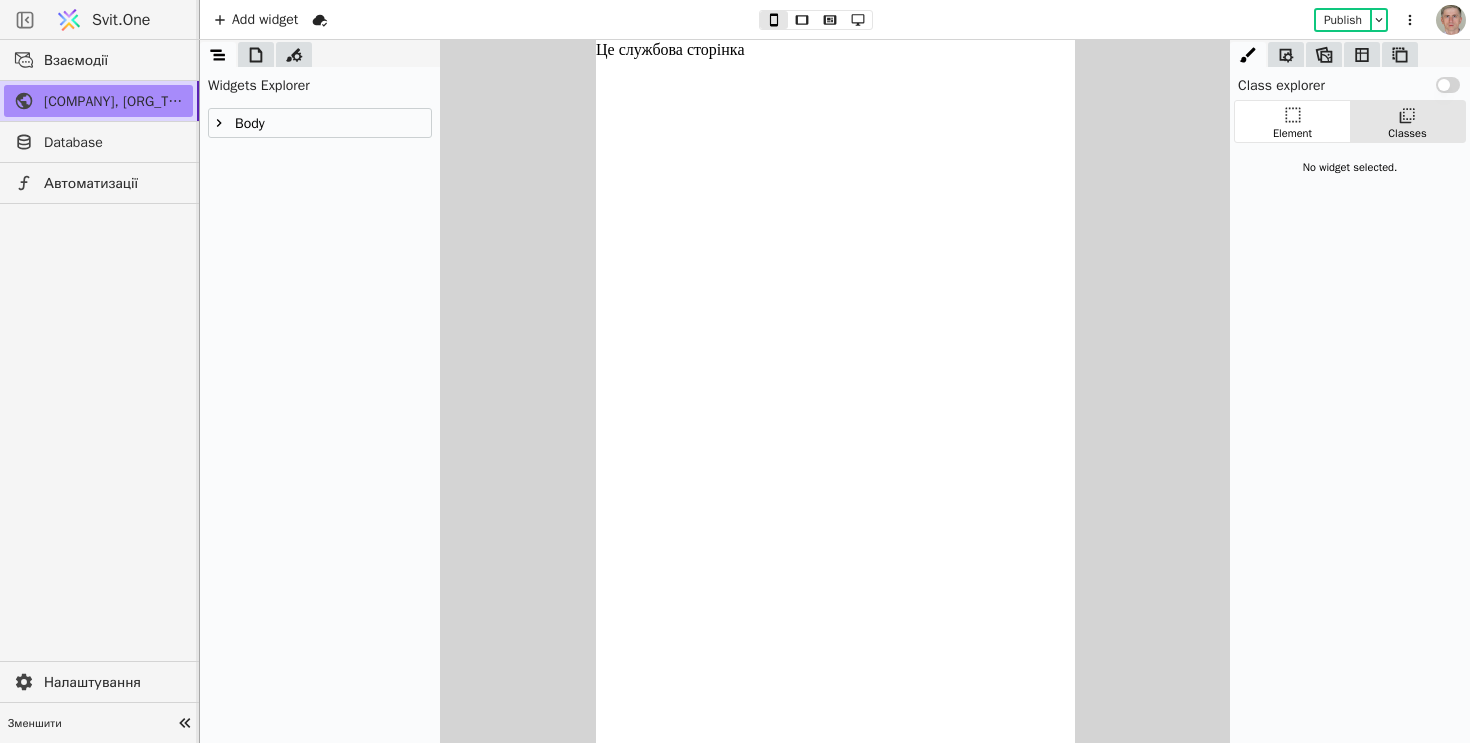 click on "Svit.One" at bounding box center [121, 20] 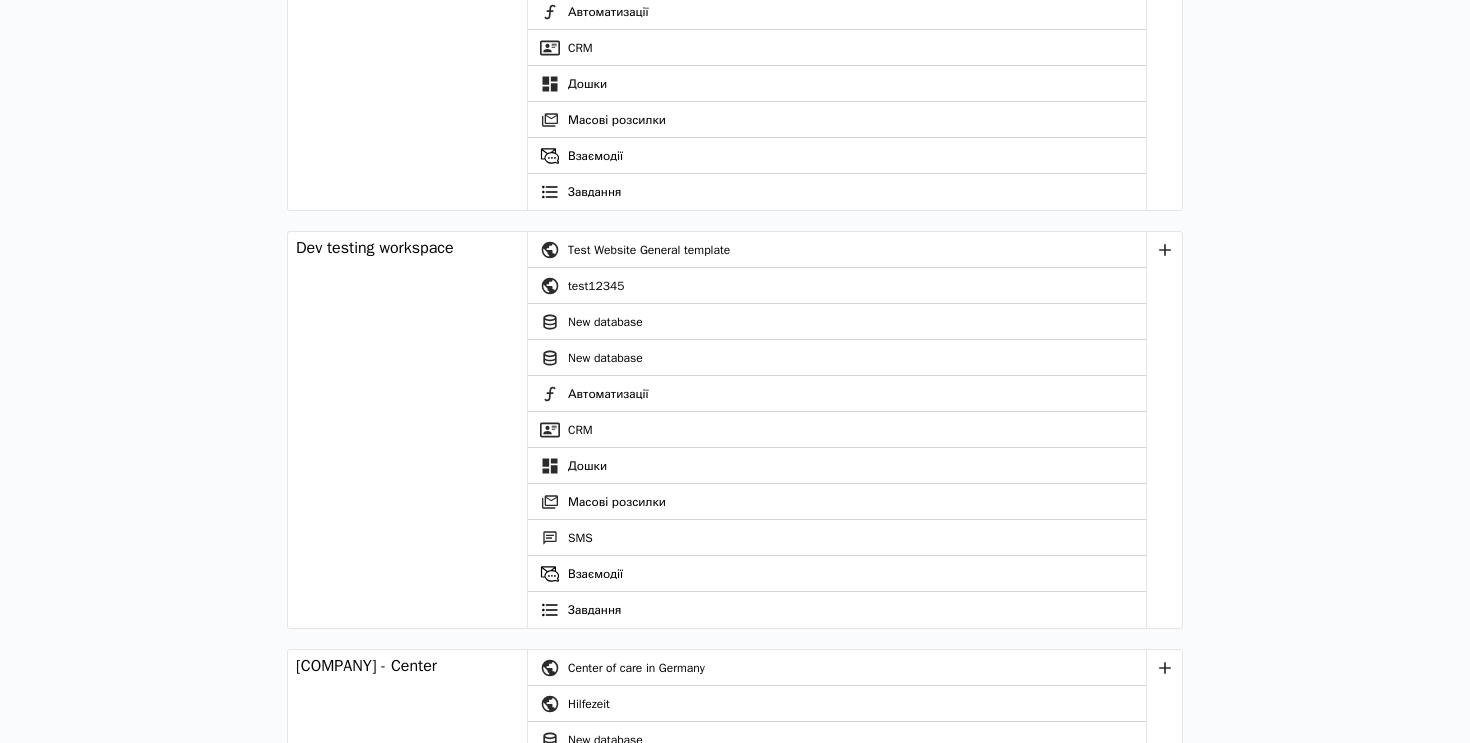 scroll, scrollTop: 216, scrollLeft: 0, axis: vertical 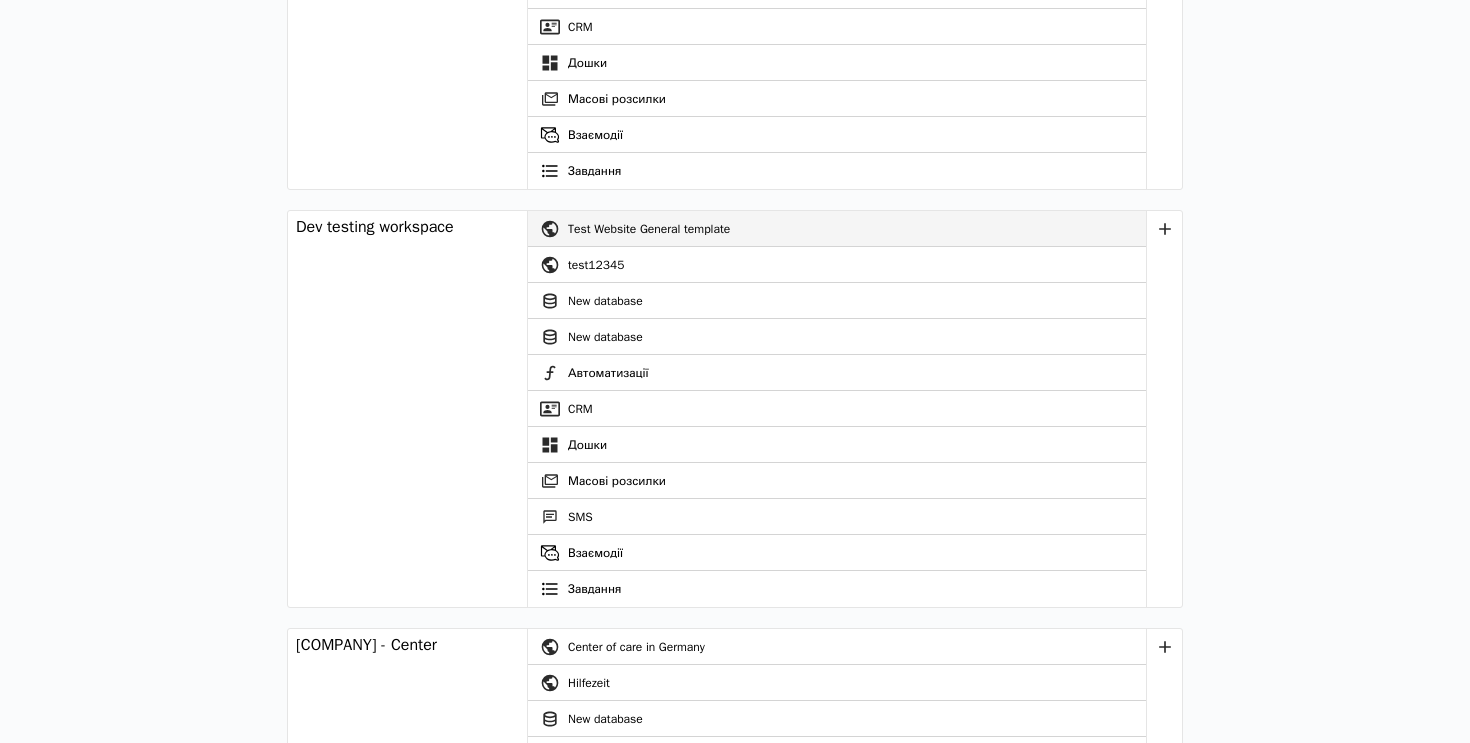 click on "Test Website General template" at bounding box center (857, 229) 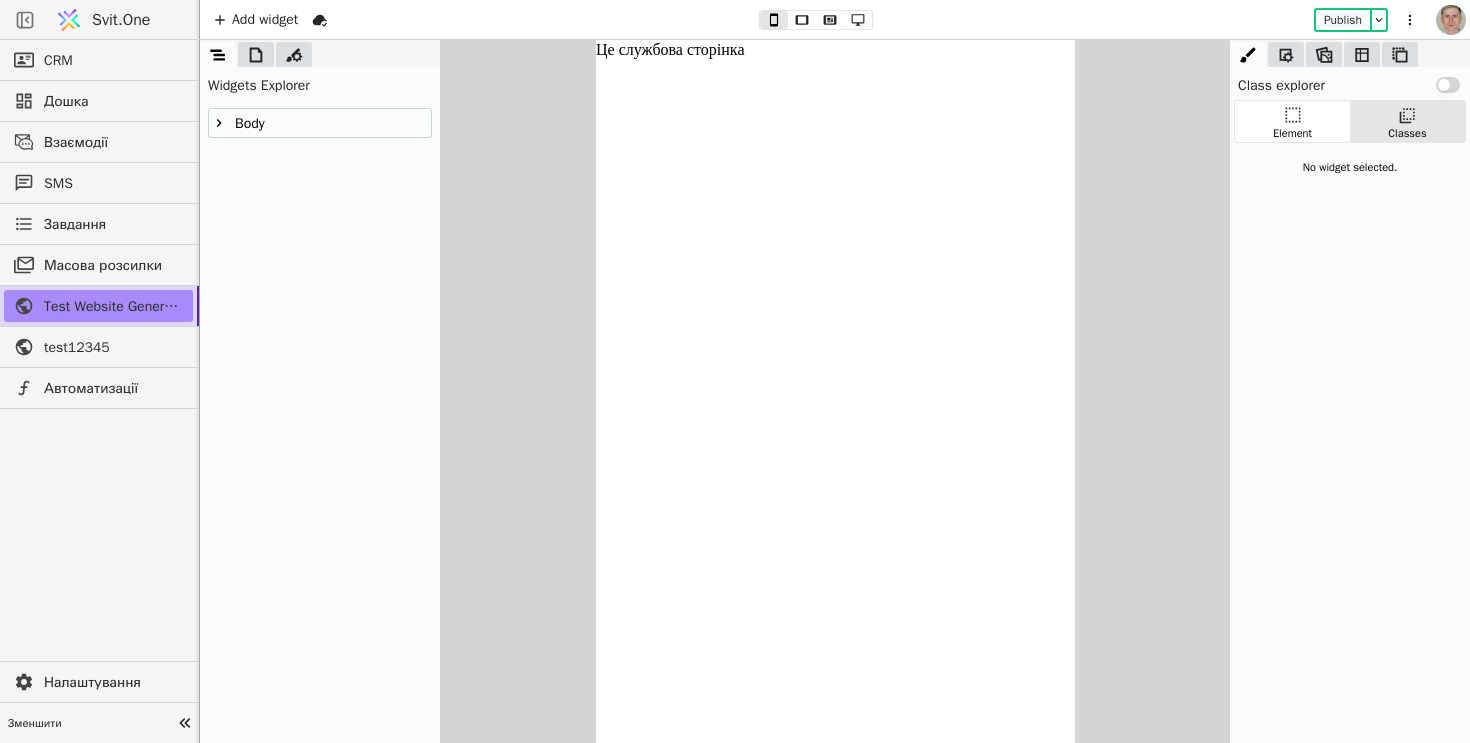 scroll, scrollTop: 0, scrollLeft: 0, axis: both 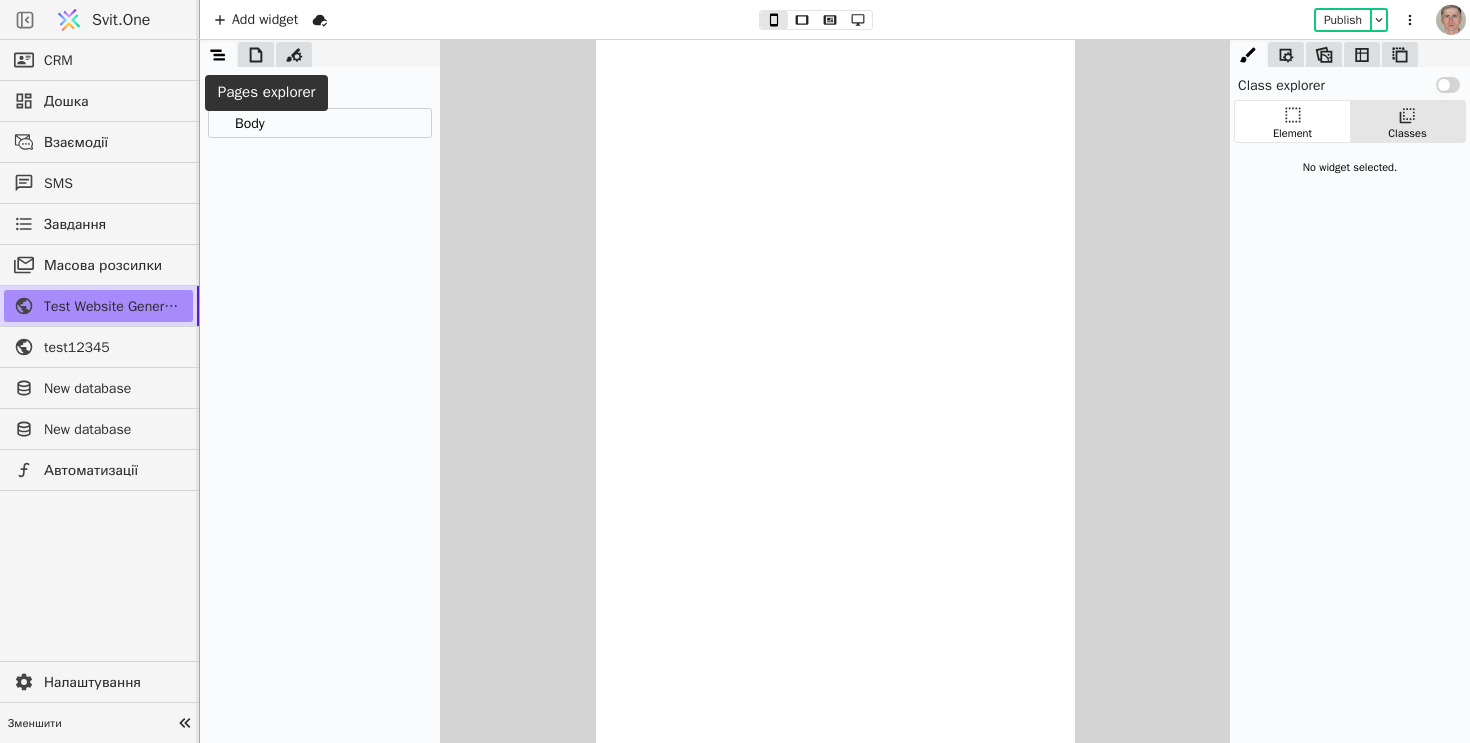 click 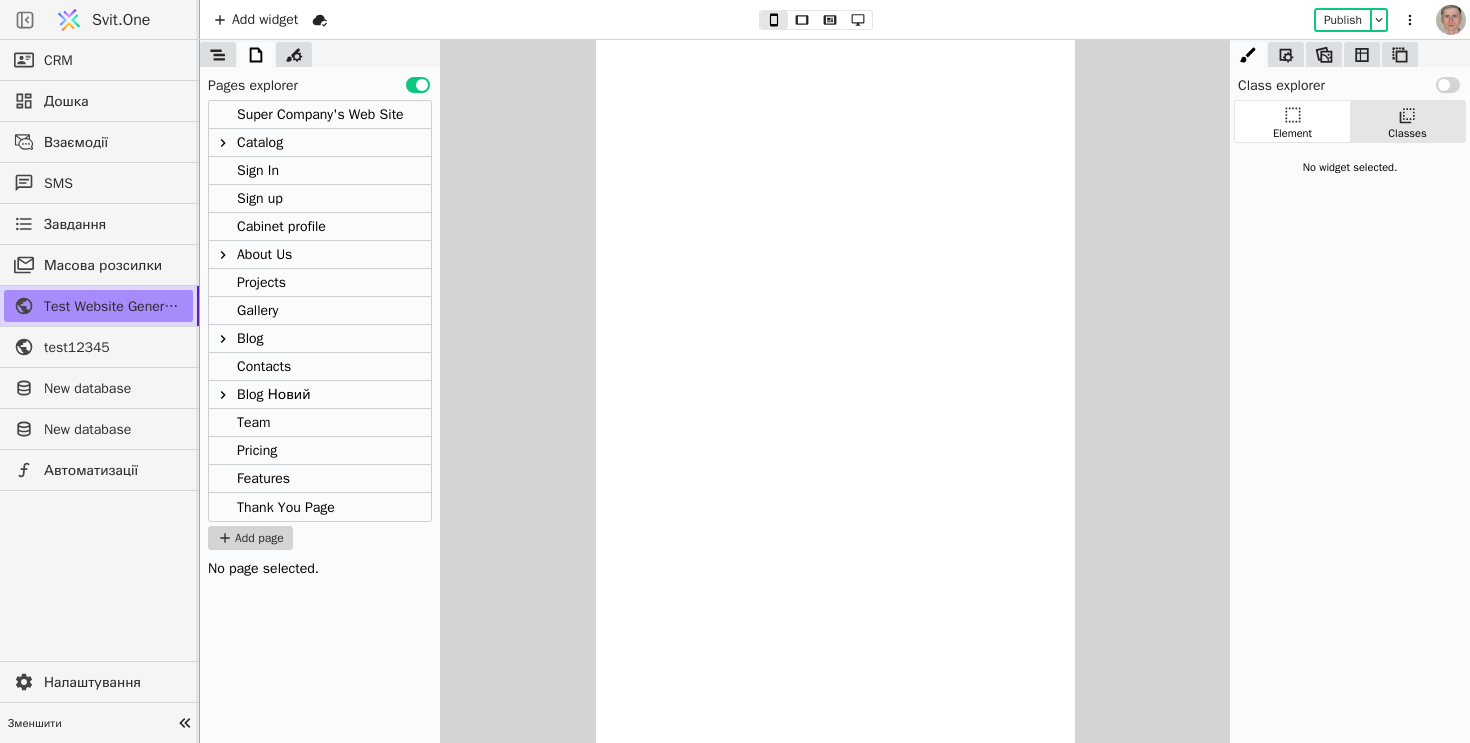 click on "Sign up" at bounding box center [320, 199] 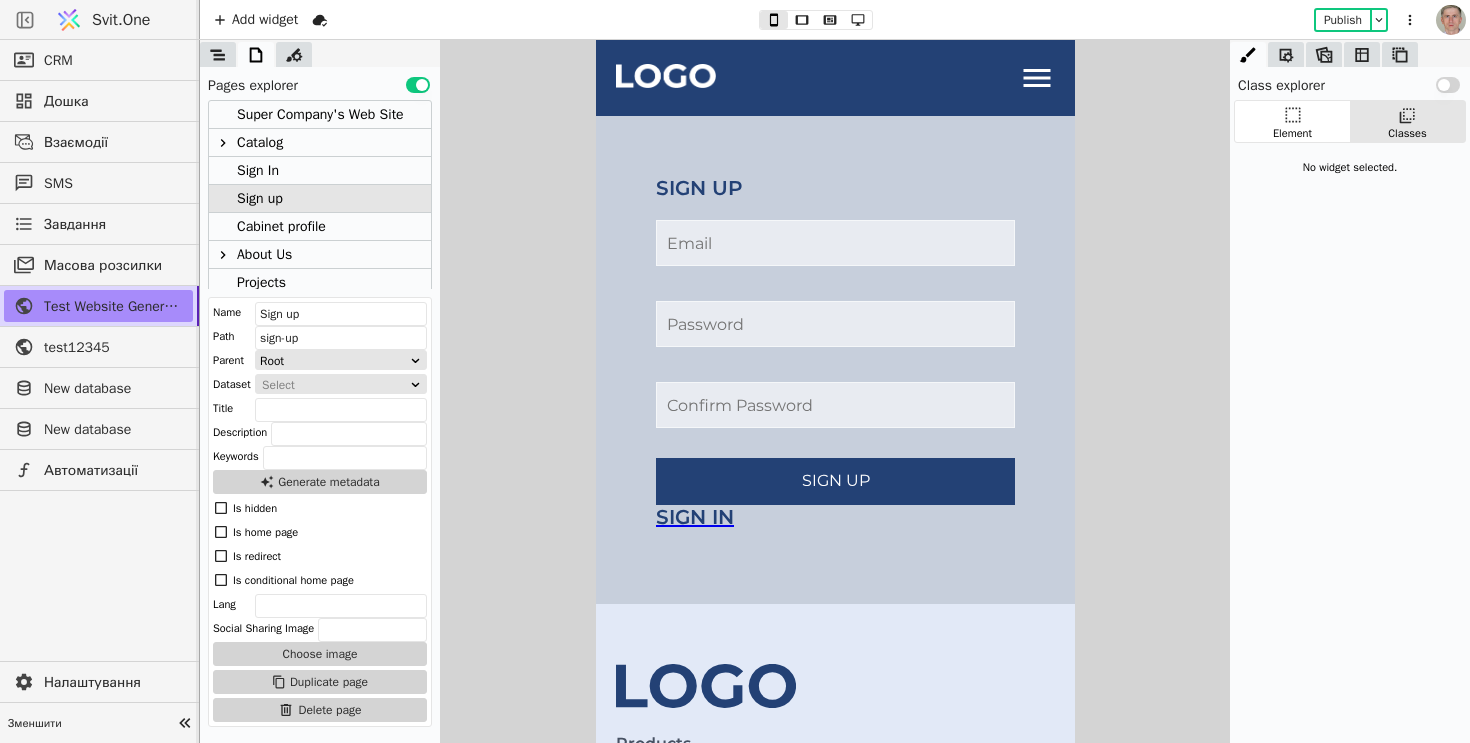 click on "Cabinet profile" at bounding box center (281, 226) 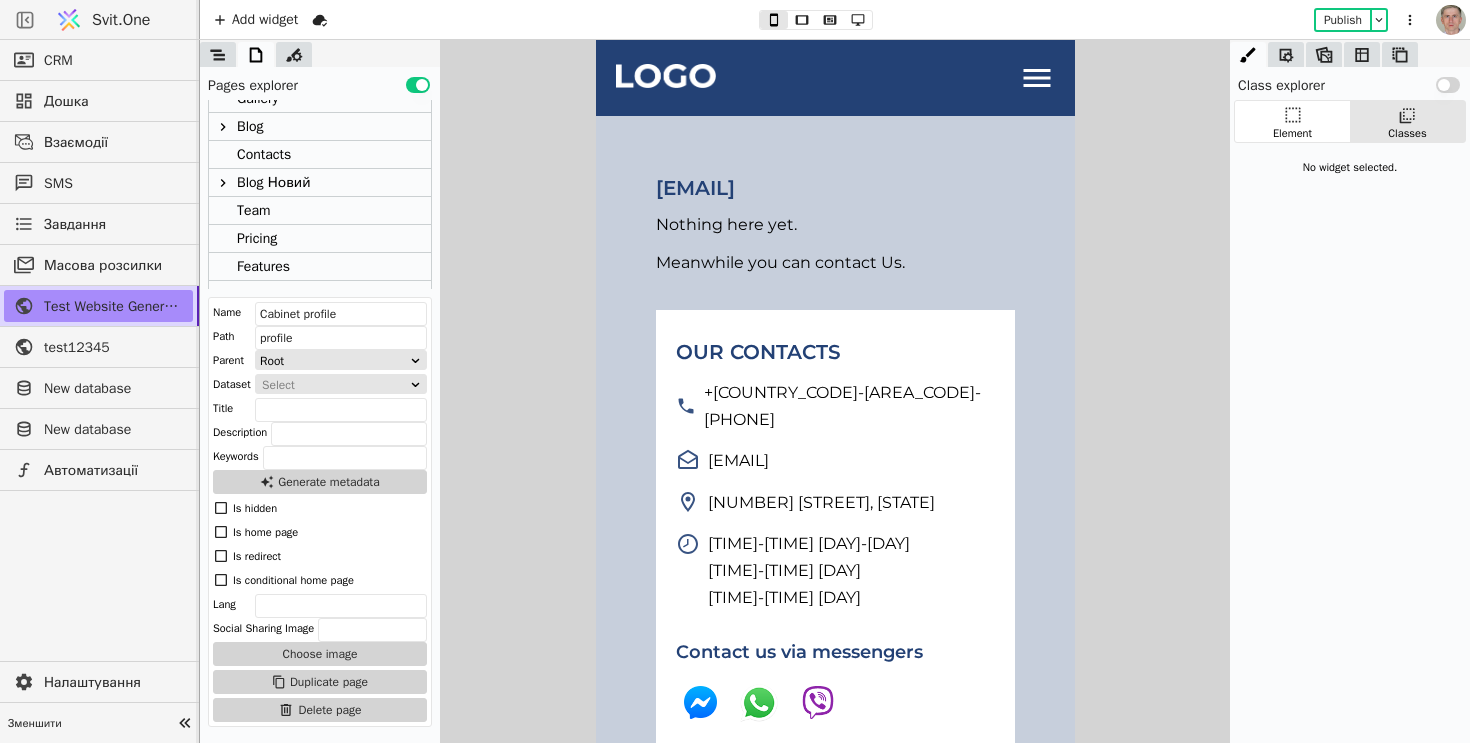 scroll, scrollTop: 261, scrollLeft: 0, axis: vertical 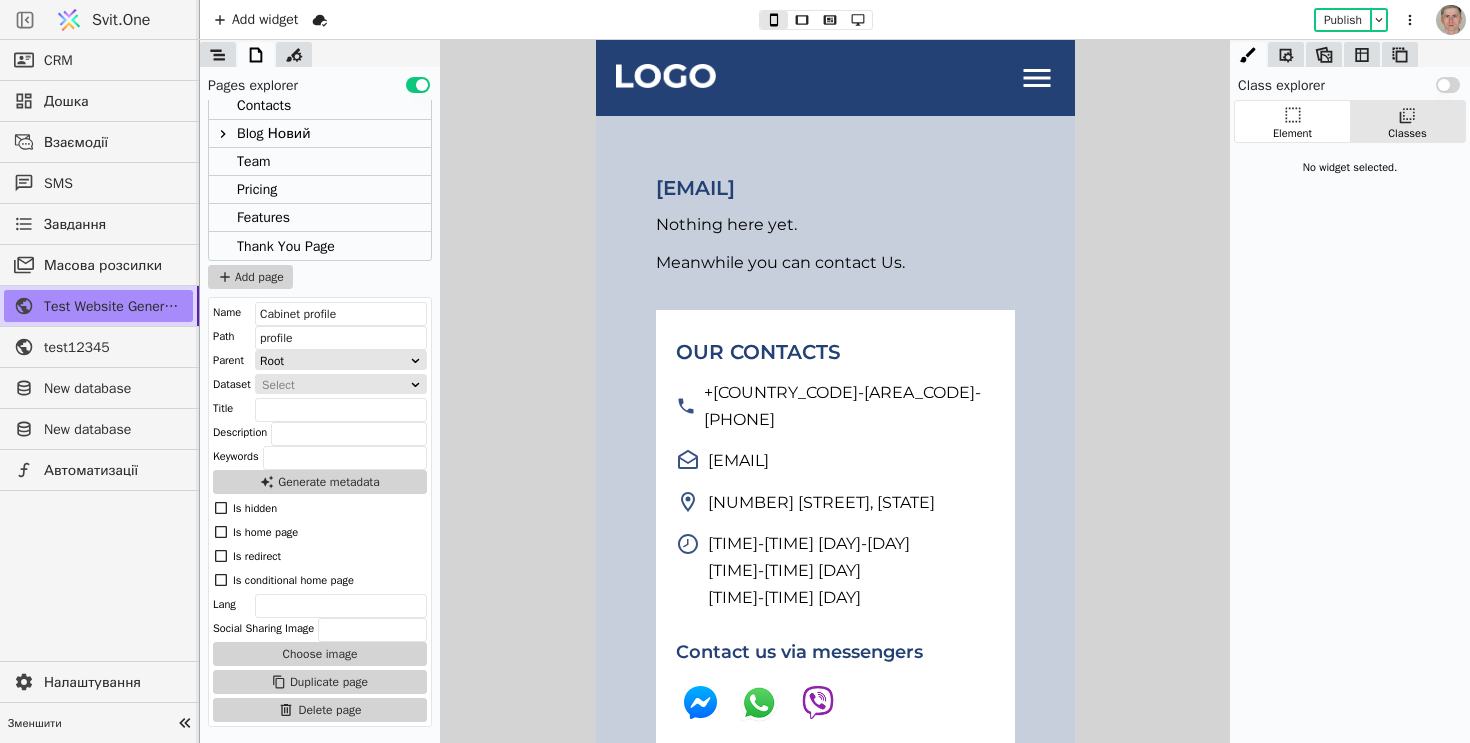 click on "Pricing" at bounding box center (320, 190) 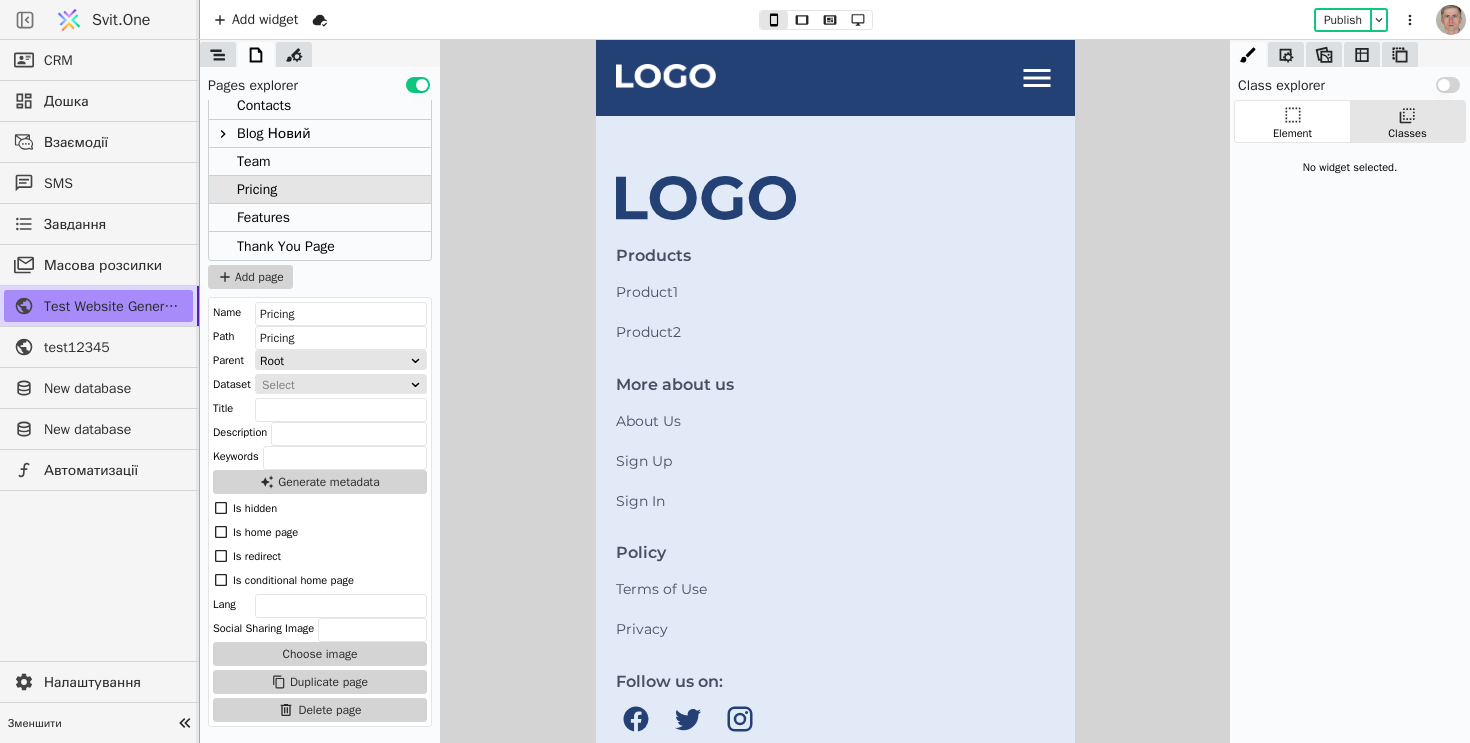 click on "Team" at bounding box center [320, 162] 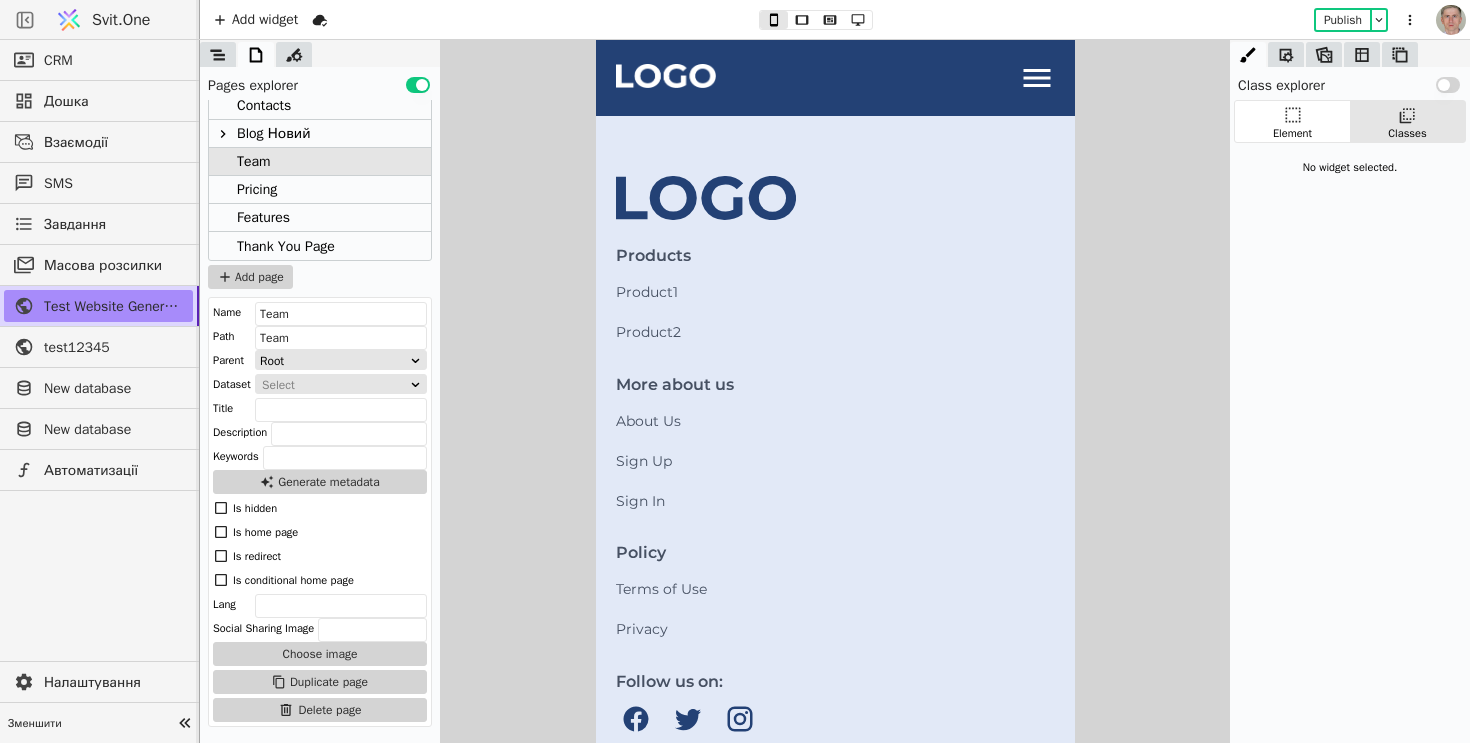 click on "Features" at bounding box center (320, 218) 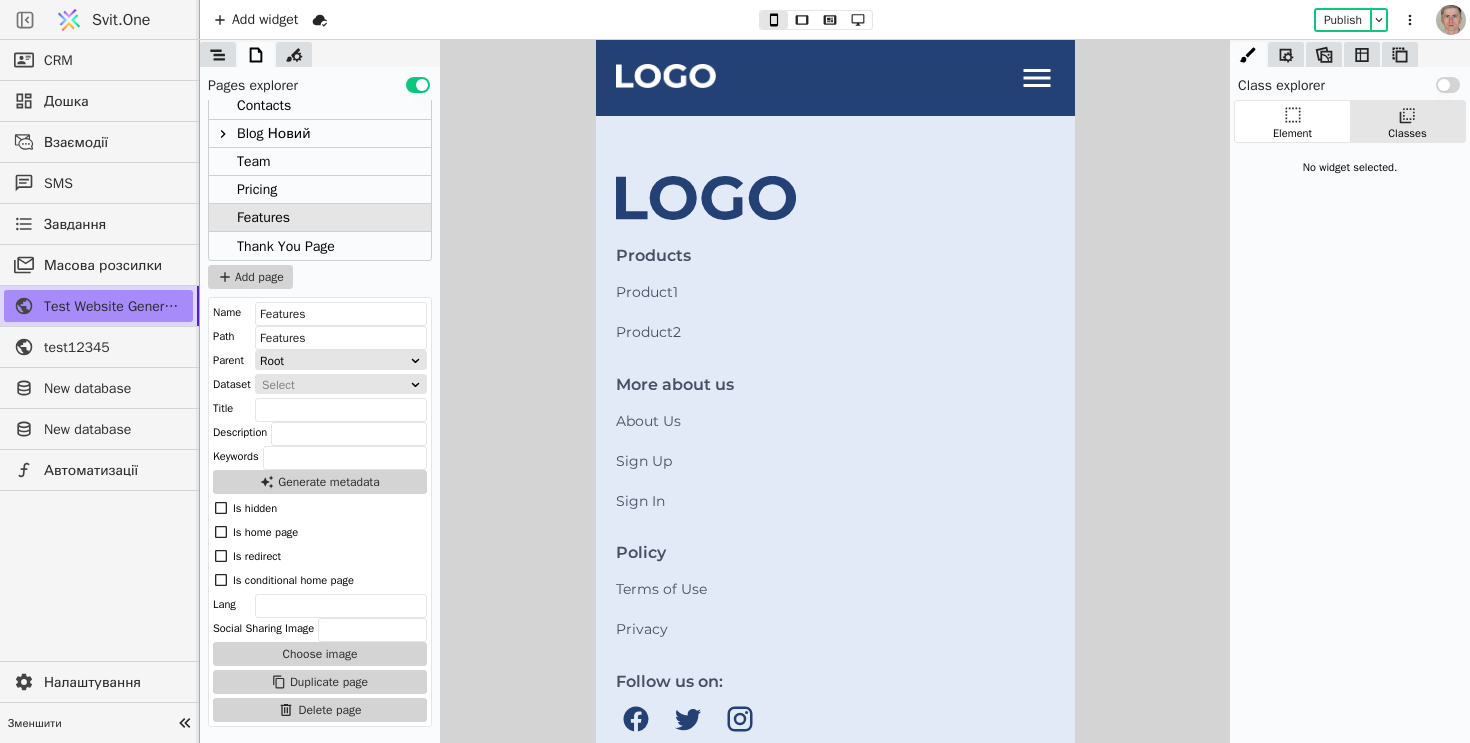 click on "Thank You Page" at bounding box center [286, 246] 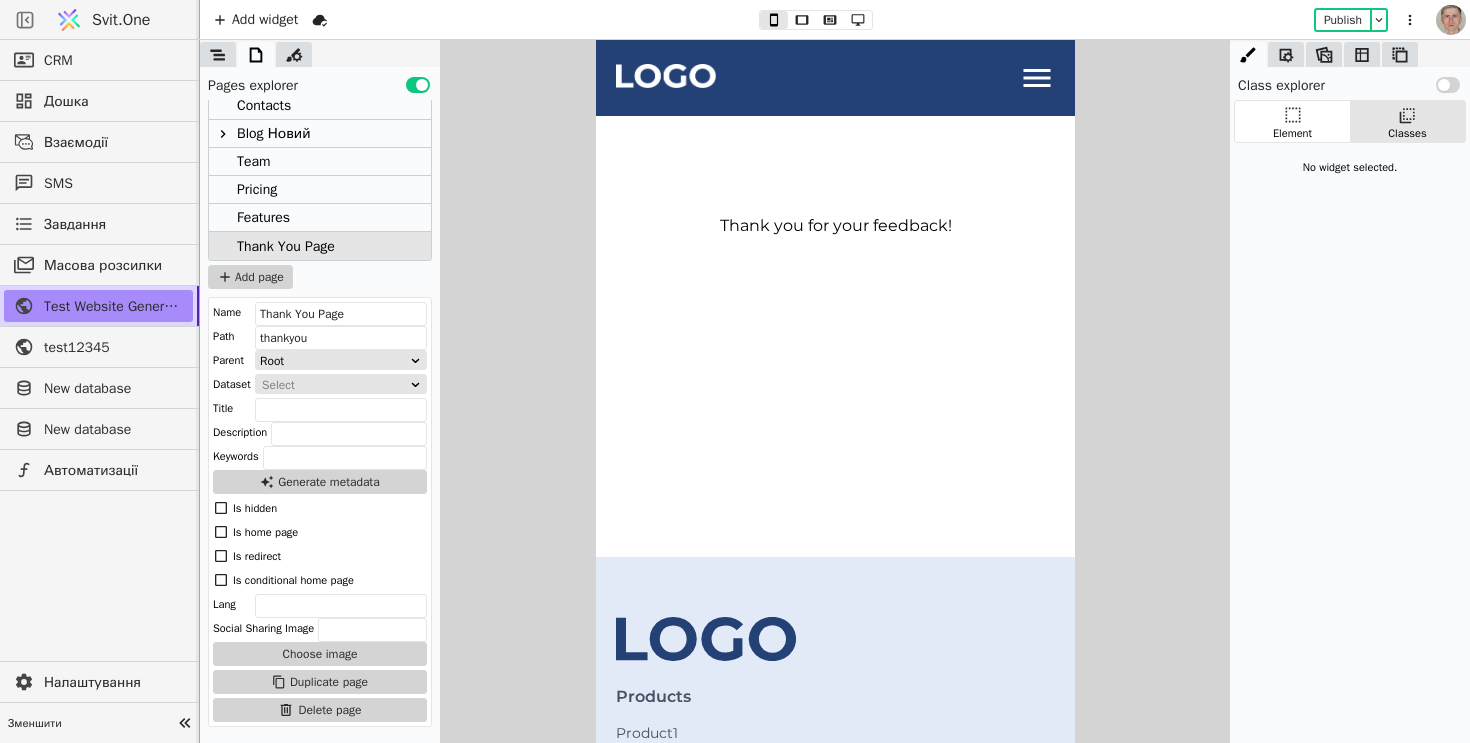 scroll, scrollTop: 0, scrollLeft: 0, axis: both 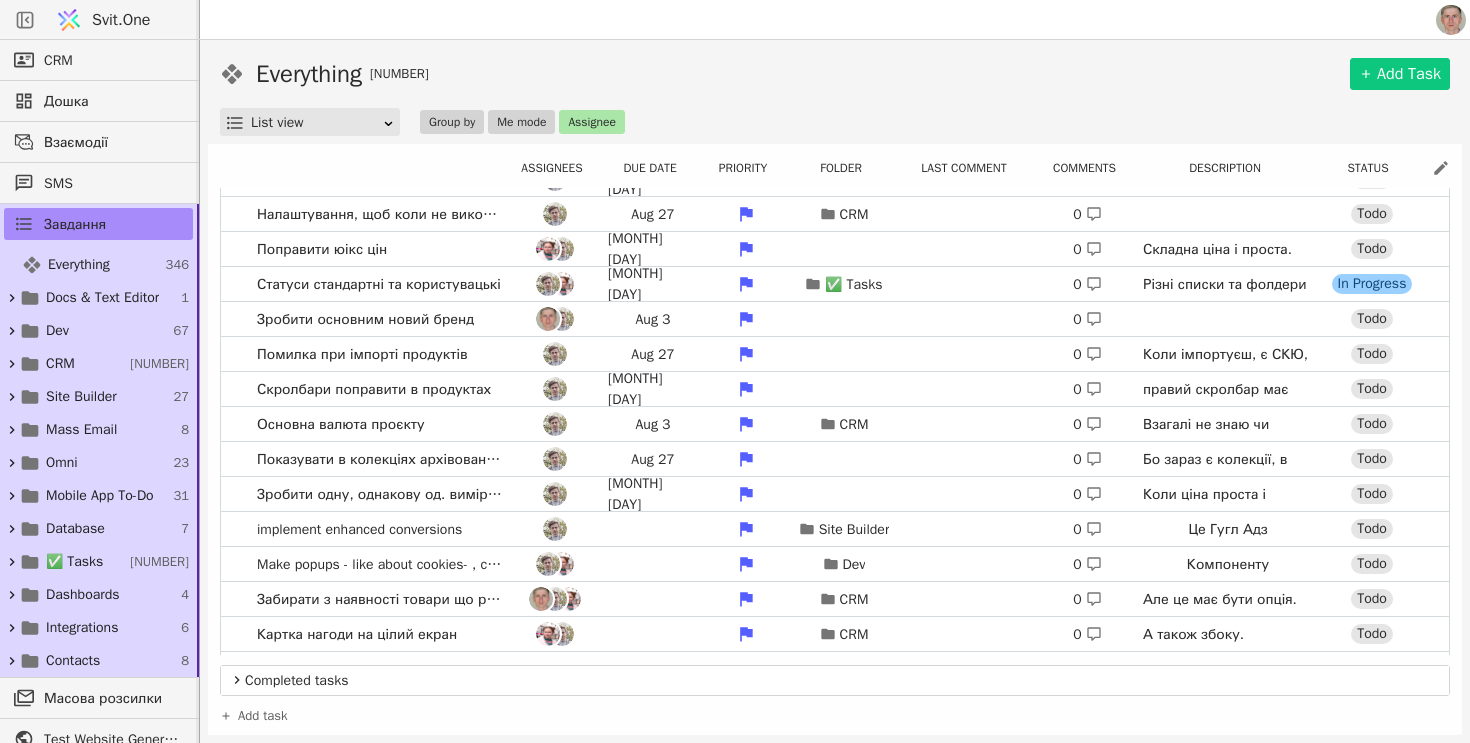 click on "Svit.One" at bounding box center (121, 20) 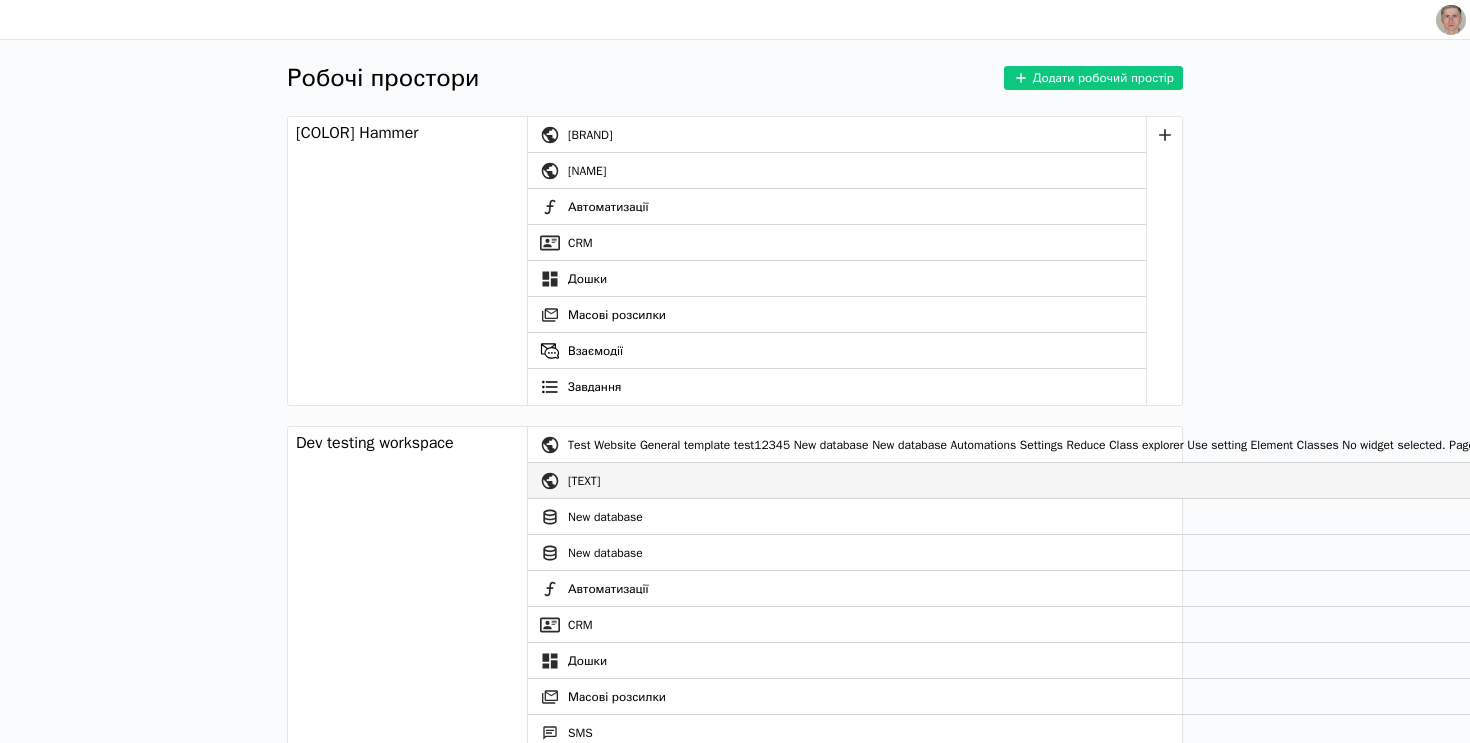 click on "[TEXT]" at bounding box center (2188, 481) 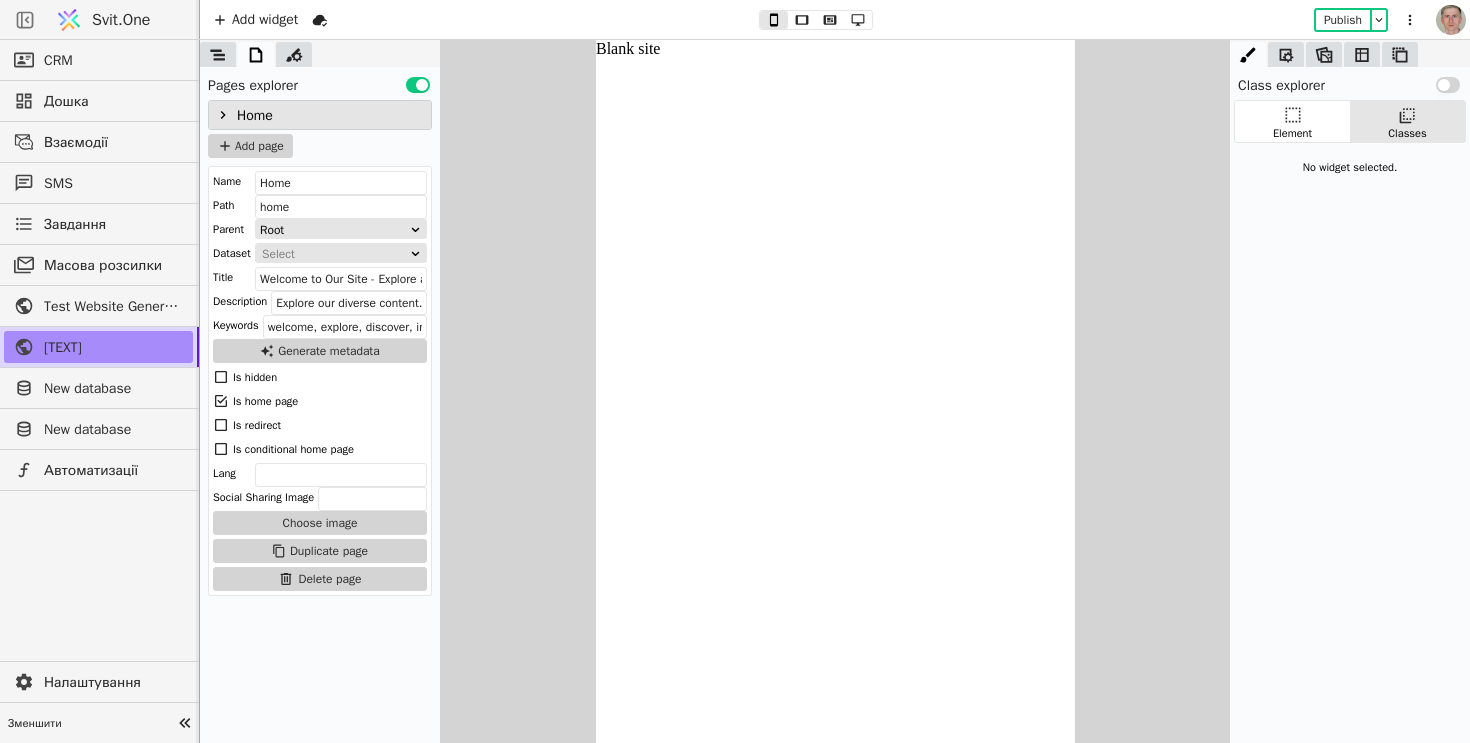 scroll, scrollTop: 0, scrollLeft: 0, axis: both 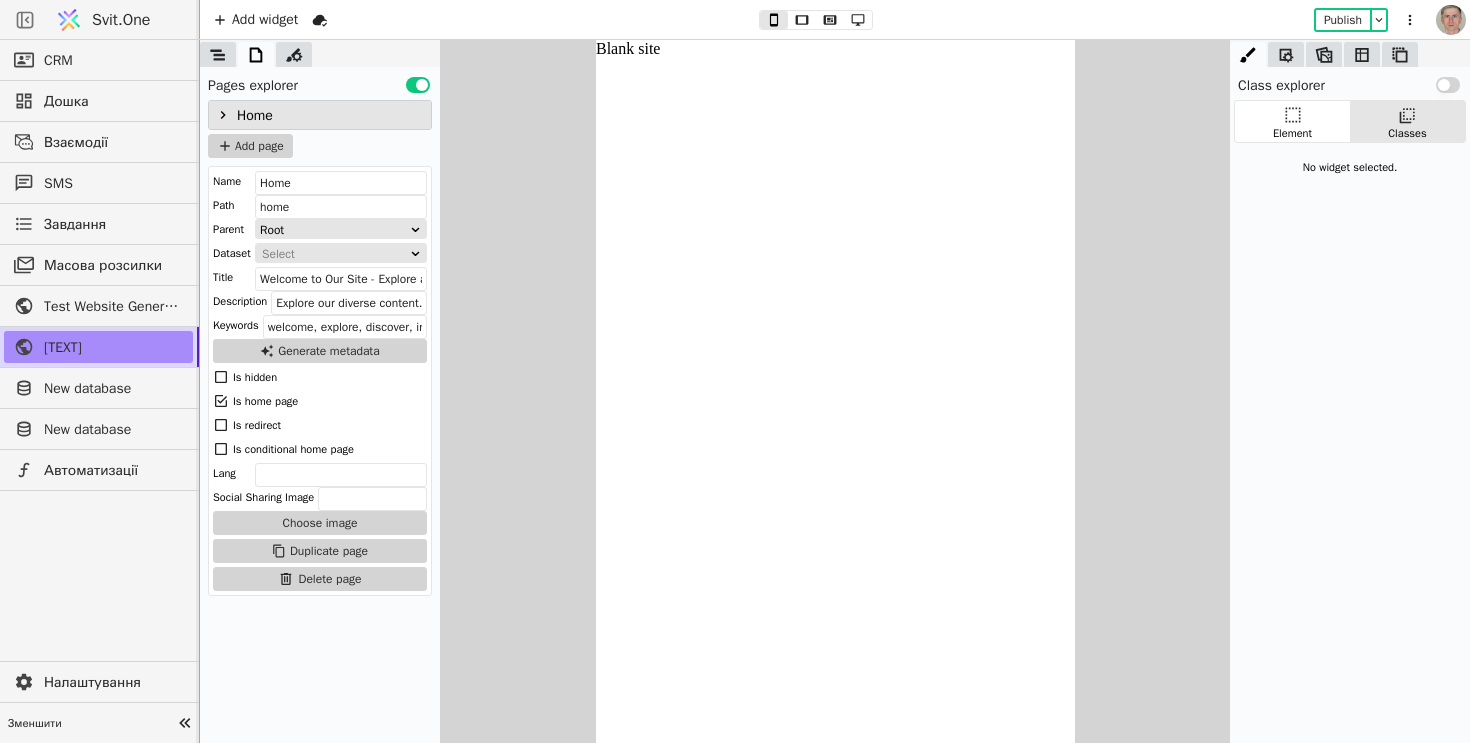 click at bounding box center (223, 115) 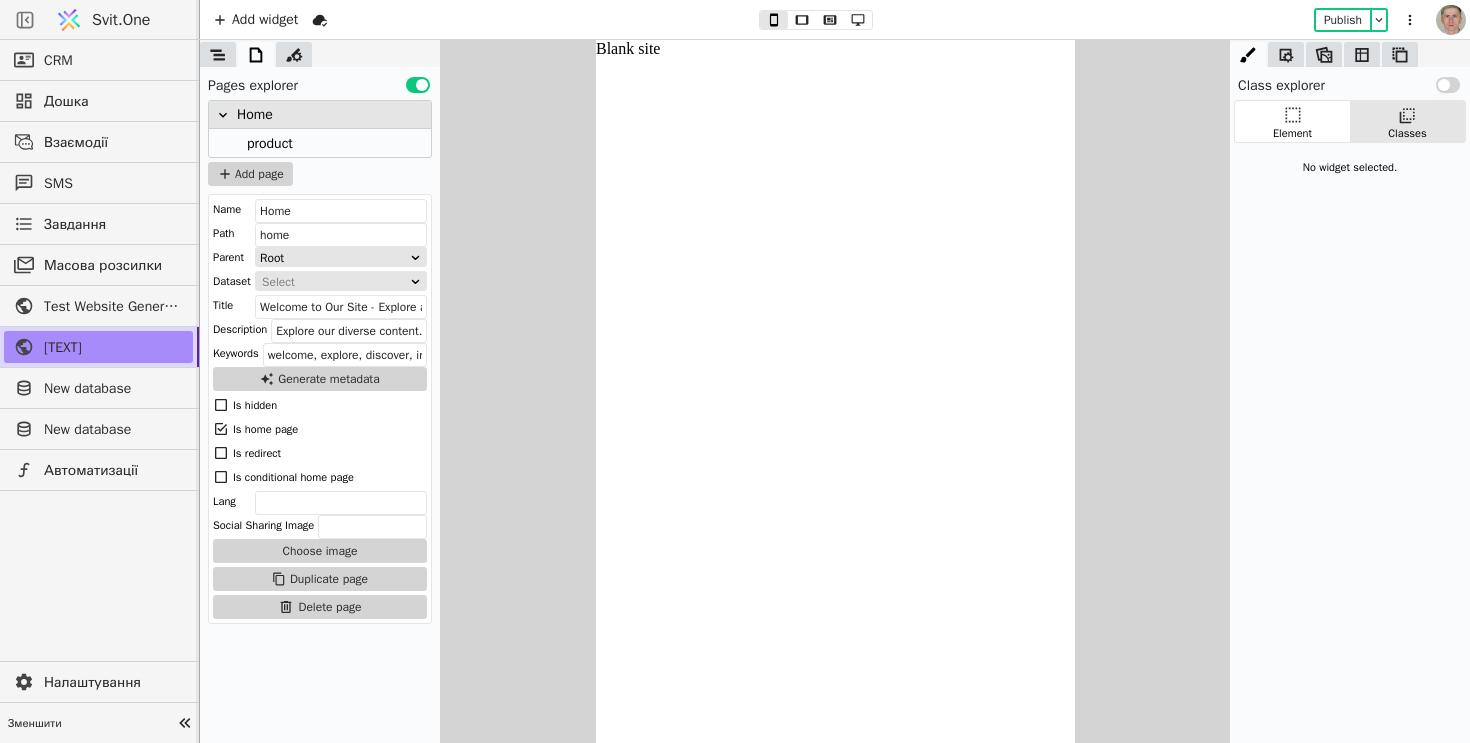 click on "product" at bounding box center (270, 143) 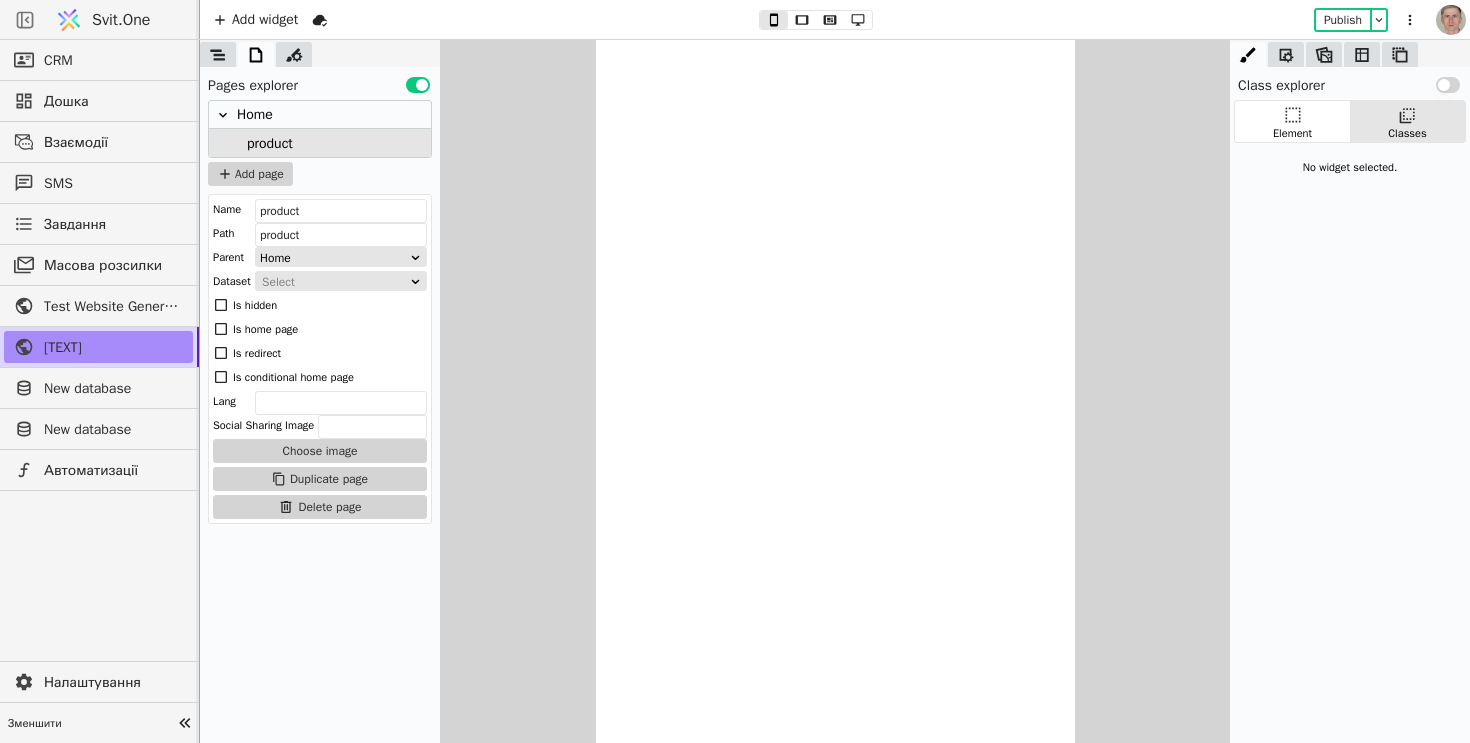 click on "Svit.One" at bounding box center [121, 20] 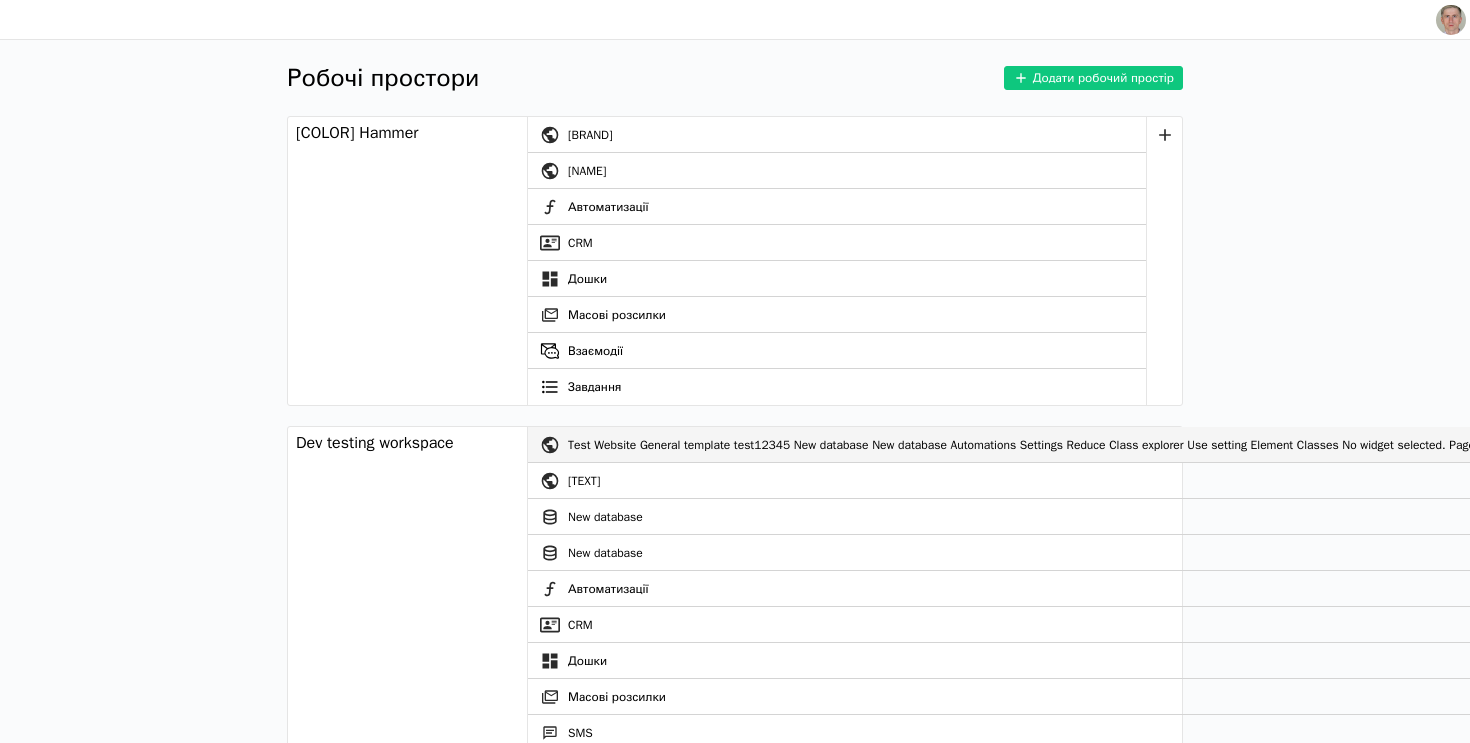 click on "Test Website General template test12345 New database New database Automations Settings Reduce Class explorer Use setting Element Classes No widget selected. Pages explorer Use setting [COMPANY] Catalog Sign In Sign up Cabinet profile About Us Projects Gallery Blog Contacts Blog New Team Pricing Features Thank You Page Thank You Page Copy Add page Name Thank You Page Copy Path thankyou Parent Root Dataset Select Title Description Keywords Generate metadata Is hidden Is home page Is redirect Is conditional home page Lang Social Sharing Image Choose image Duplicate page Delete page" at bounding box center (2188, 445) 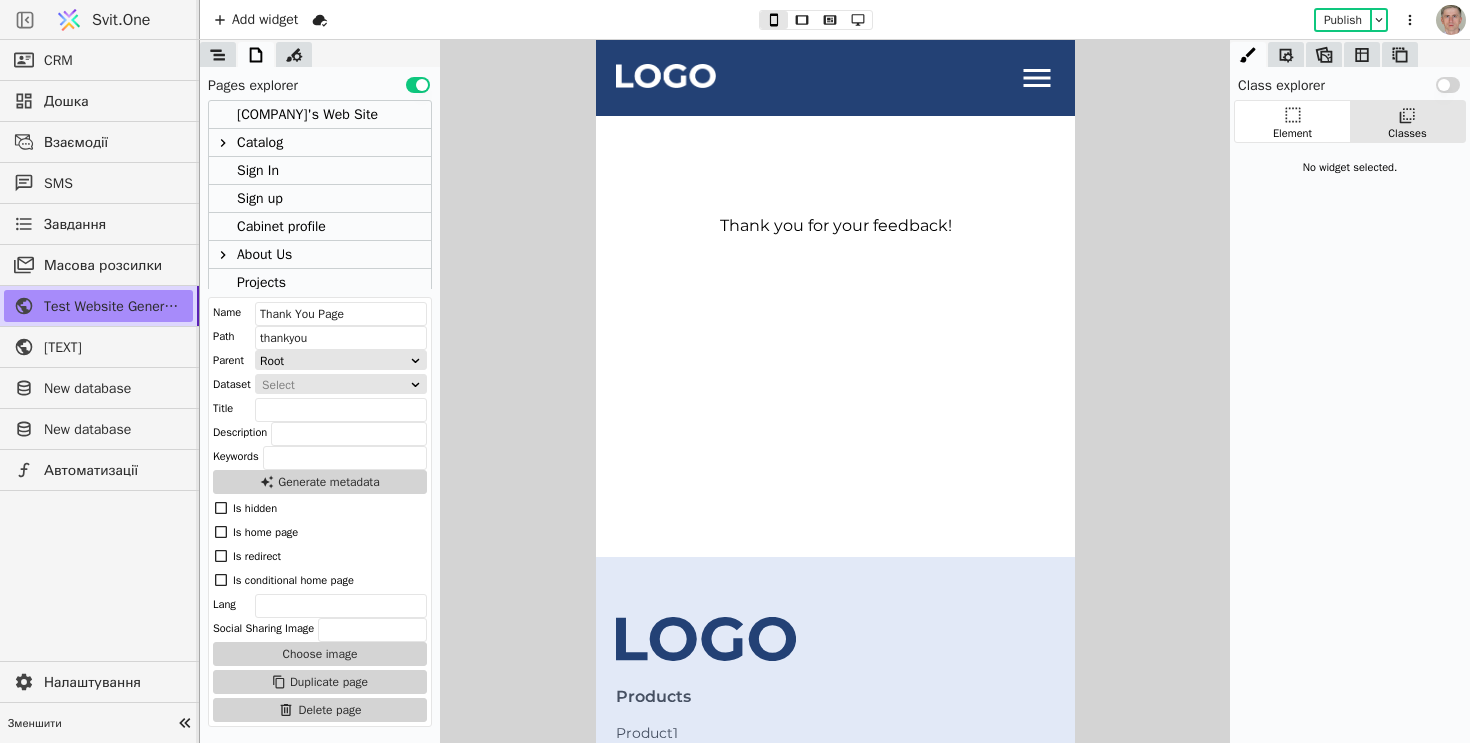 scroll, scrollTop: 0, scrollLeft: 0, axis: both 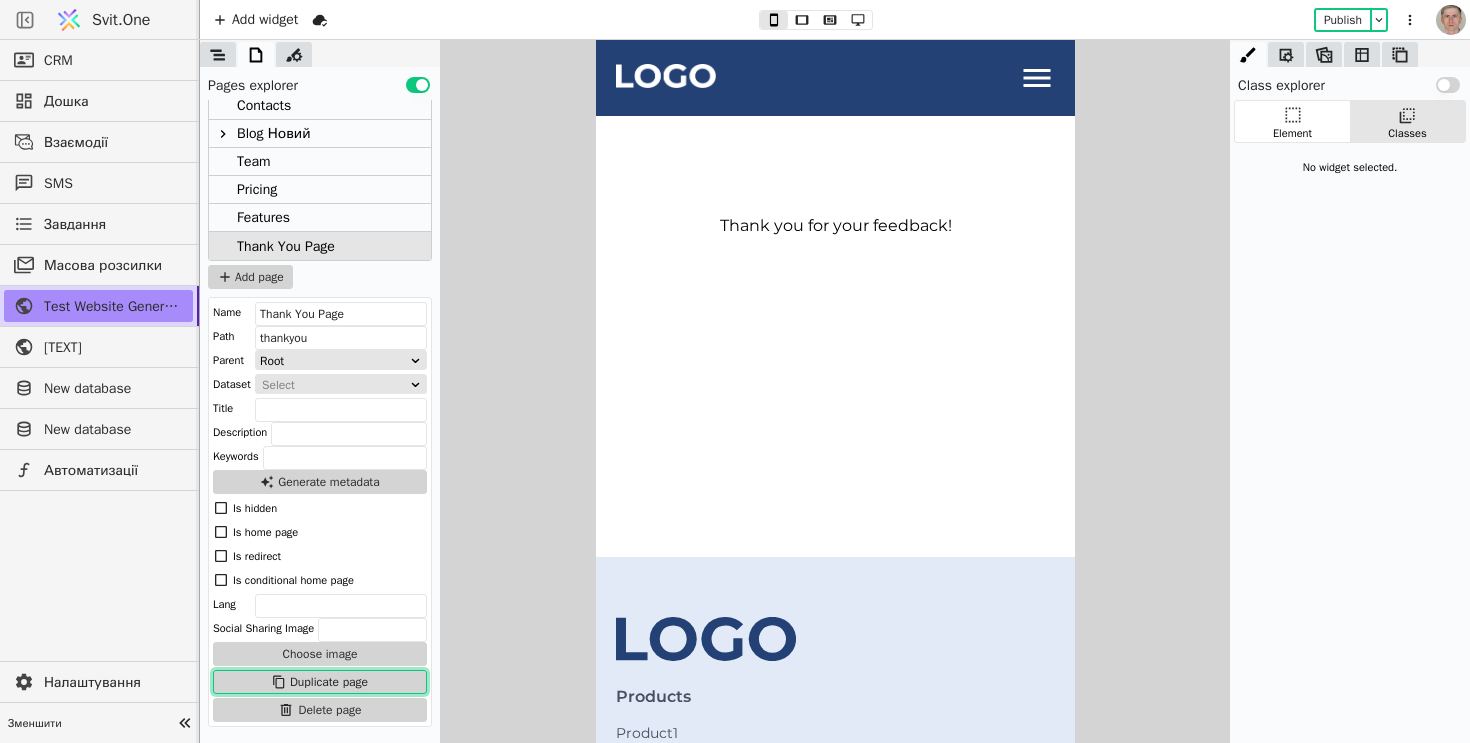 click on "Duplicate page" at bounding box center (320, 682) 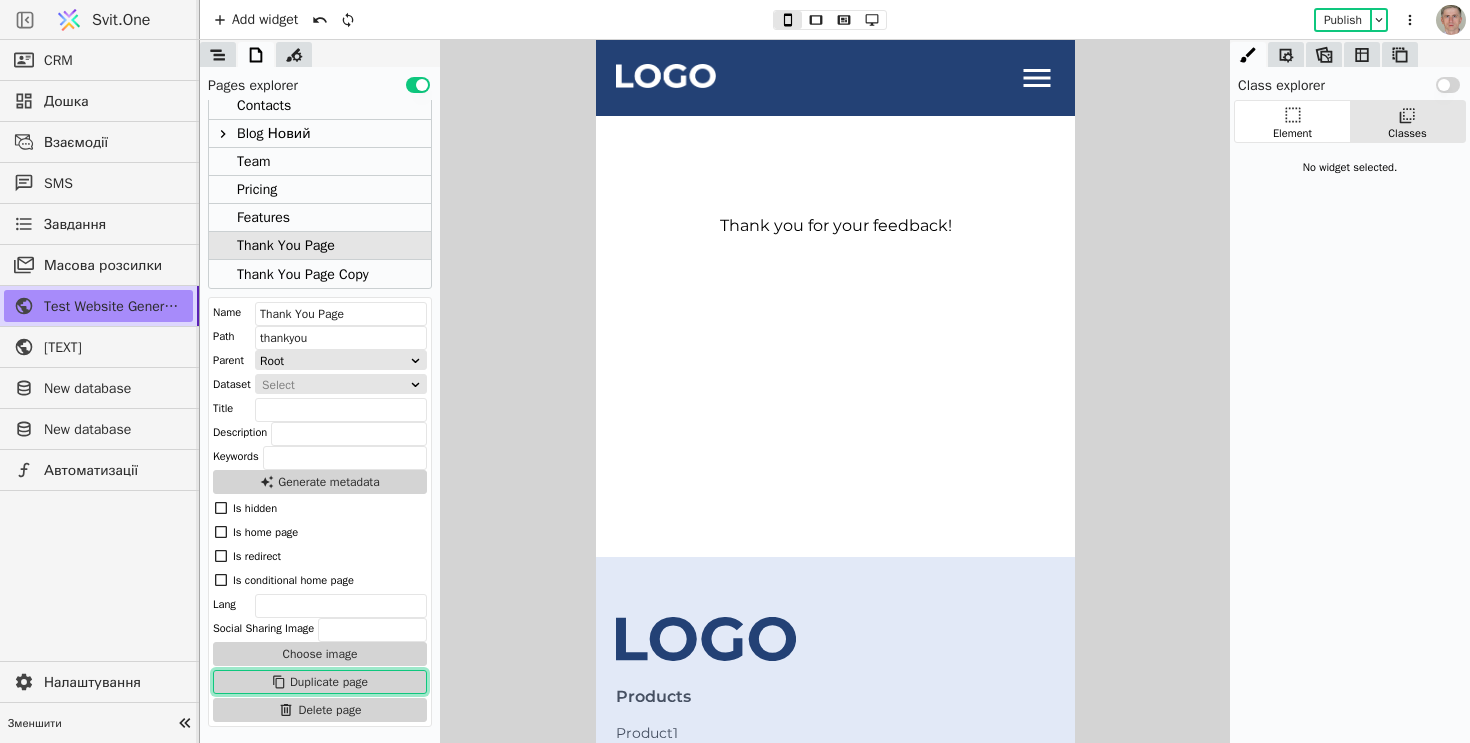 click on "Thank You Page Copy" at bounding box center (303, 274) 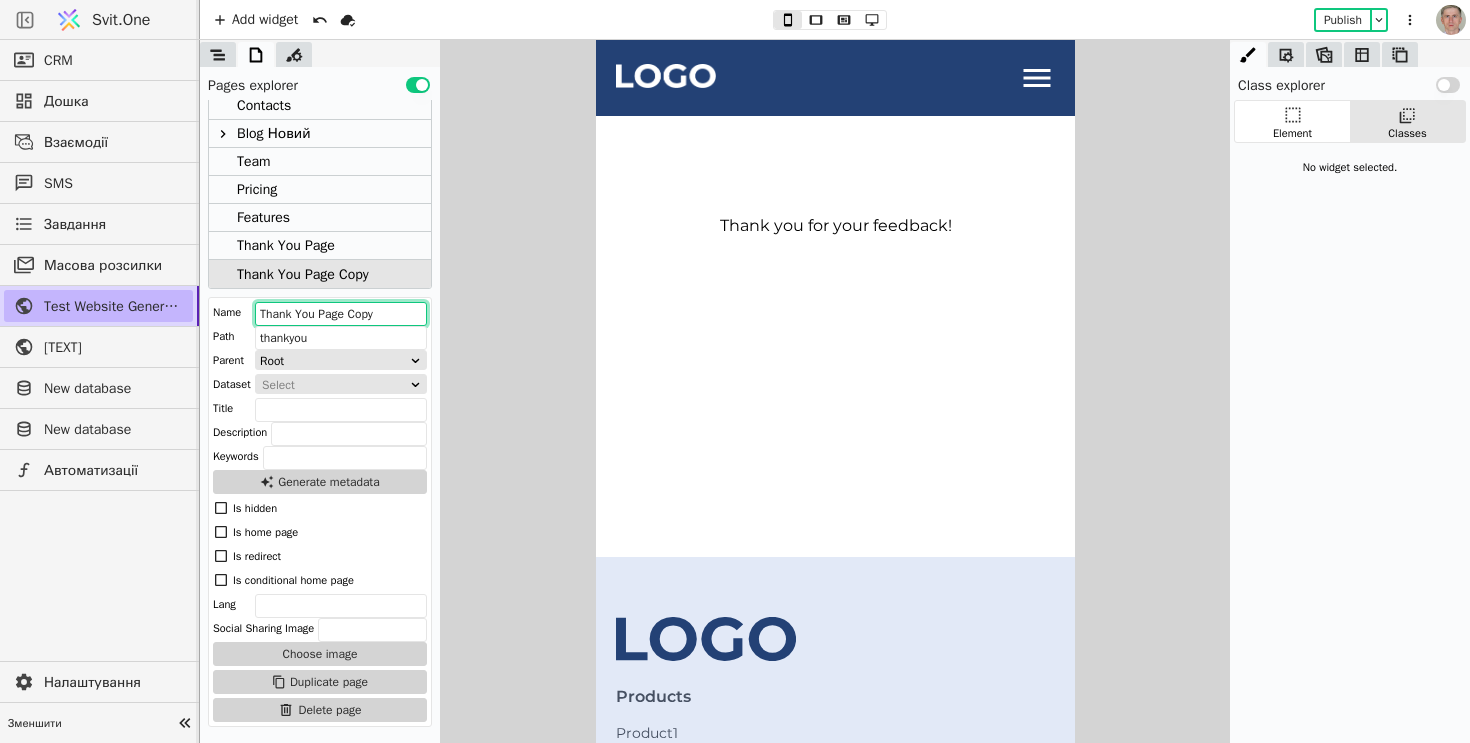 drag, startPoint x: 410, startPoint y: 311, endPoint x: 37, endPoint y: 299, distance: 373.193 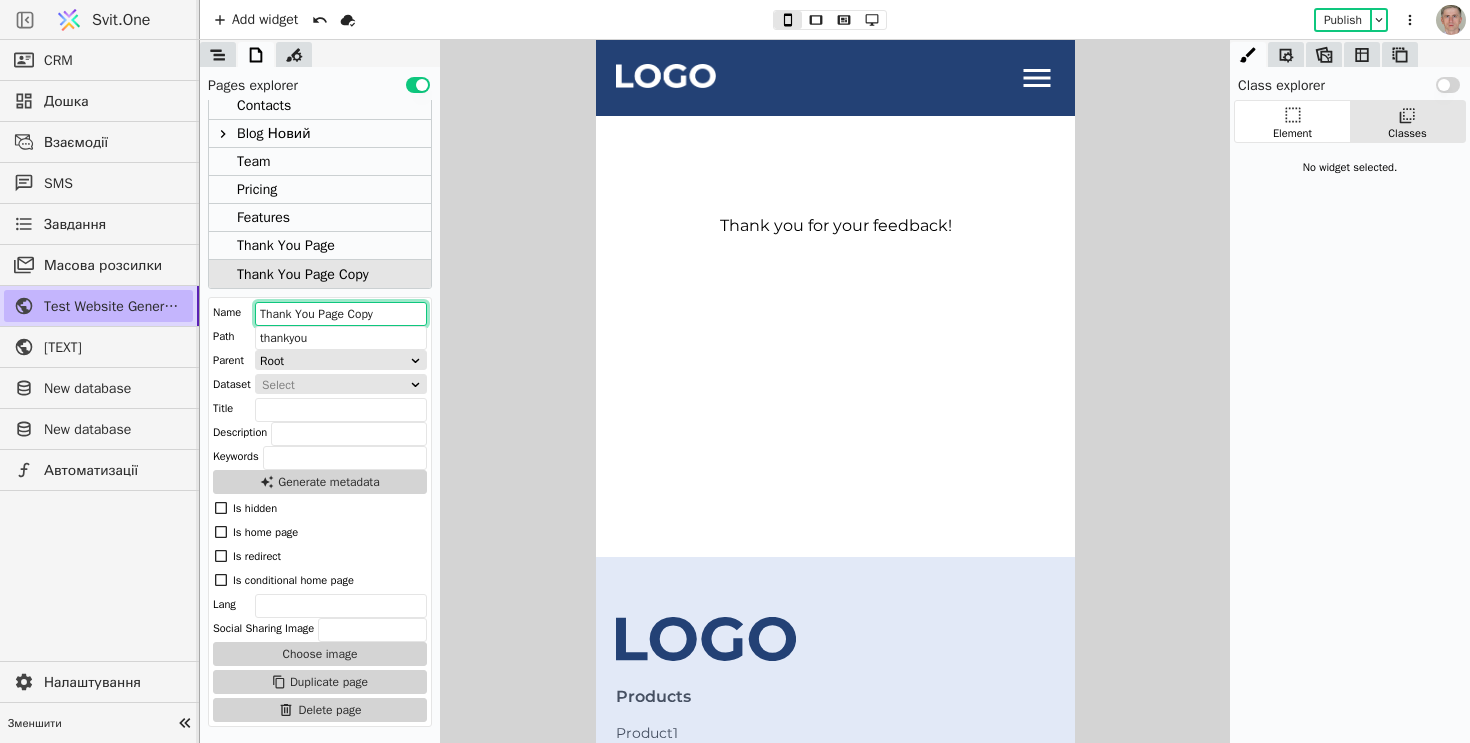 click on "CRM Board Interactions SMS Tasks Mass mailings Test Website General template test12345 New database New database Automations Settings Reduce Class explorer Use setting Element Classes No widget selected. Pages explorer Use setting [COMPANY] Catalog Sign In Sign up Cabinet profile About Us Projects Gallery Blog Contacts Blog New Team Pricing Features Thank You Page Thank You Page Copy Add page Name Thank You Page Copy Path thankyou Parent Root Dataset Select Title Description Keywords Generate metadata Is hidden Is home page Is redirect Is conditional home page Lang Social Sharing Image Choose image Duplicate page Delete page" at bounding box center [735, 391] 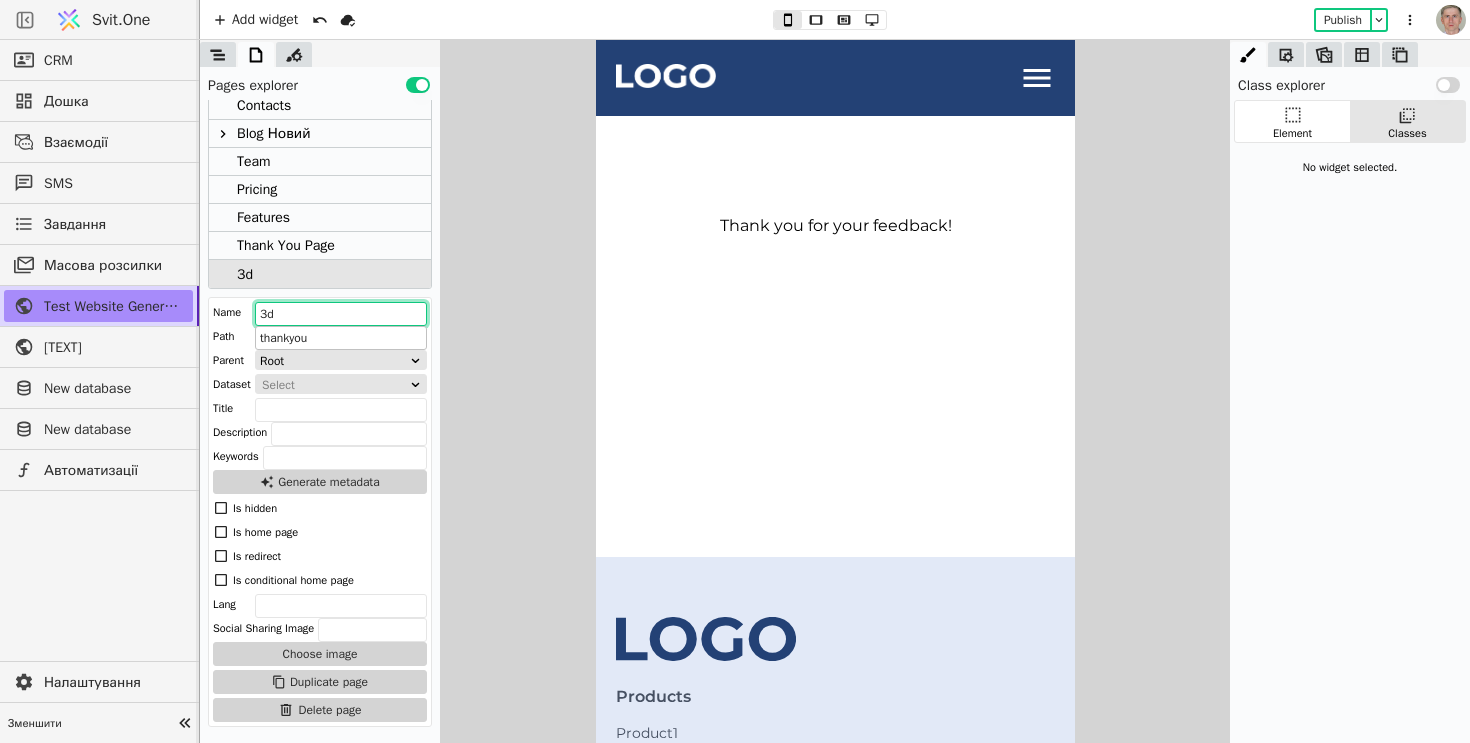 type on "3d" 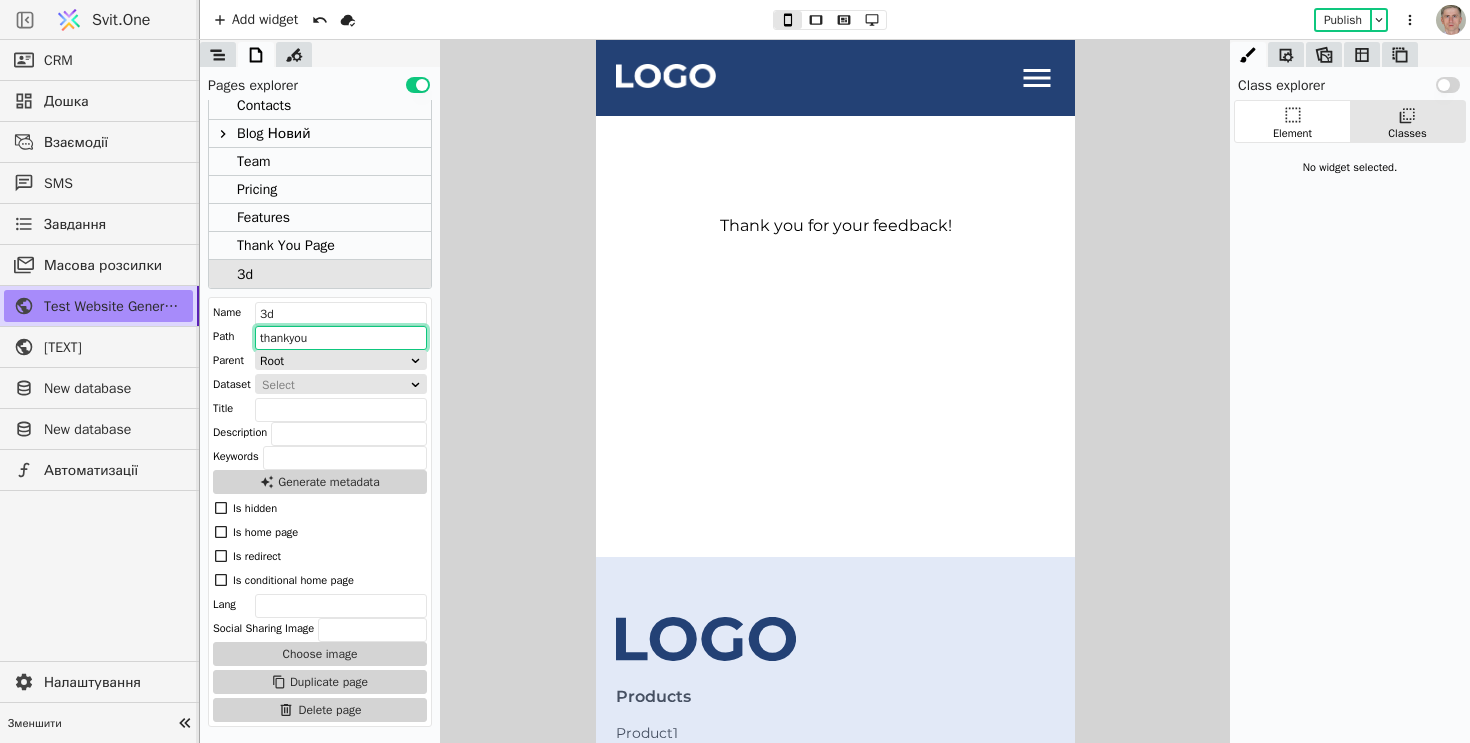 drag, startPoint x: 338, startPoint y: 337, endPoint x: 115, endPoint y: 327, distance: 223.2241 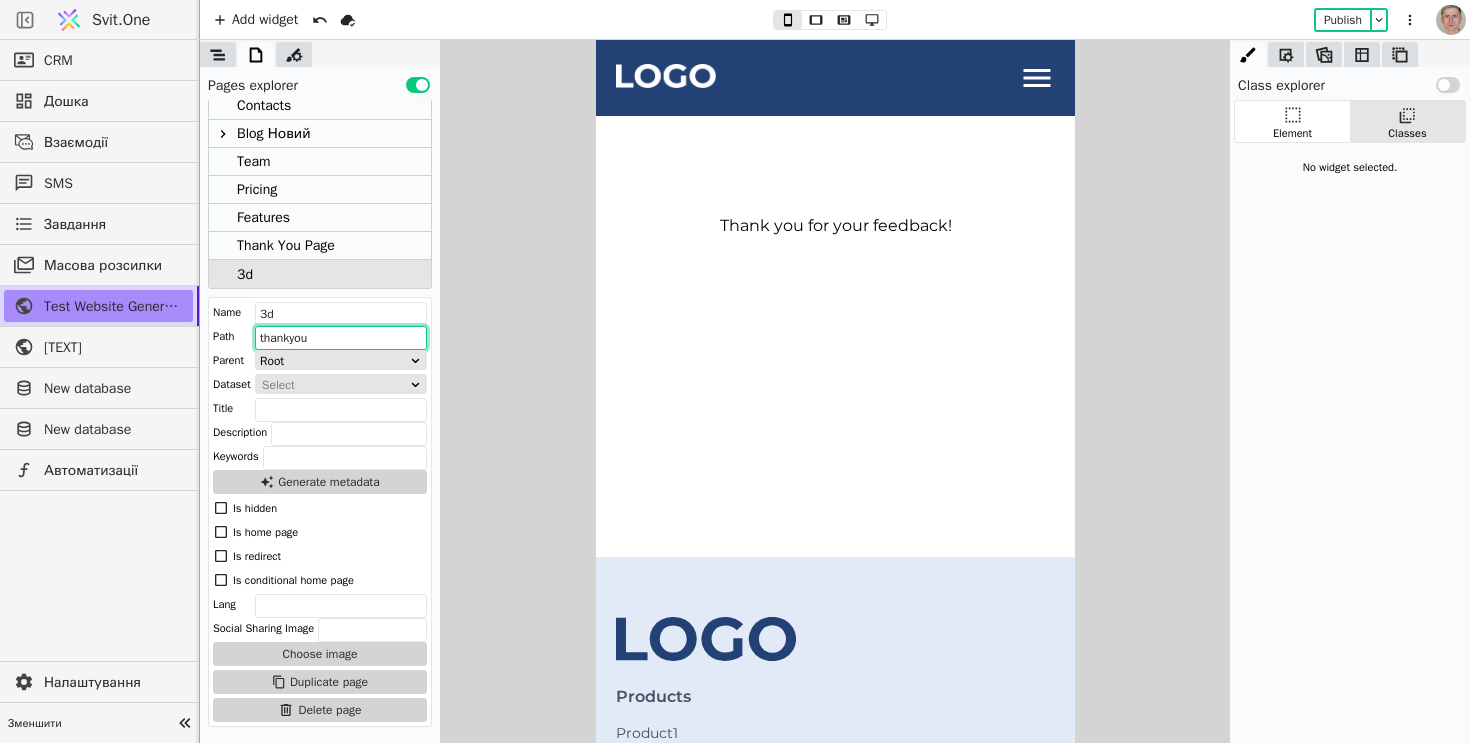 click on "CRM Дошка Взаємодії SMS Завдання Масова розсилки Test Website General template test12345 New database New database Автоматизації Налаштування Зменшити Class explorer Use setting Element Classes No widget selected. Pages explorer Use setting Super Company's Web Site Catalog Sign In Sign up Cabinet profile About Us Projects Gallery Blog Contacts Blog Новий Team Pricing Features Thank You Page 3d Add page Name 3d Path thankyou Parent Root Dataset Select Title Description Keywords Generate metadata Is hidden Is home page Is redirect Is conditional home page Lang Social Sharing Image Choose image Duplicate page Delete page" at bounding box center [735, 391] 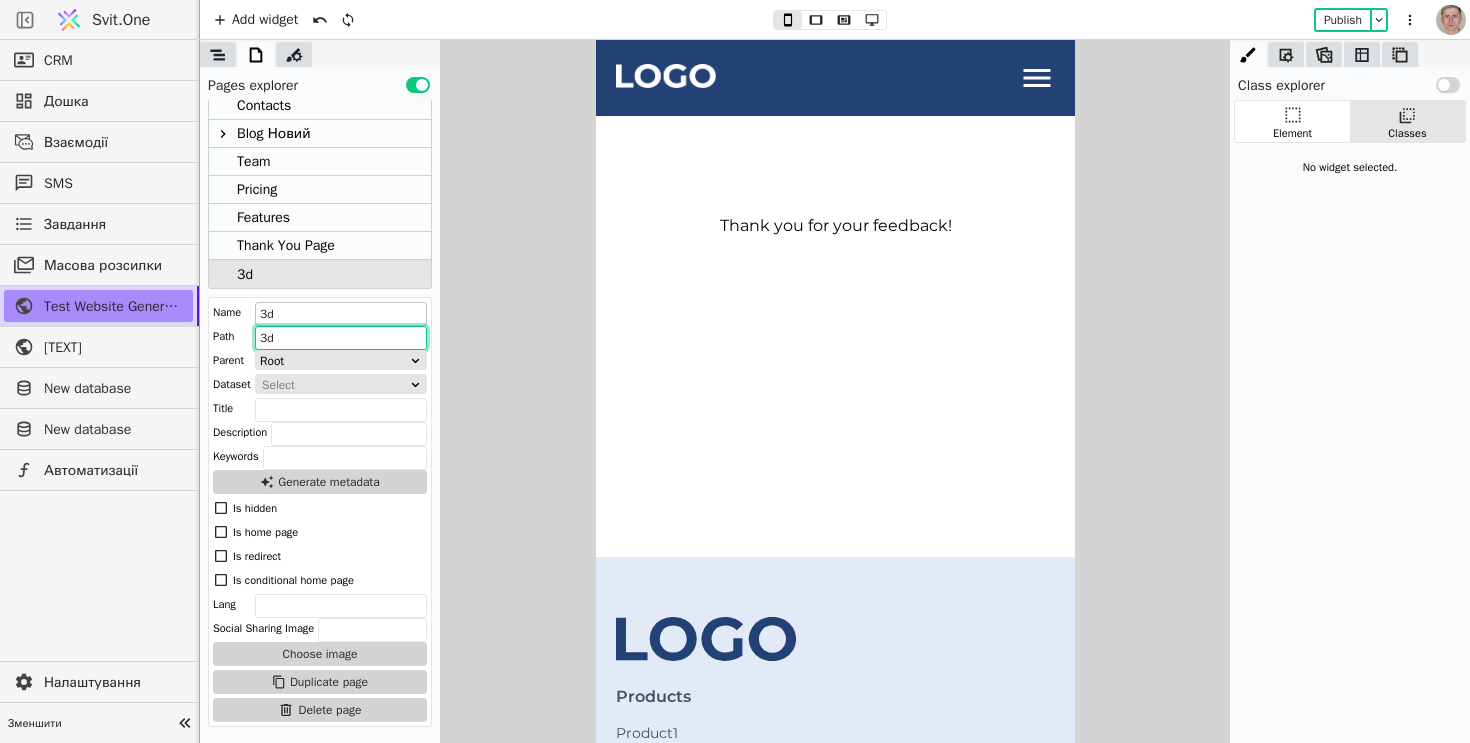 type on "3d" 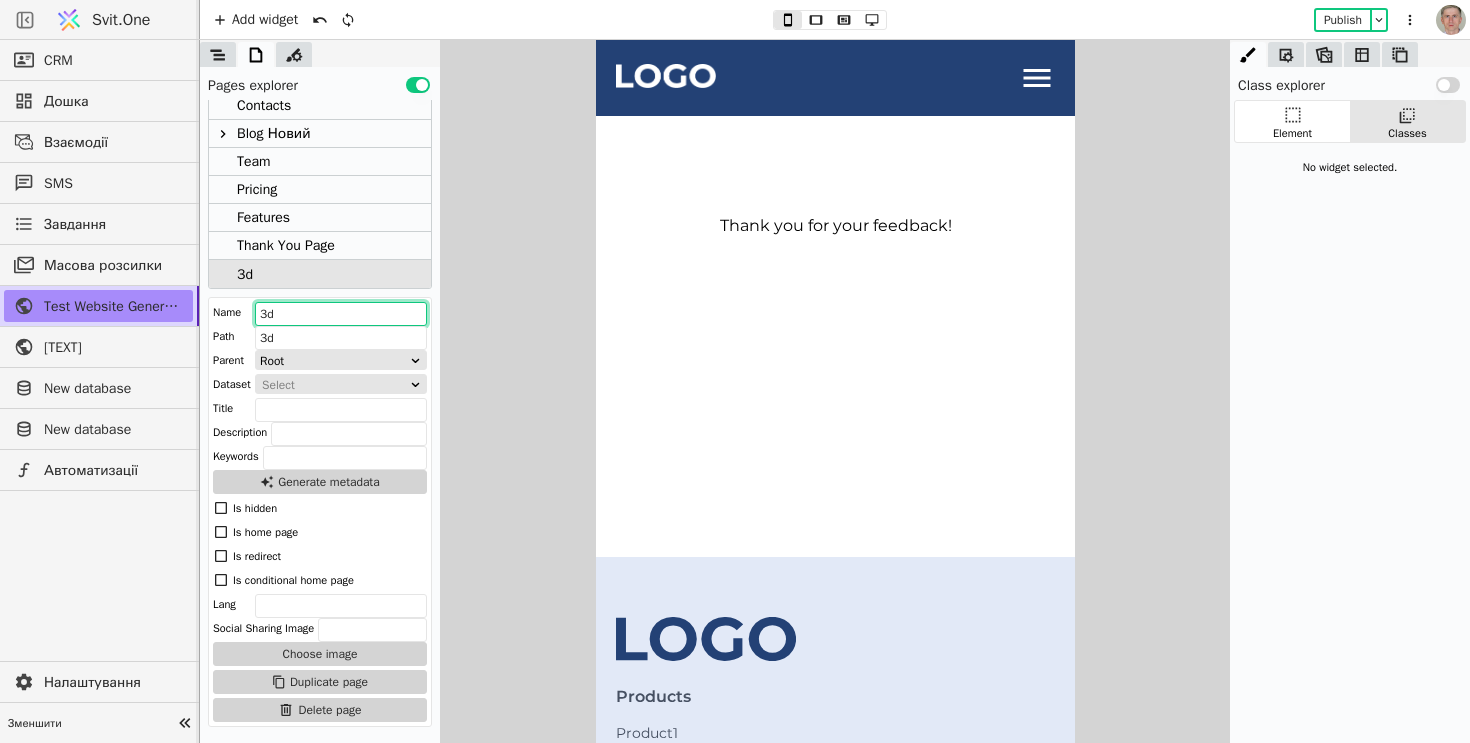 click on "3d" at bounding box center [341, 314] 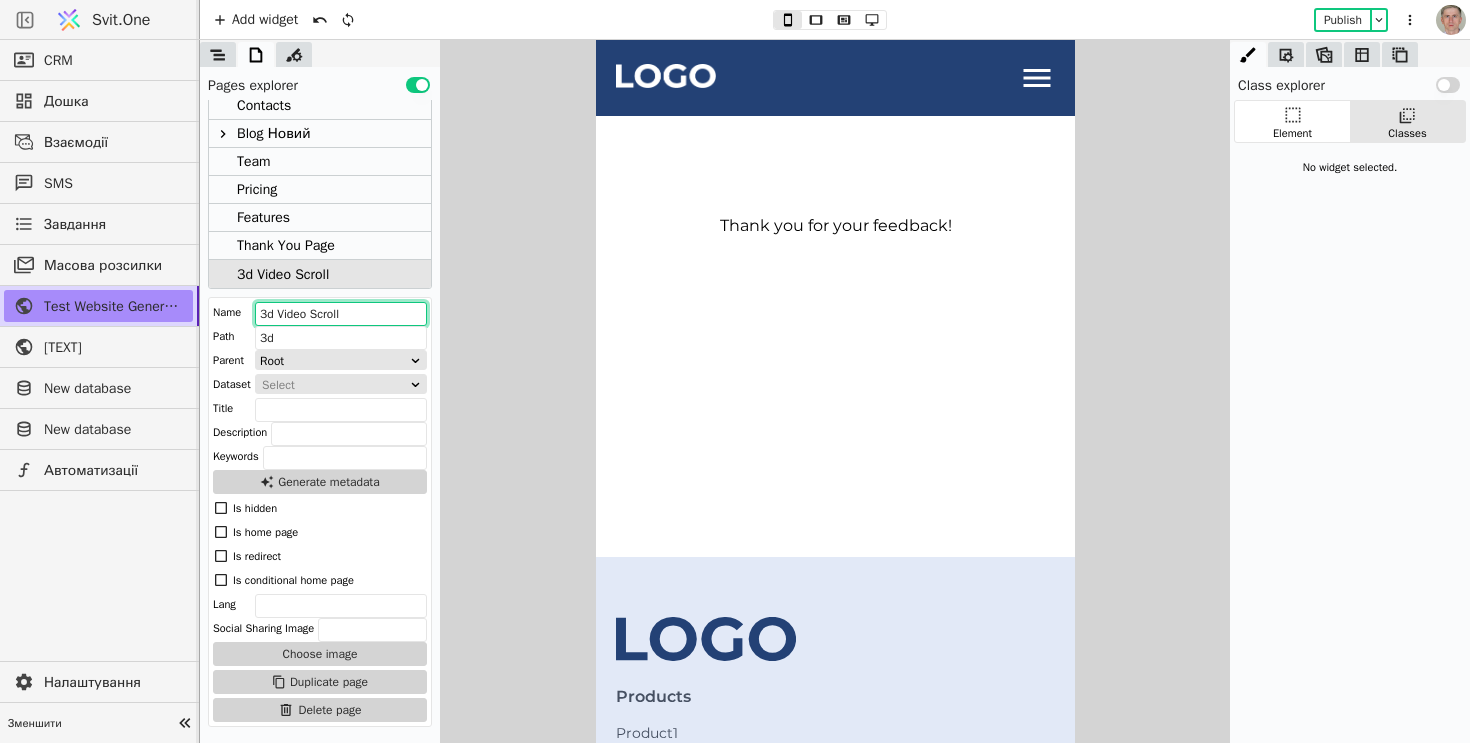 type on "3d Video Scroll" 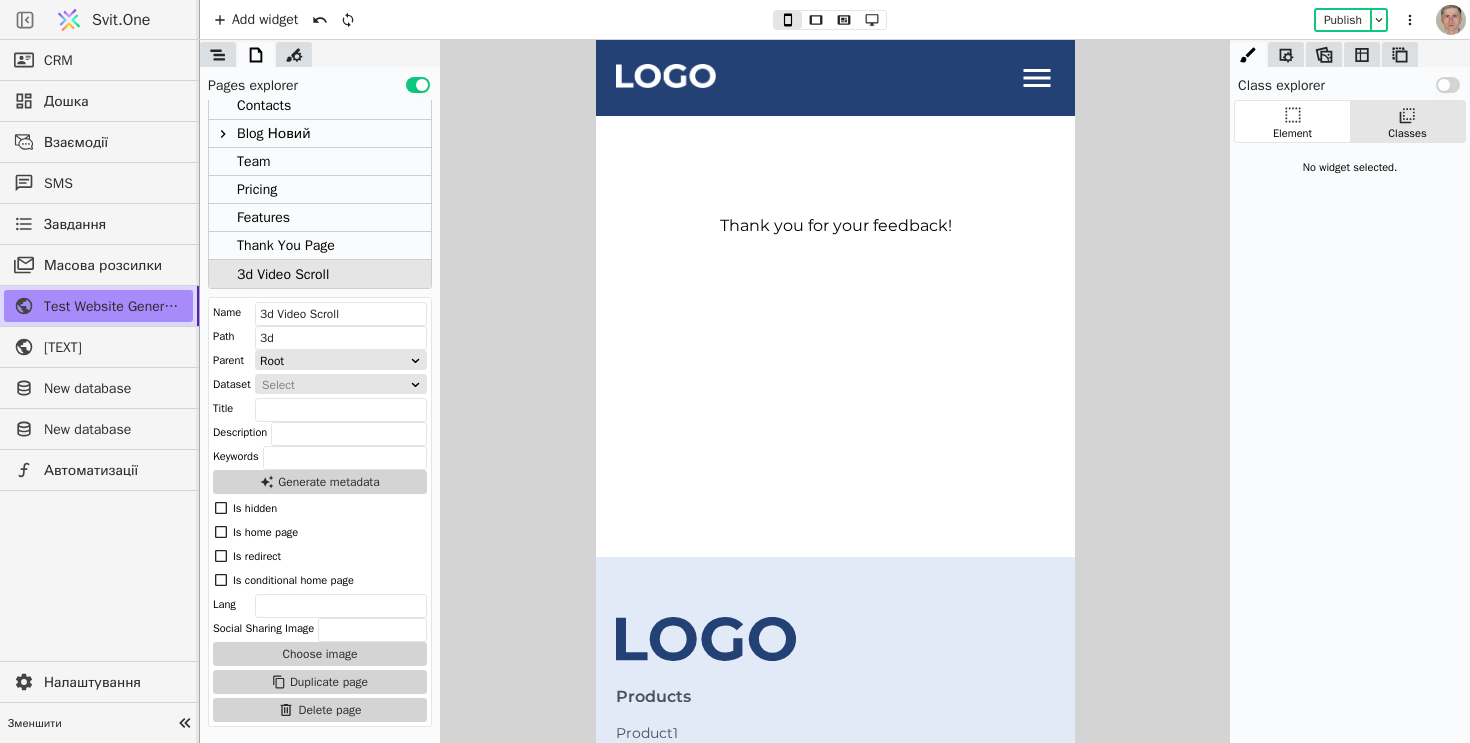 click on "Thank you for your feedback!" at bounding box center (834, 225) 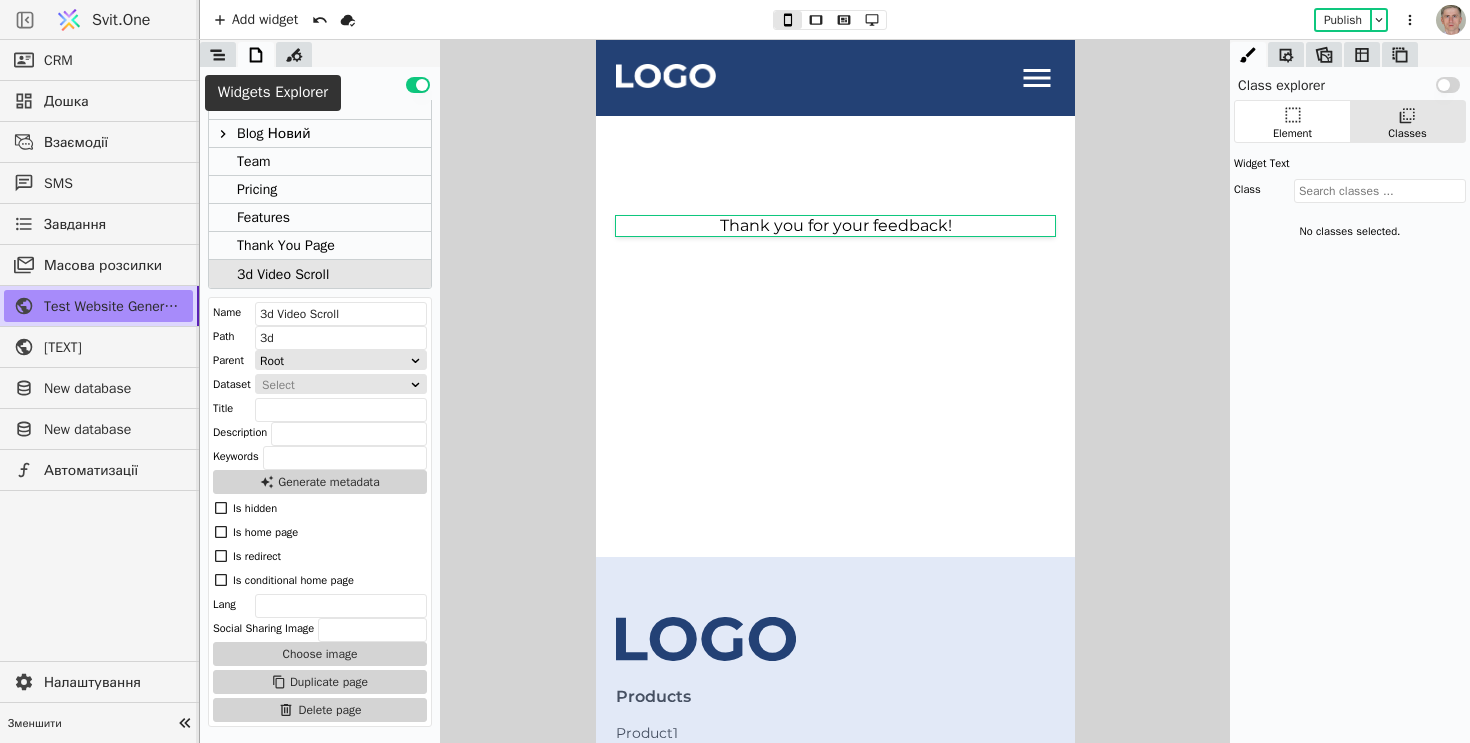 click 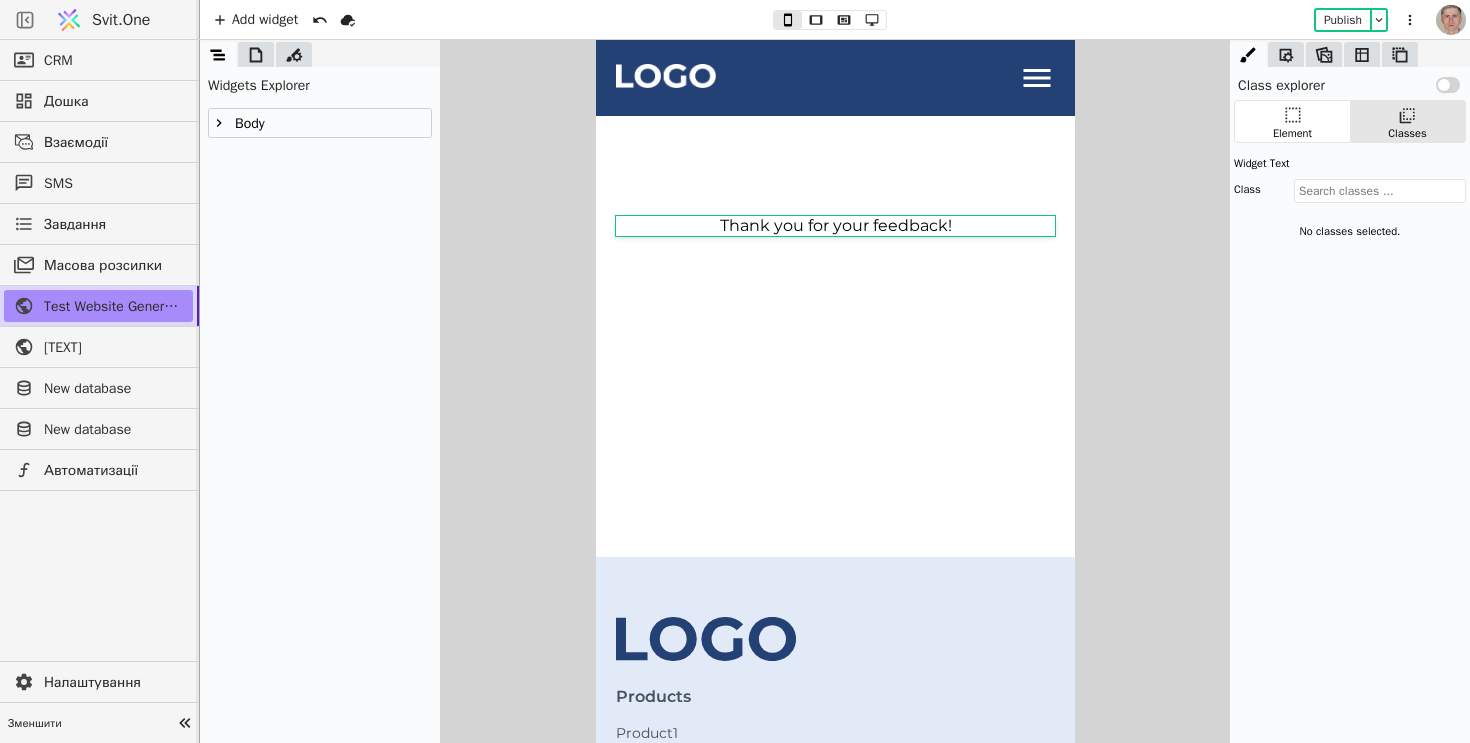 click 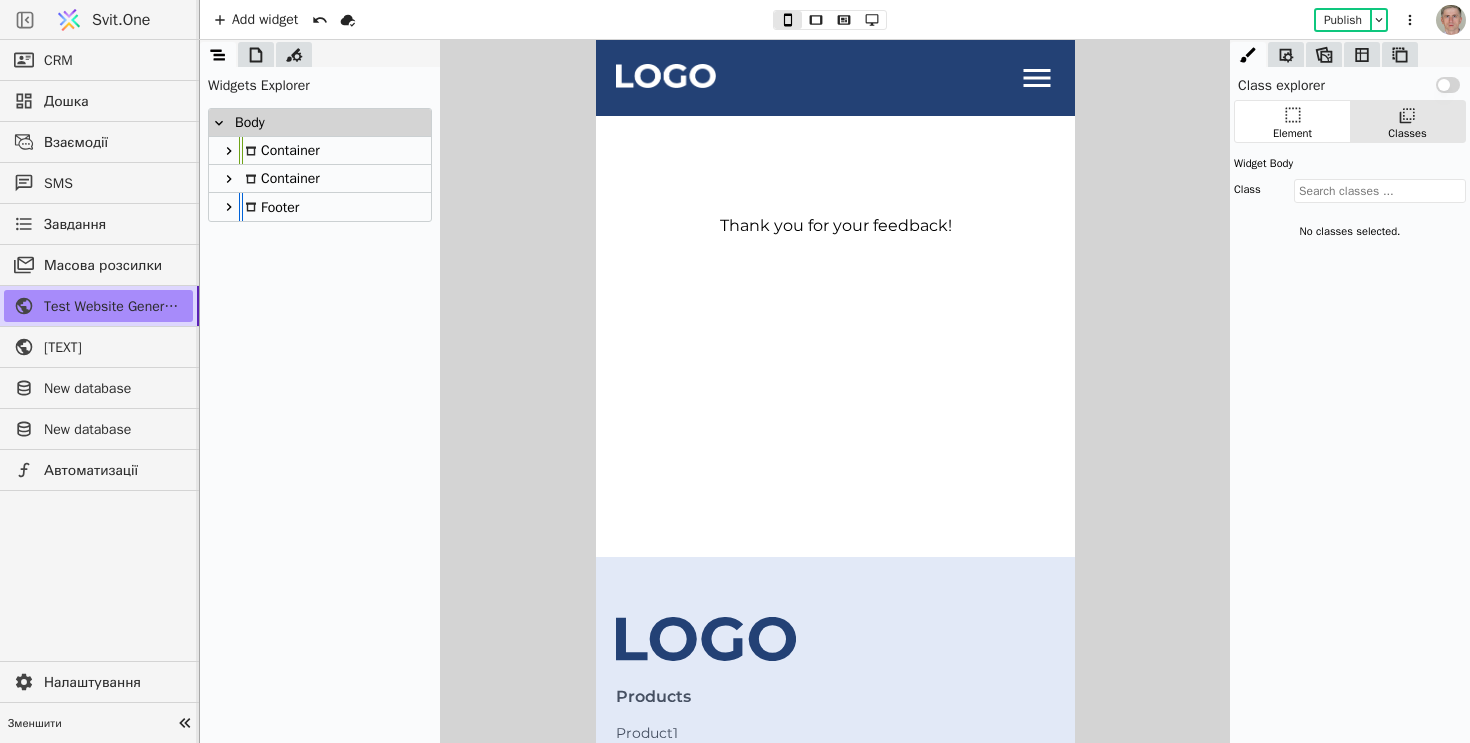 click on "Thank you for your feedback!" at bounding box center (834, 336) 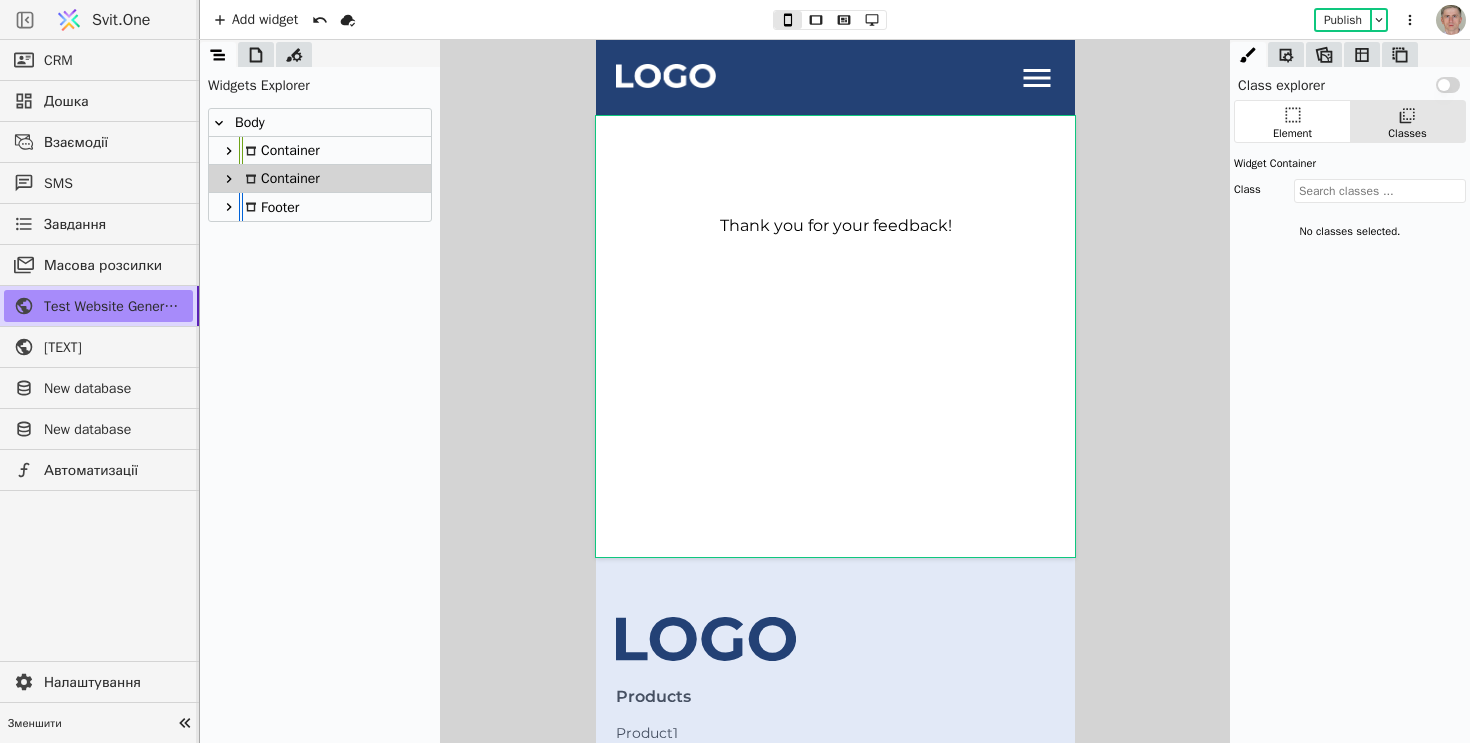 click 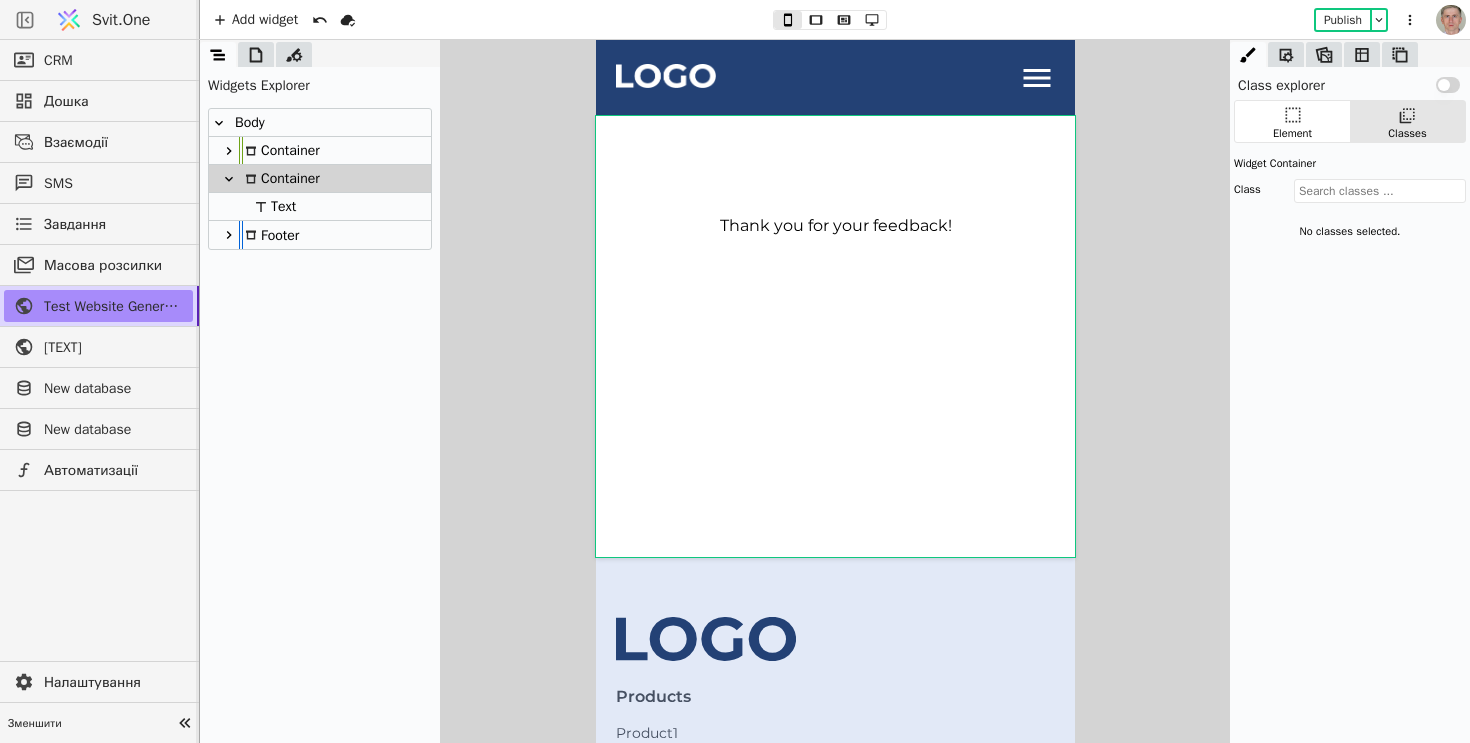 click on "Text" at bounding box center (272, 206) 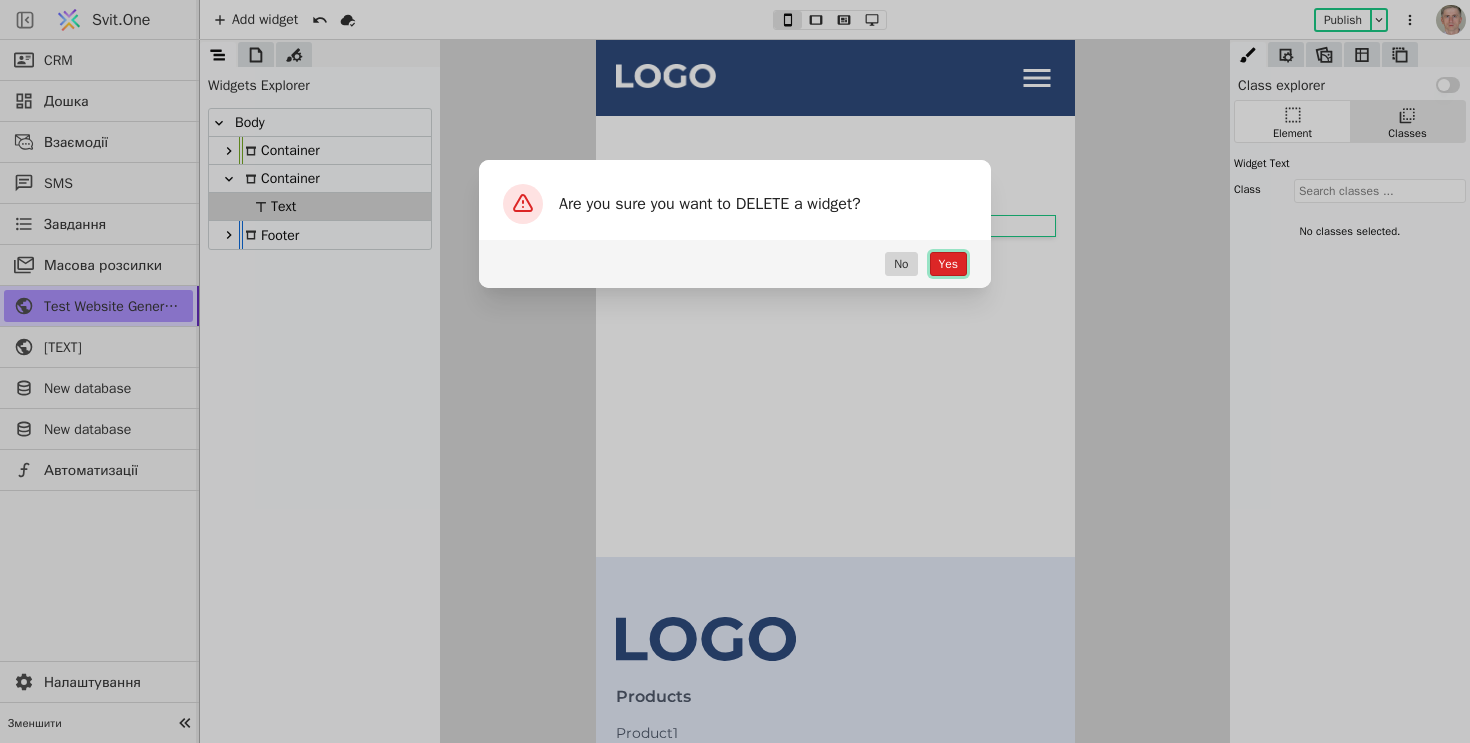 click on "Yes" at bounding box center (948, 264) 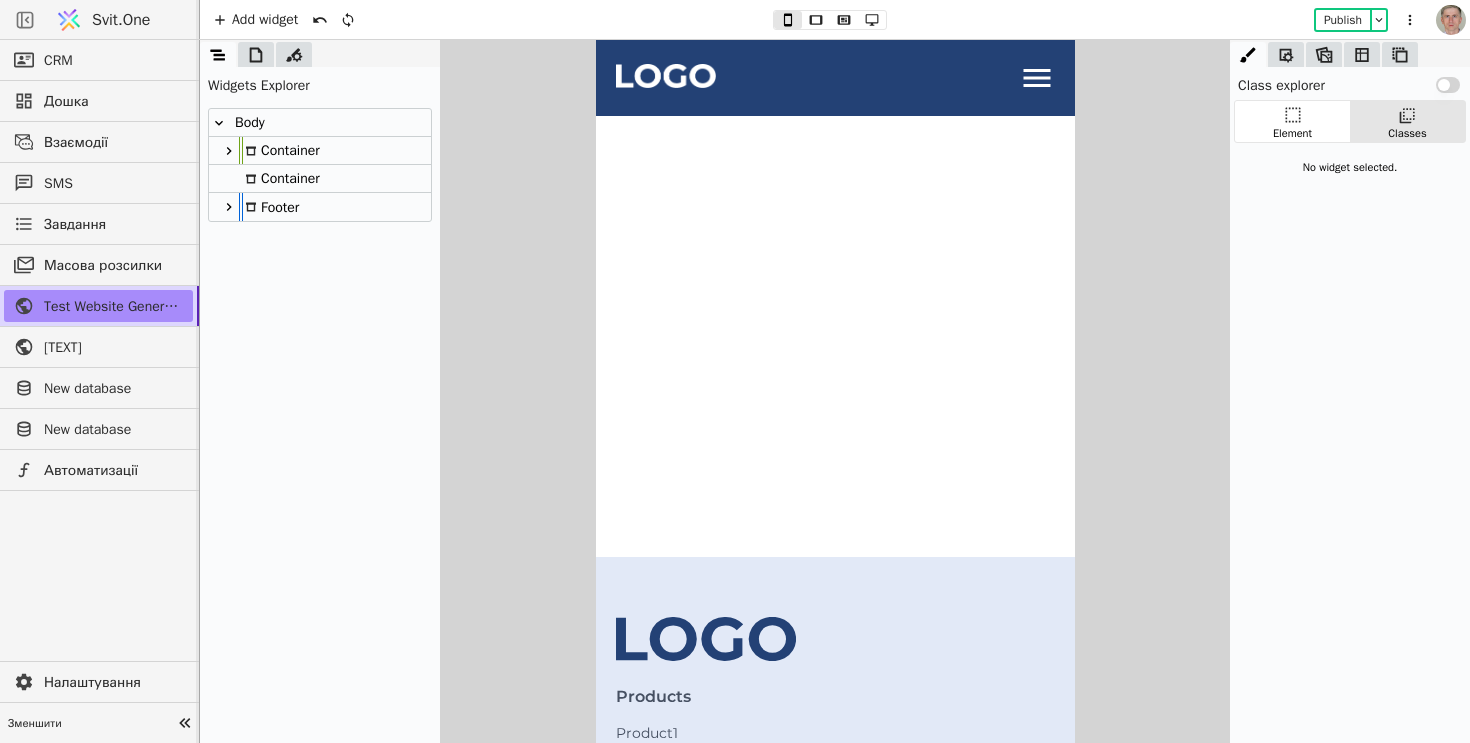 click on "Container" at bounding box center (320, 179) 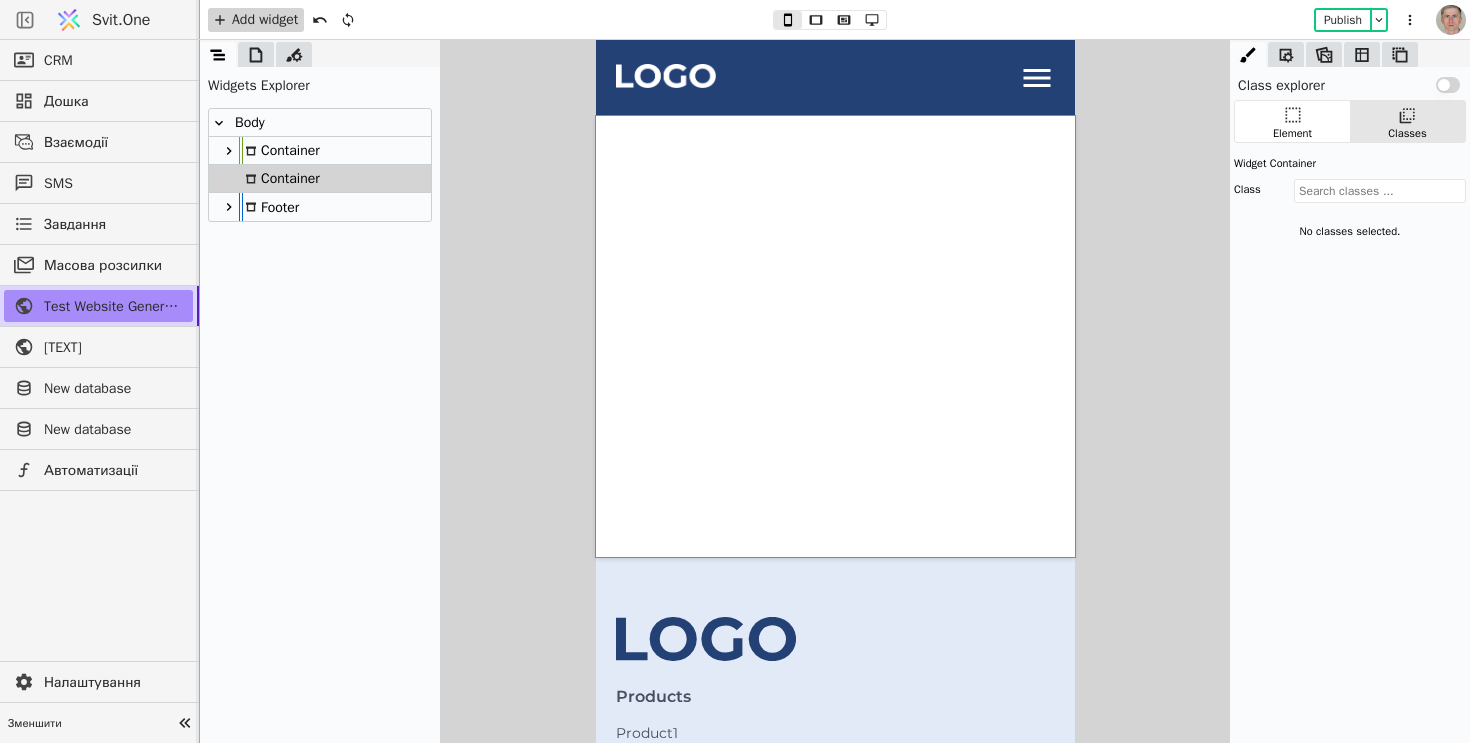 click on "Add widget" at bounding box center [256, 20] 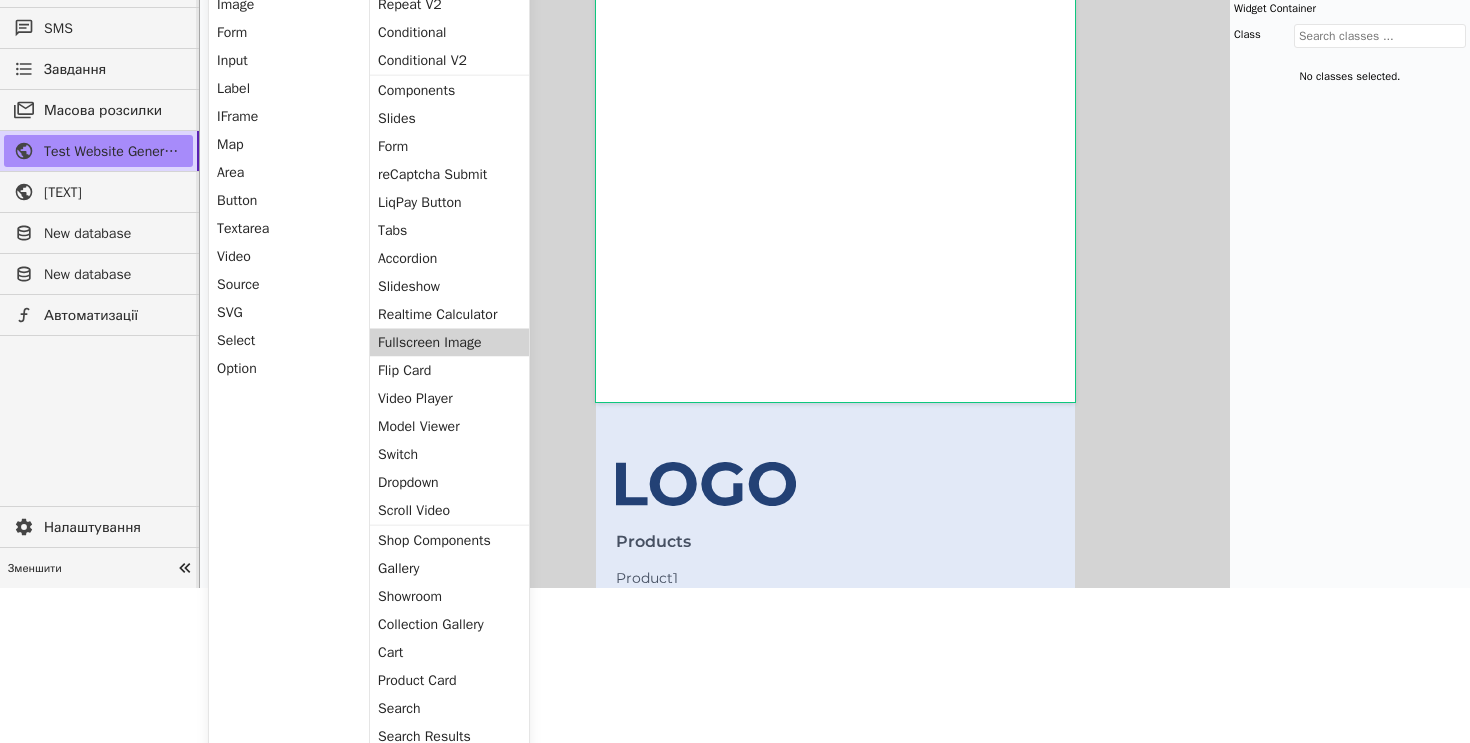 scroll, scrollTop: 247, scrollLeft: 0, axis: vertical 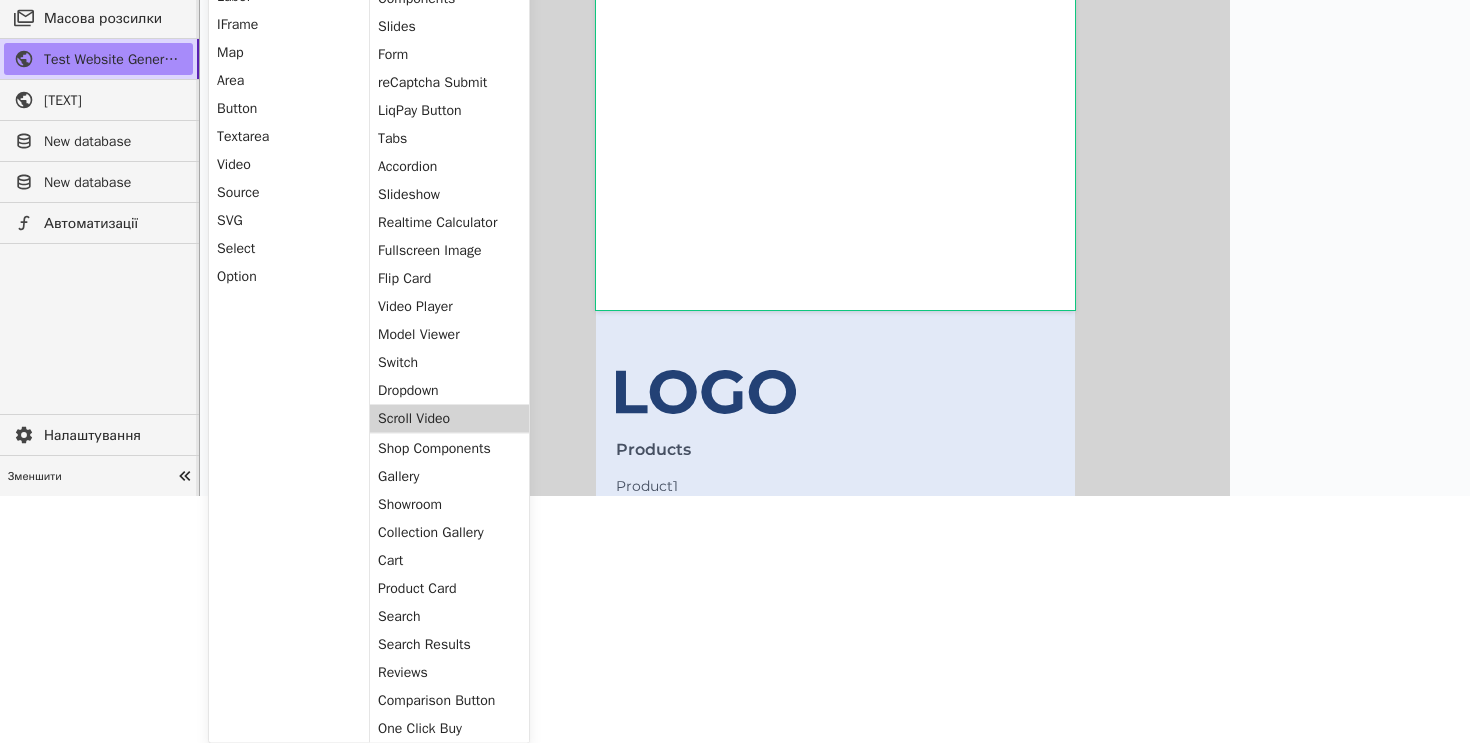 click on "Scroll Video" at bounding box center [449, 419] 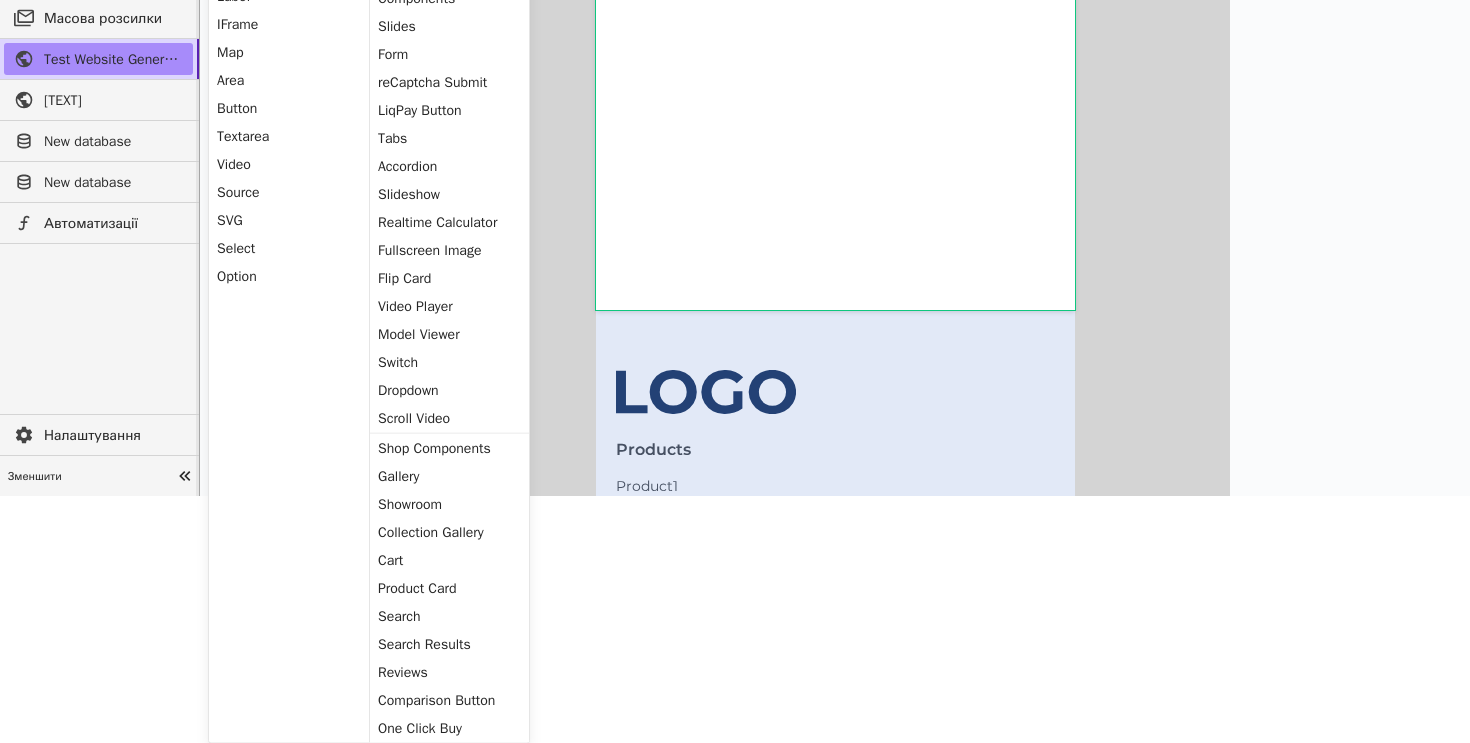 click on "Products Product1 Product2 More about us About Us Sign Up Sign In Policy Terms of Use Privacy Follow us on: Copyright SuperCompany" at bounding box center [834, 687] 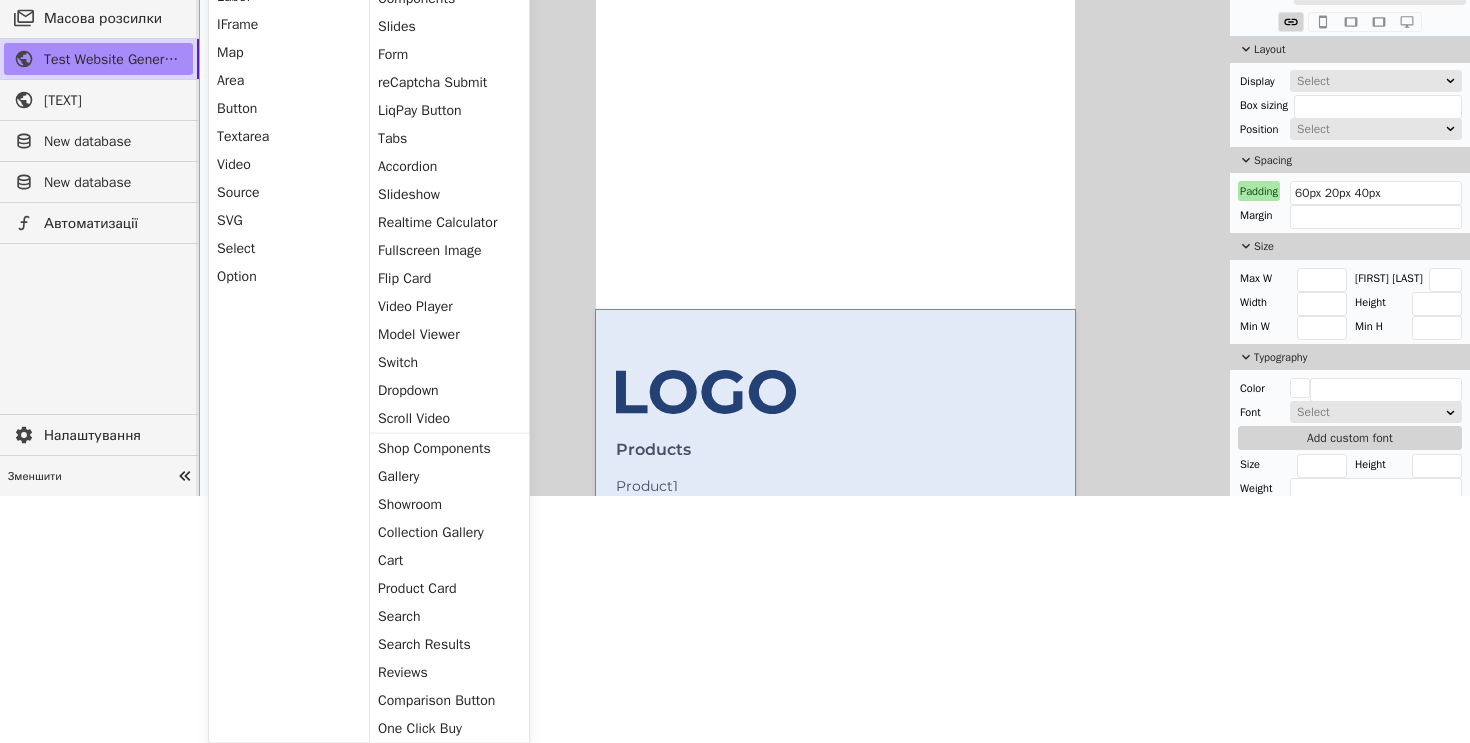 scroll, scrollTop: 0, scrollLeft: 0, axis: both 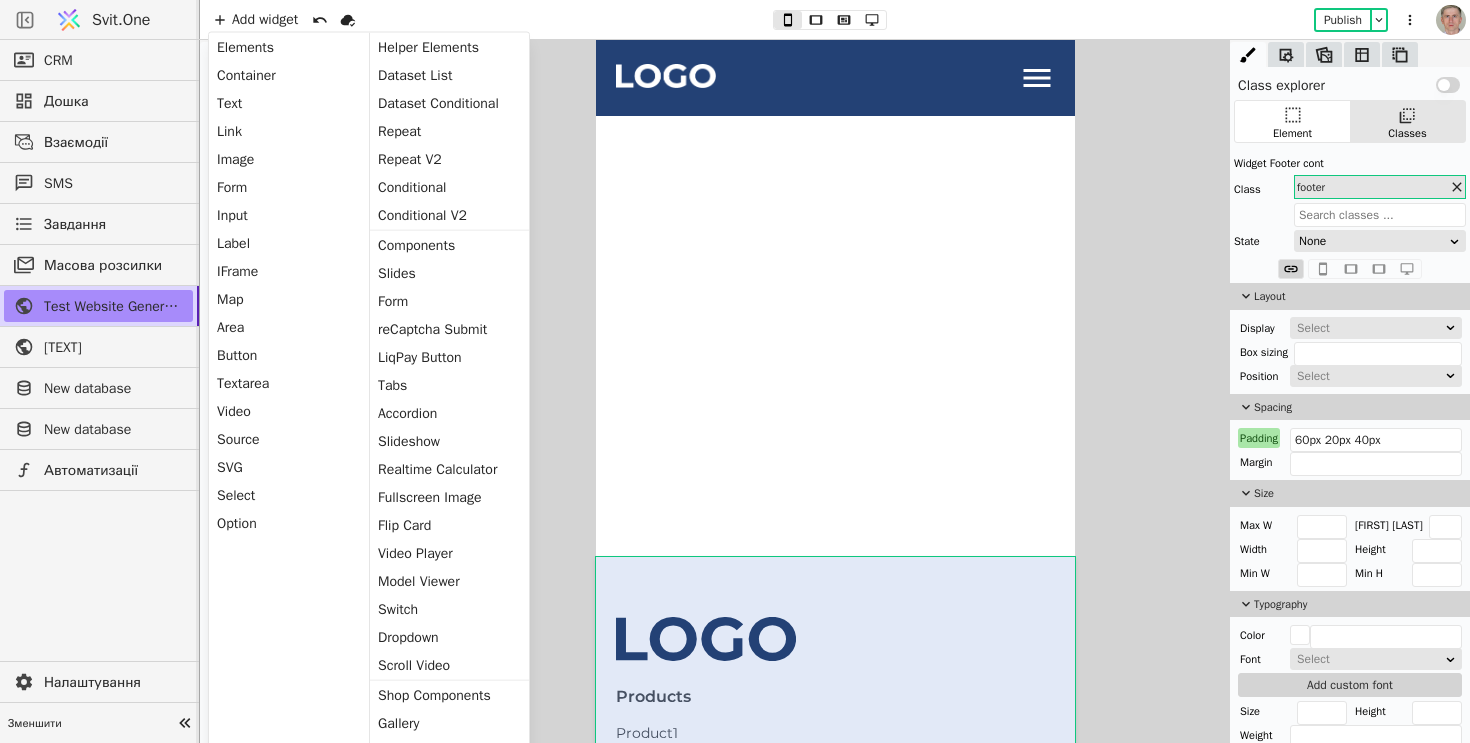 click at bounding box center [835, 391] 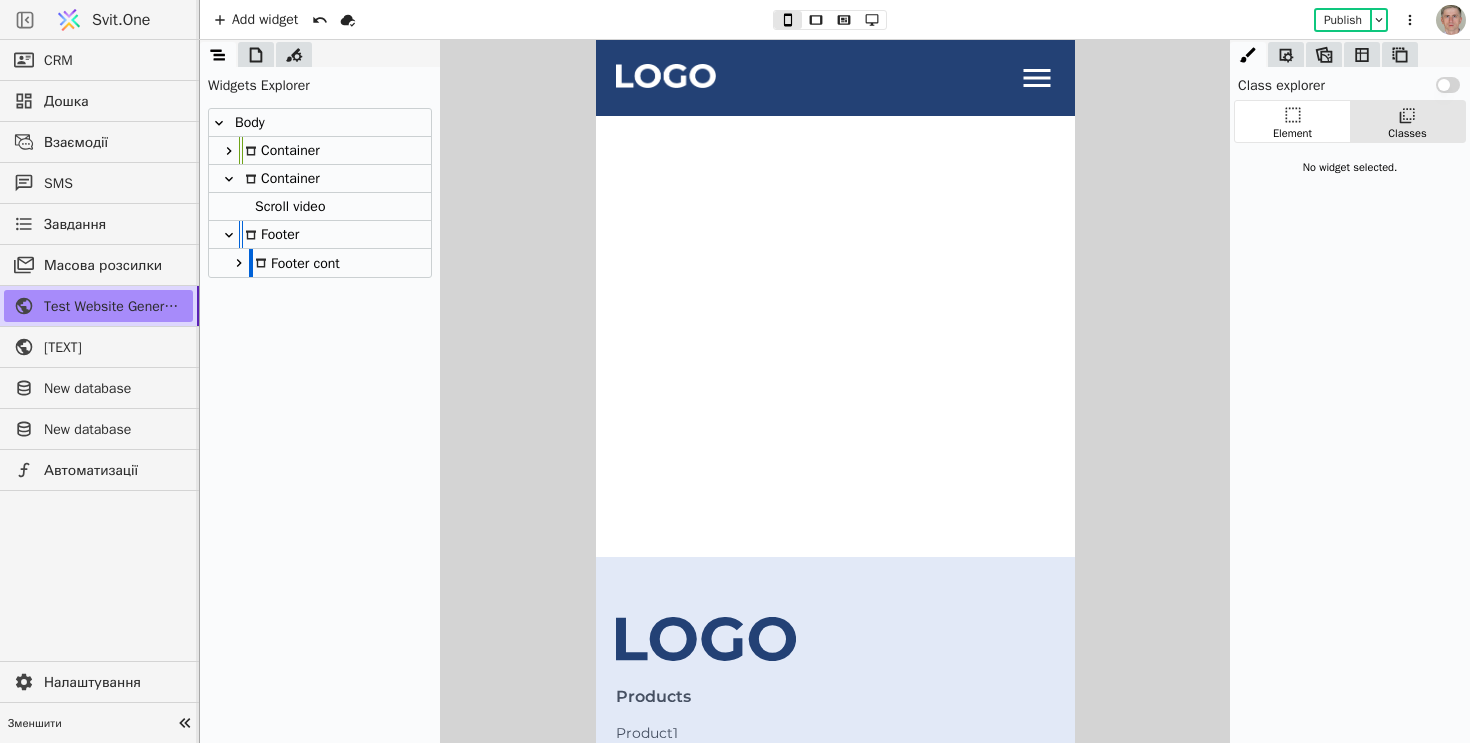click on "Scroll video" at bounding box center (287, 206) 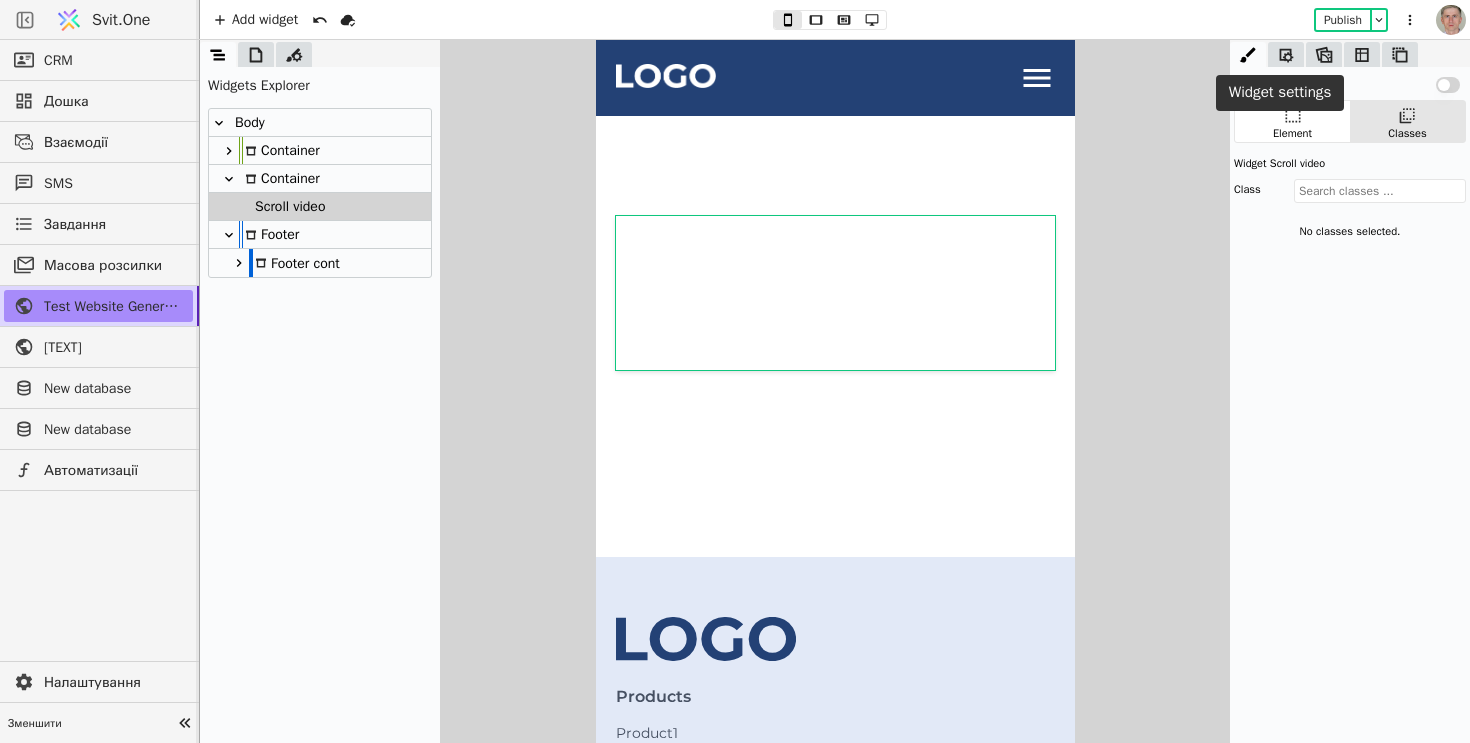 click 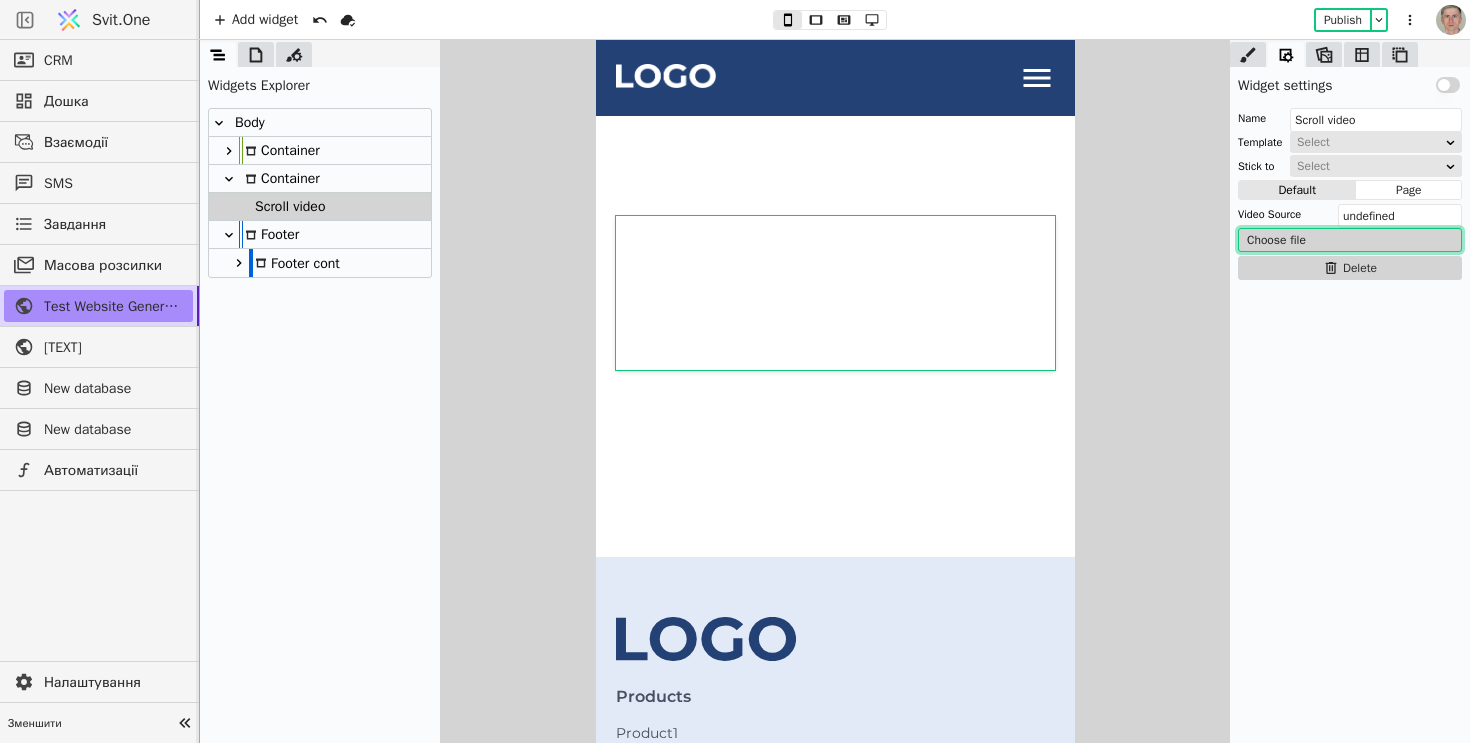 click on "Choose file" at bounding box center (1350, 240) 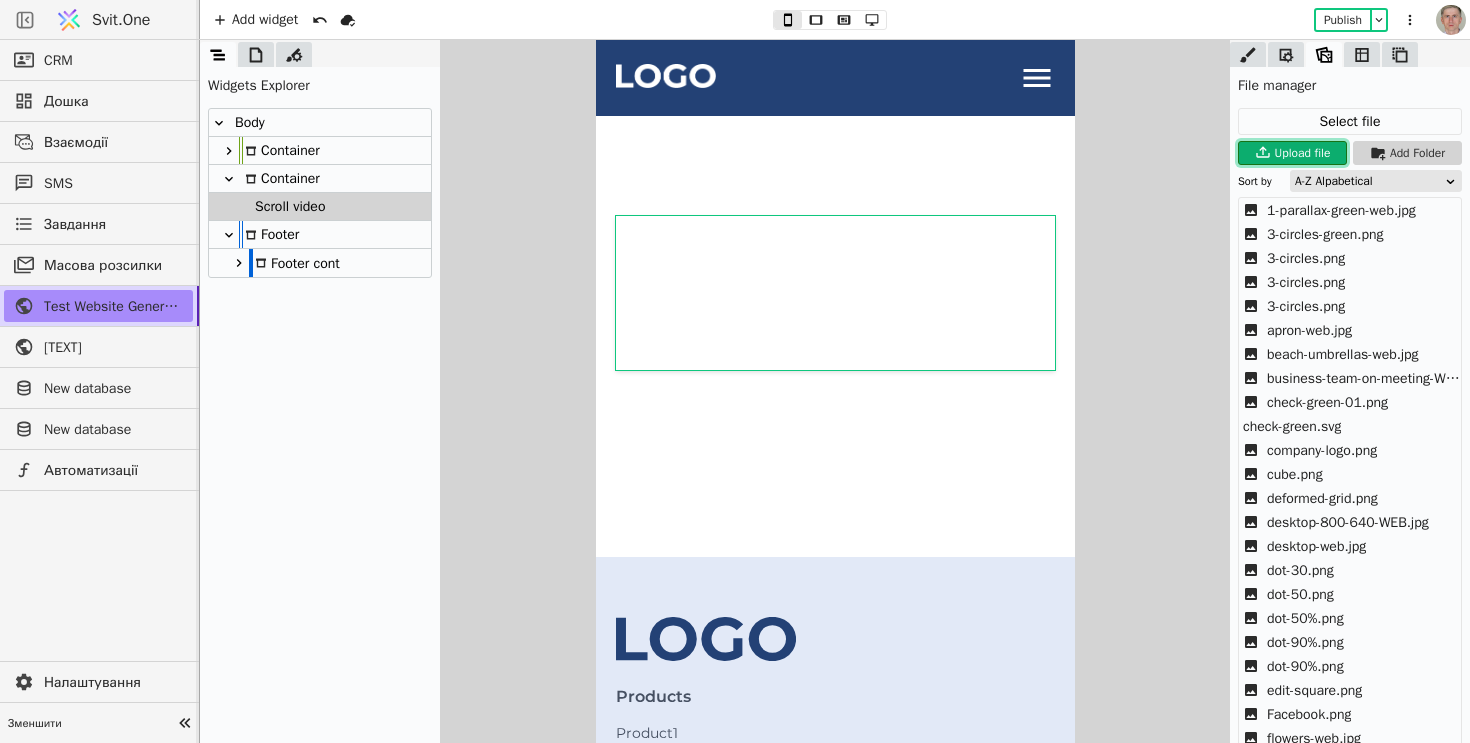 click on "Upload file" at bounding box center (1305, 153) 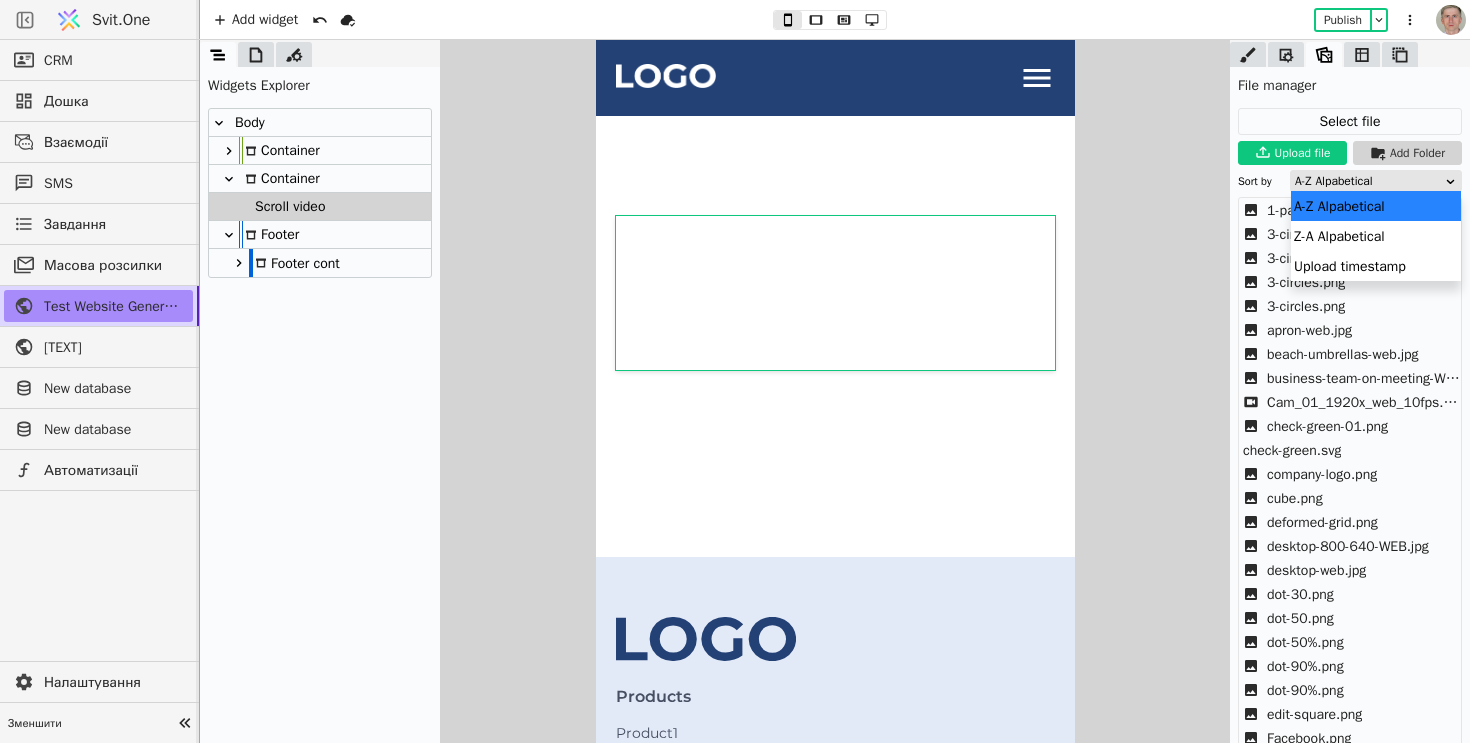 click on "A-Z Alpabetical" at bounding box center (1369, 181) 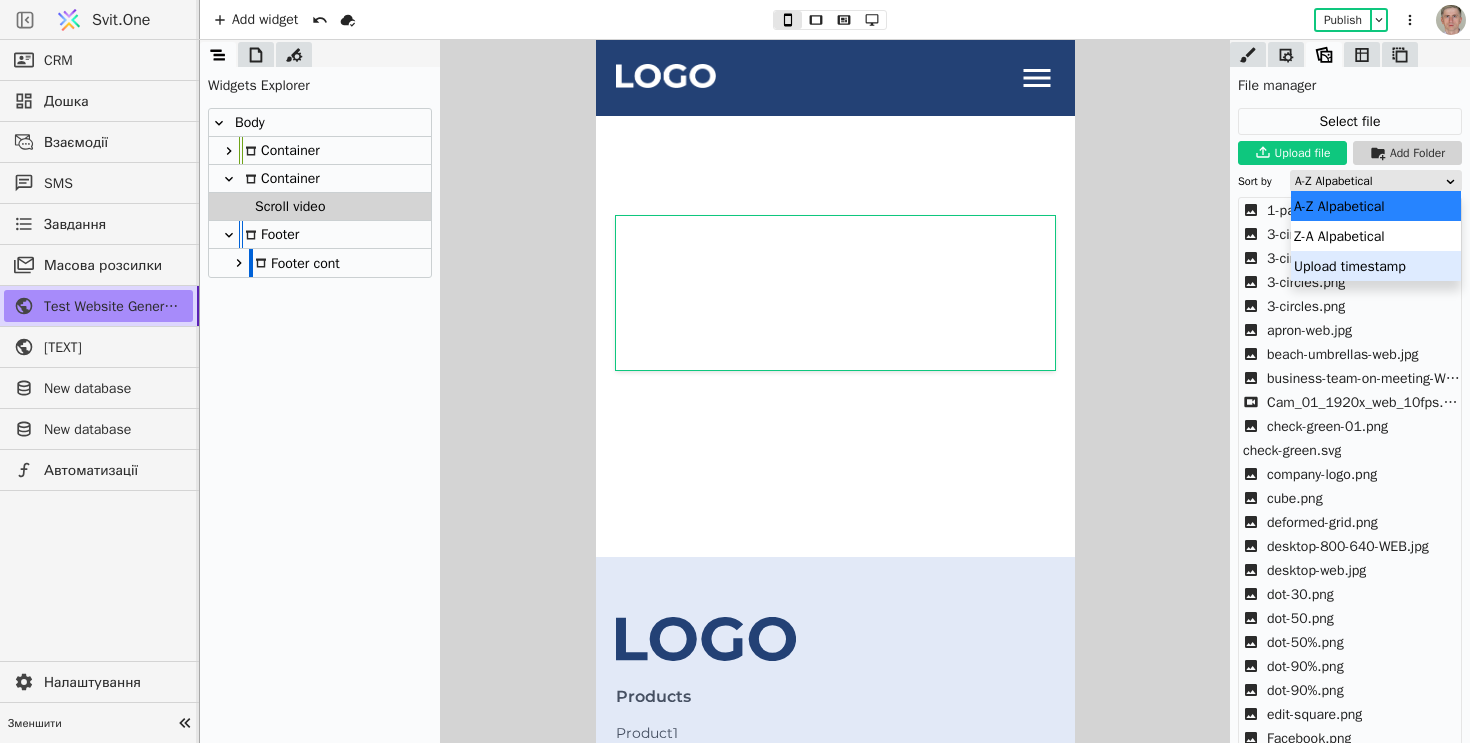 click on "Upload timestamp" at bounding box center (1376, 266) 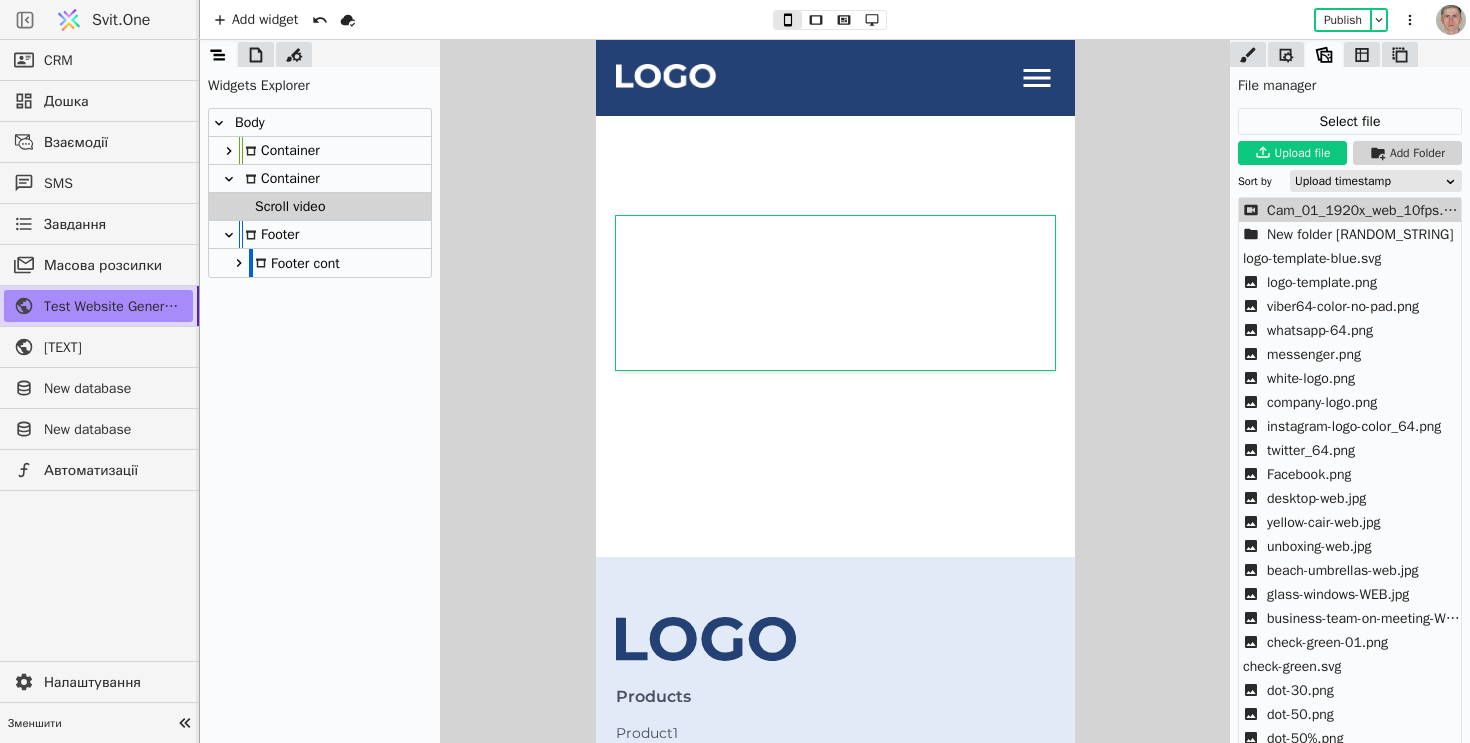 click on "Cam_01_1920x_web_10fps.webm" at bounding box center [1364, 210] 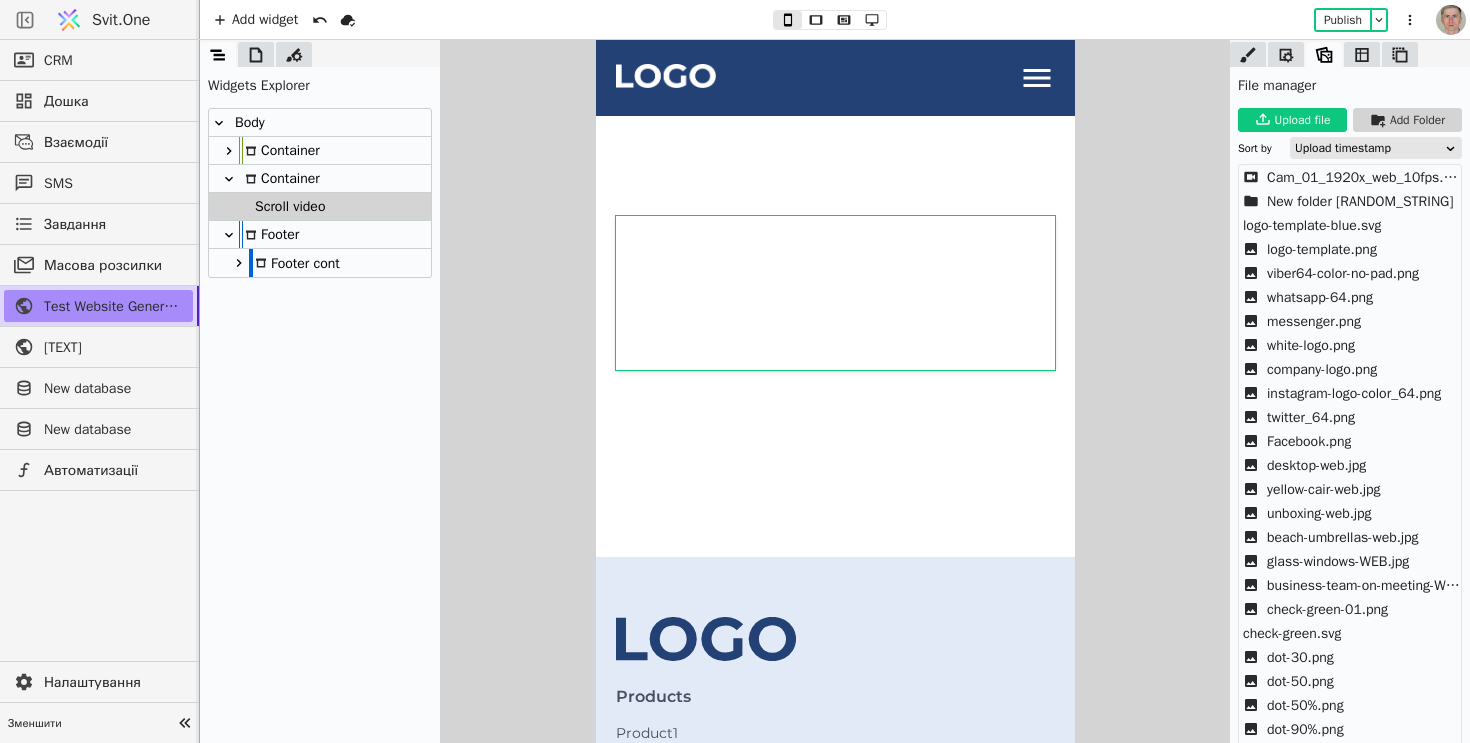 scroll, scrollTop: 160, scrollLeft: 0, axis: vertical 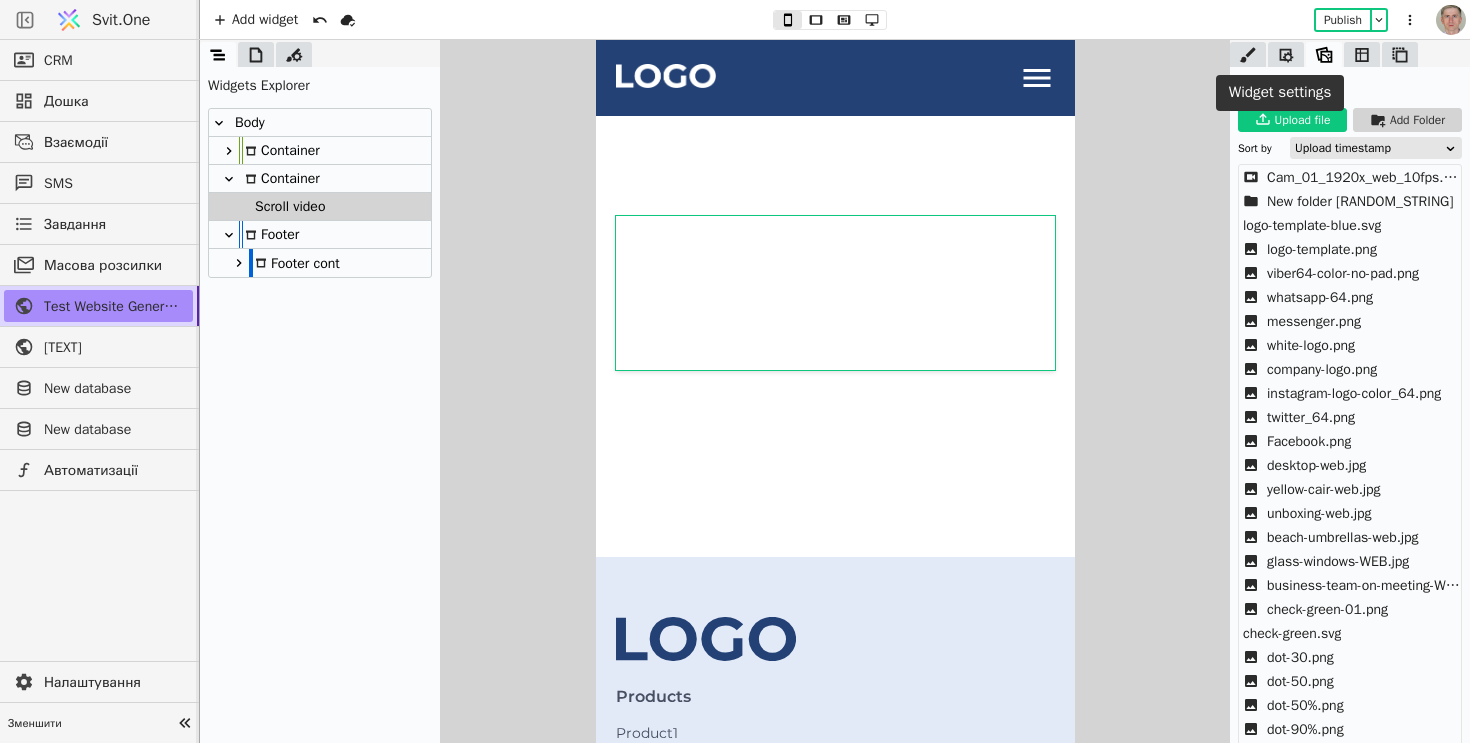 click 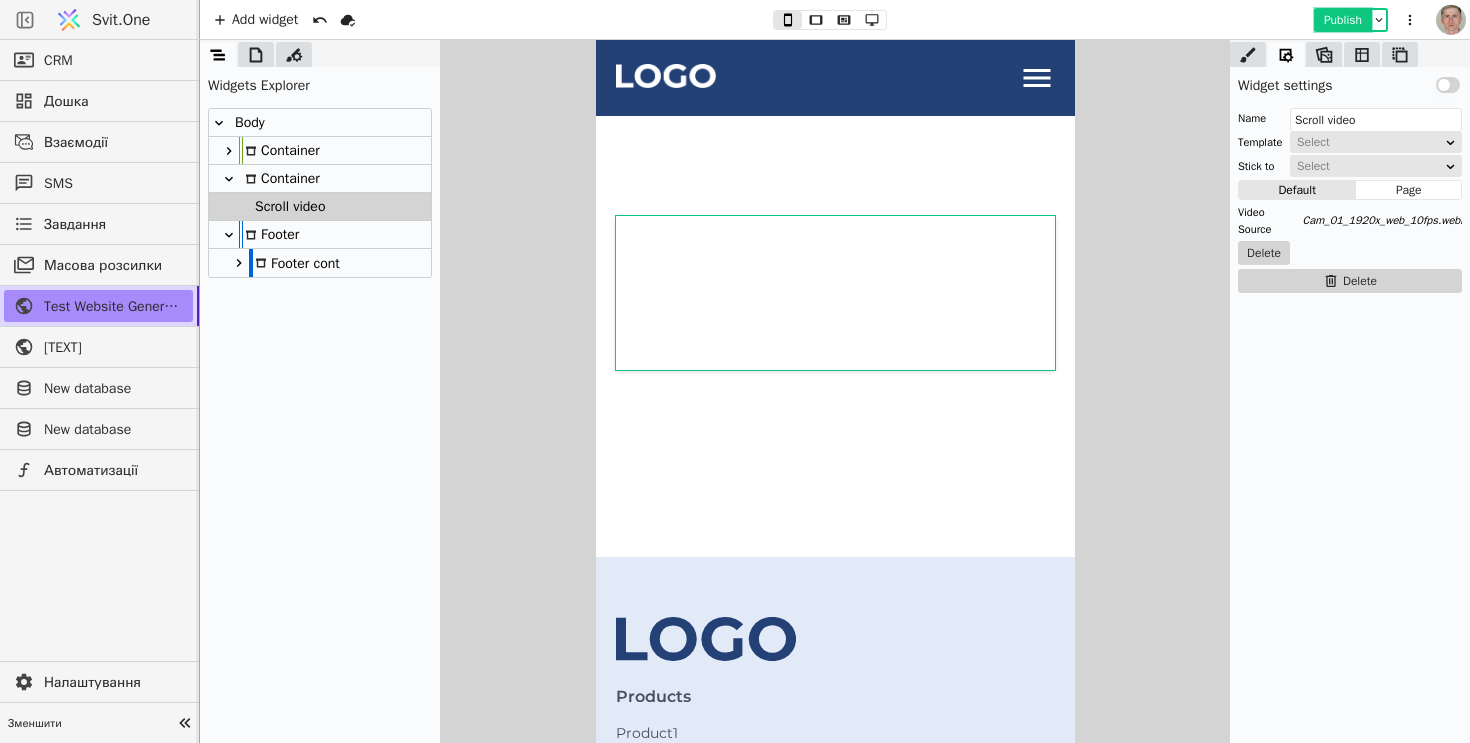 click on "Publish" at bounding box center [1343, 20] 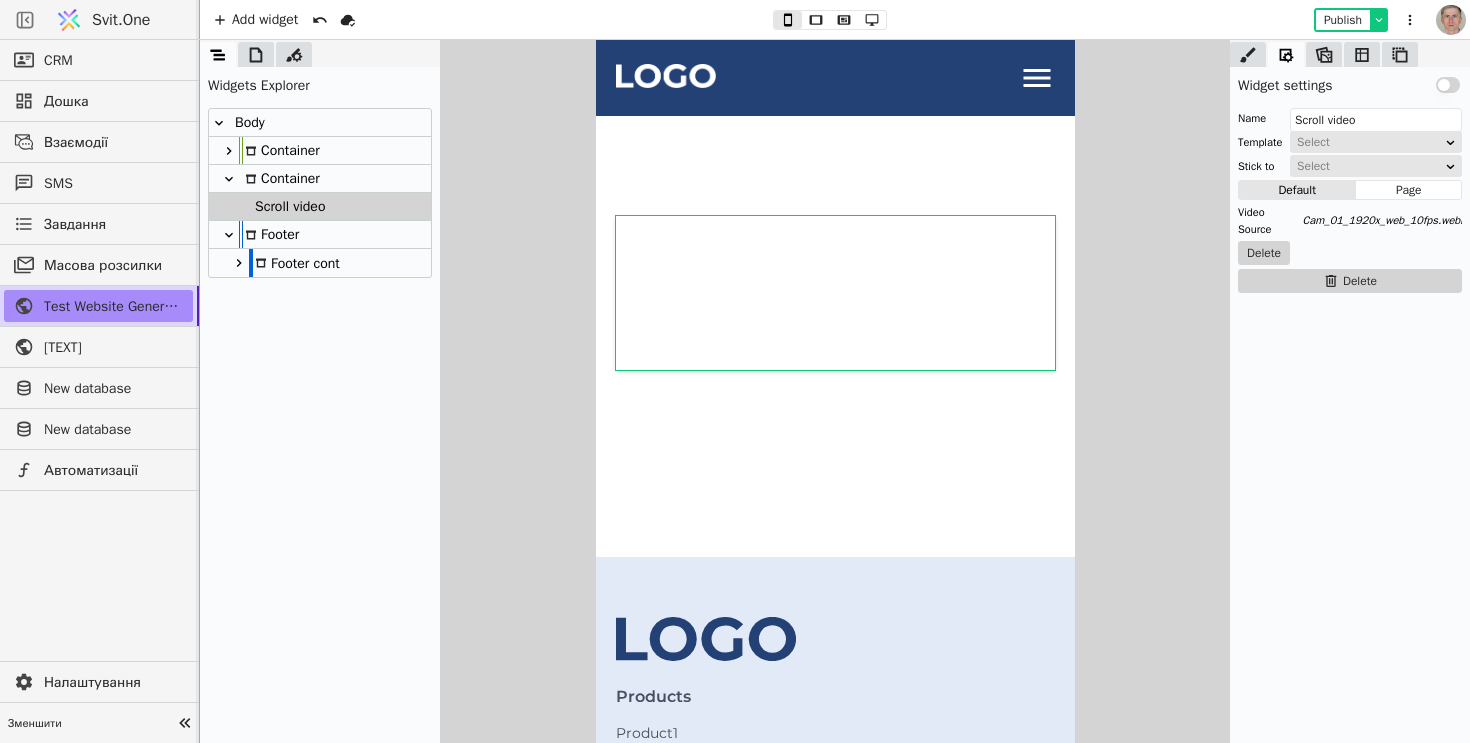 click 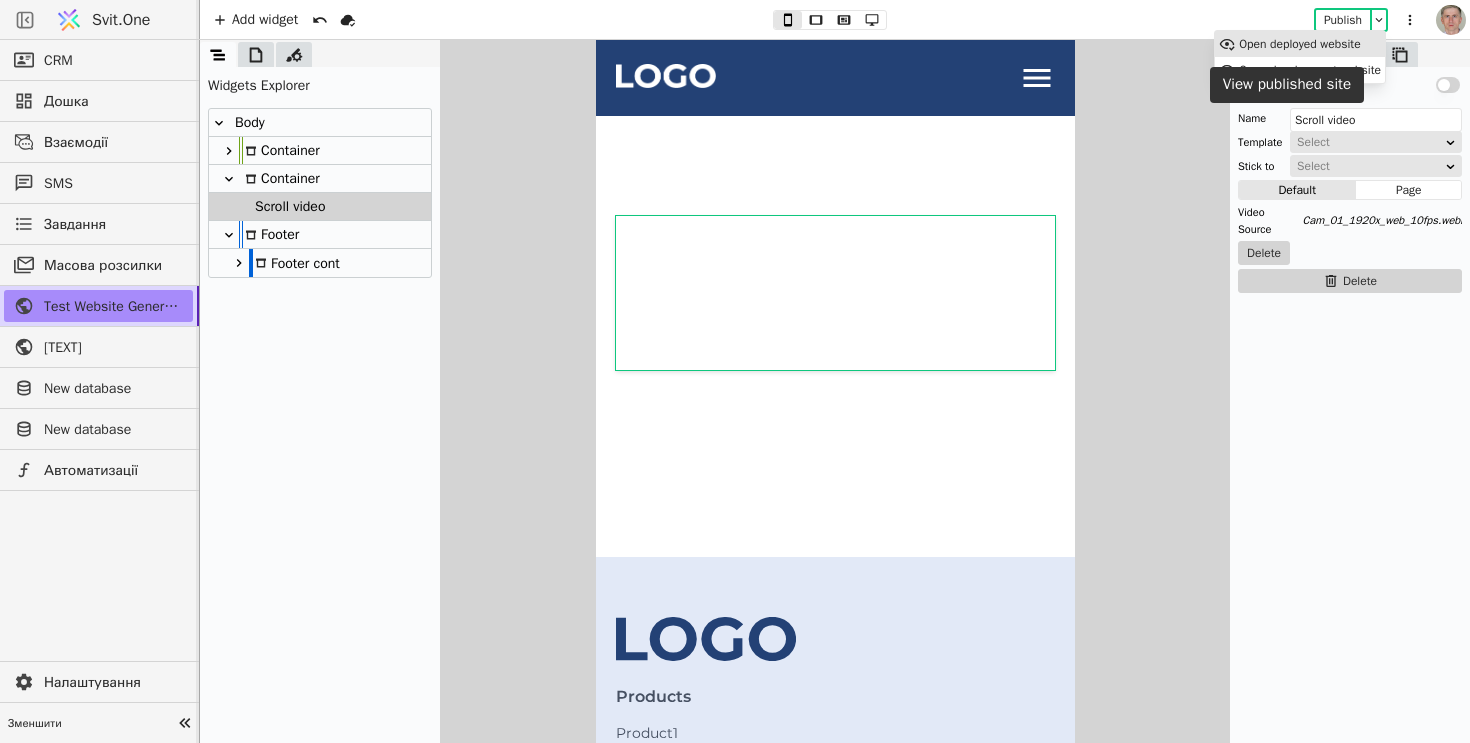 click on "Open deployed website" at bounding box center [1300, 44] 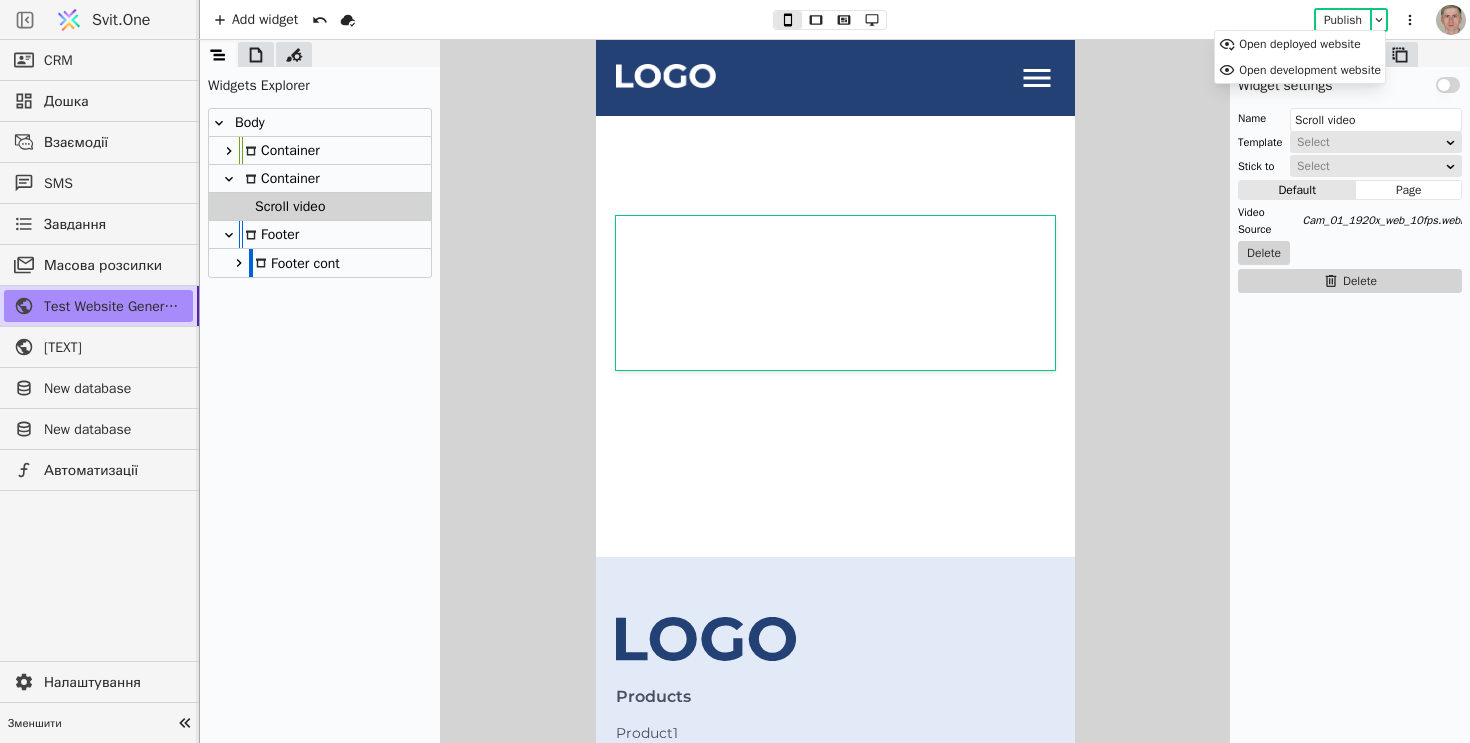 click at bounding box center [835, 391] 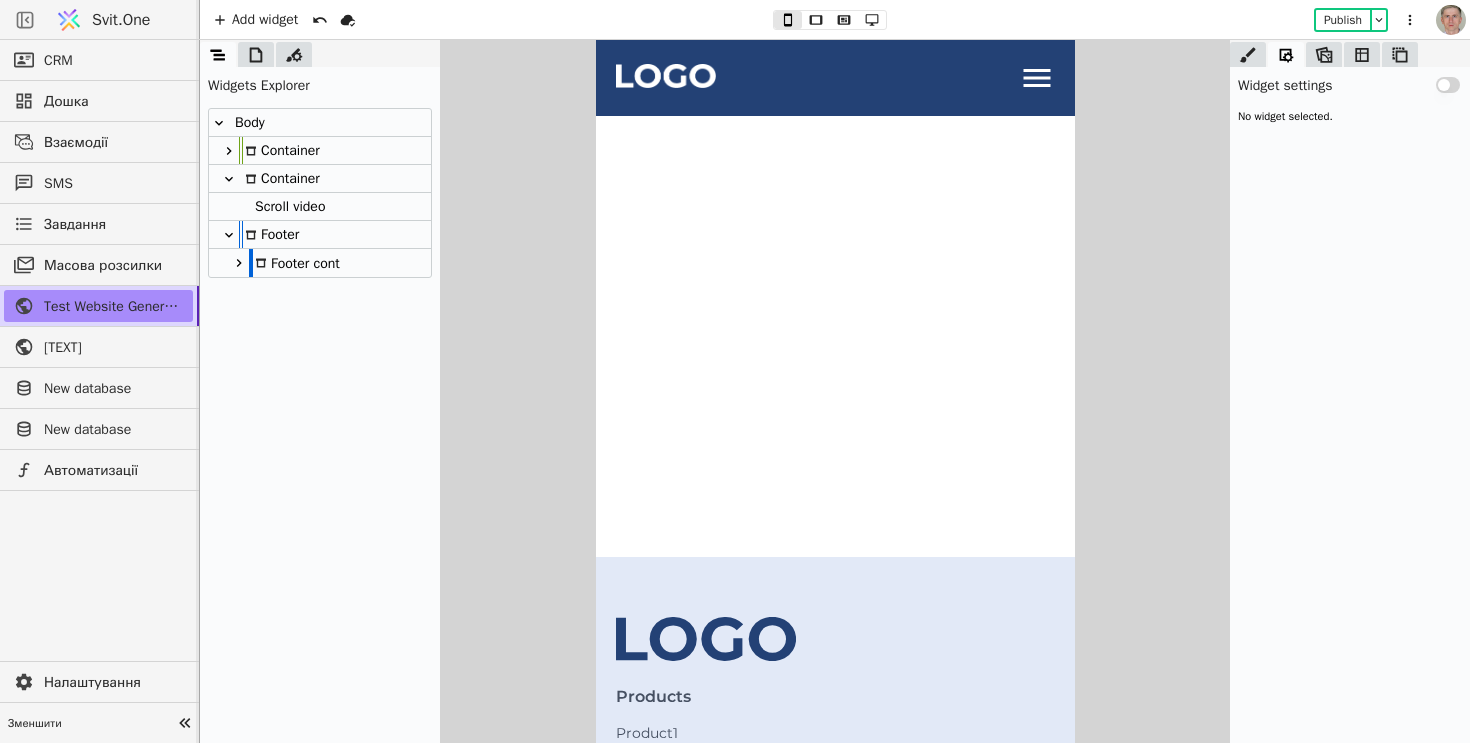 click on "Scroll video" at bounding box center (320, 207) 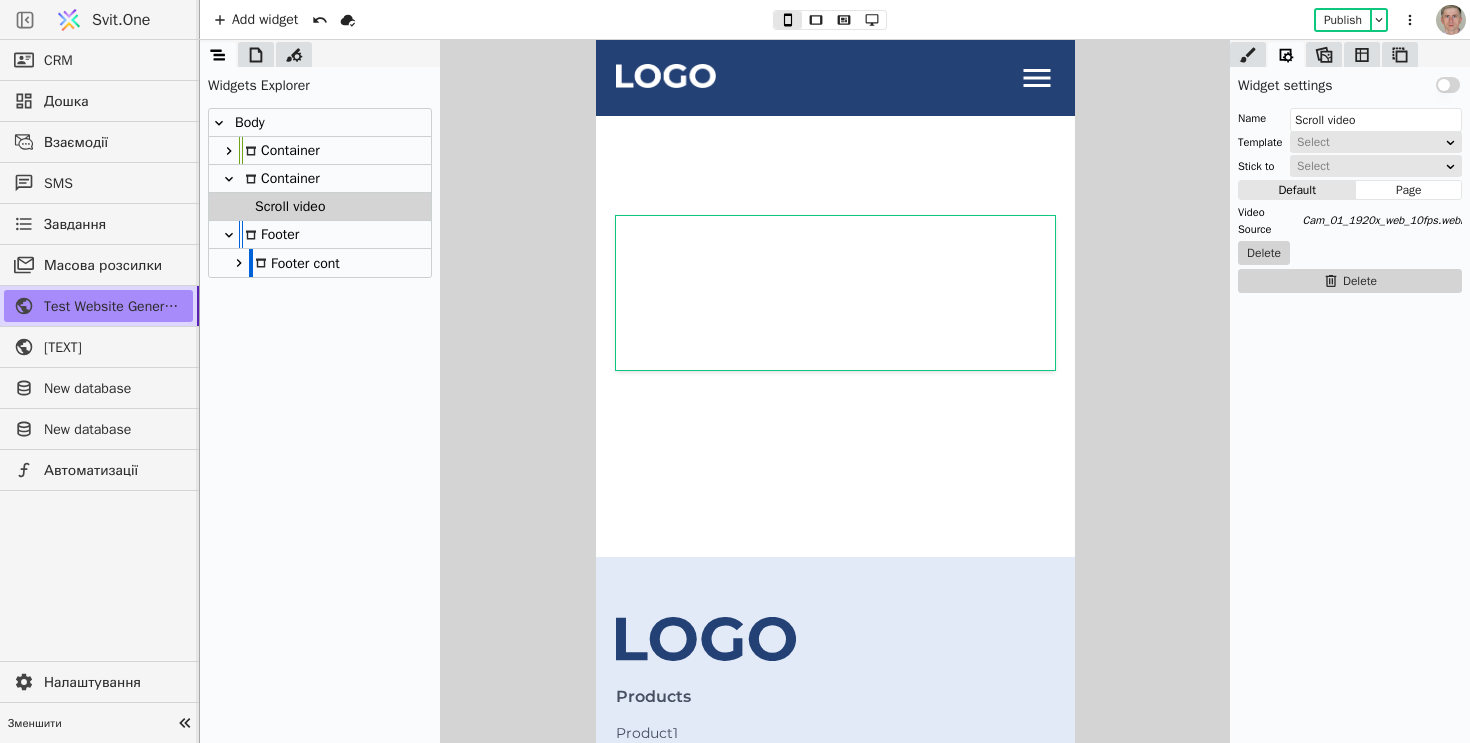 click at bounding box center (765, 291) 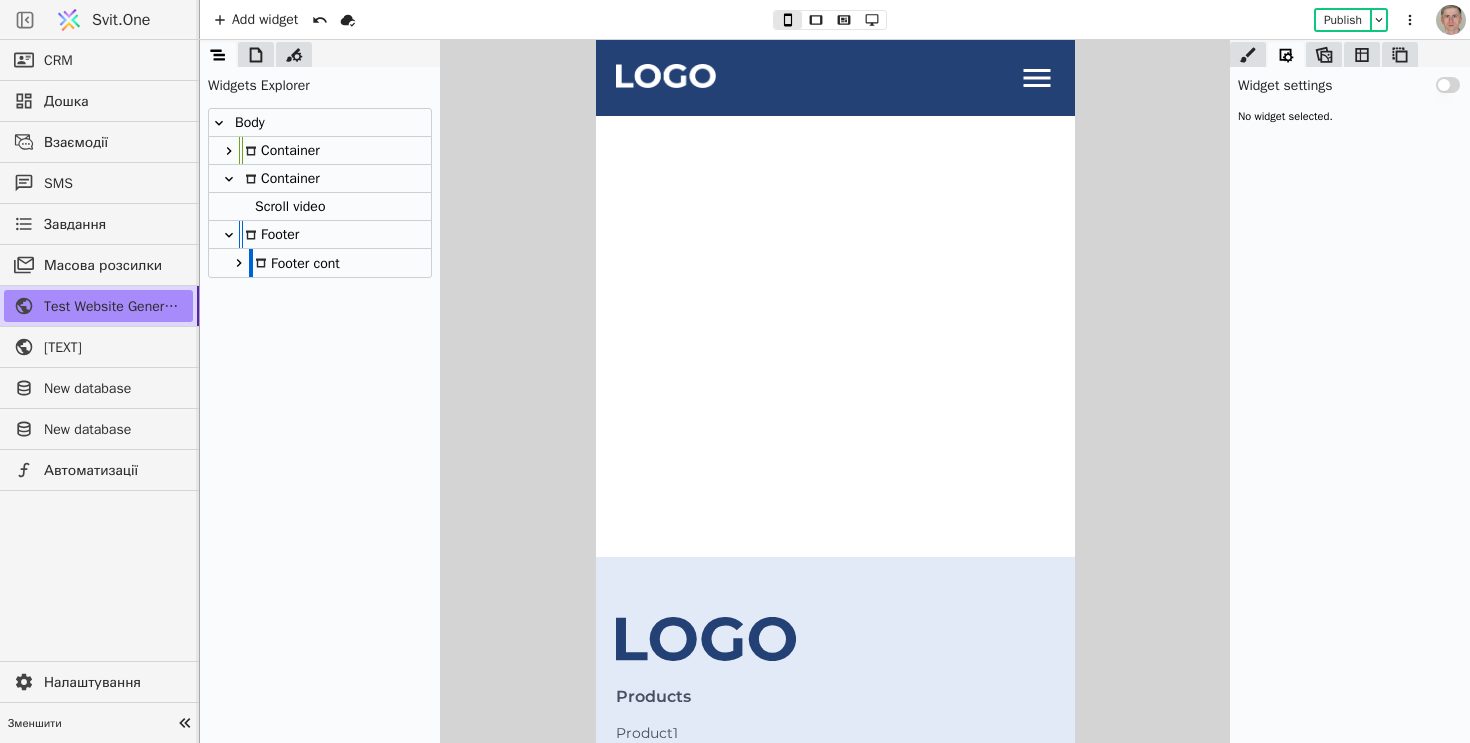 click on "Scroll video" at bounding box center [287, 206] 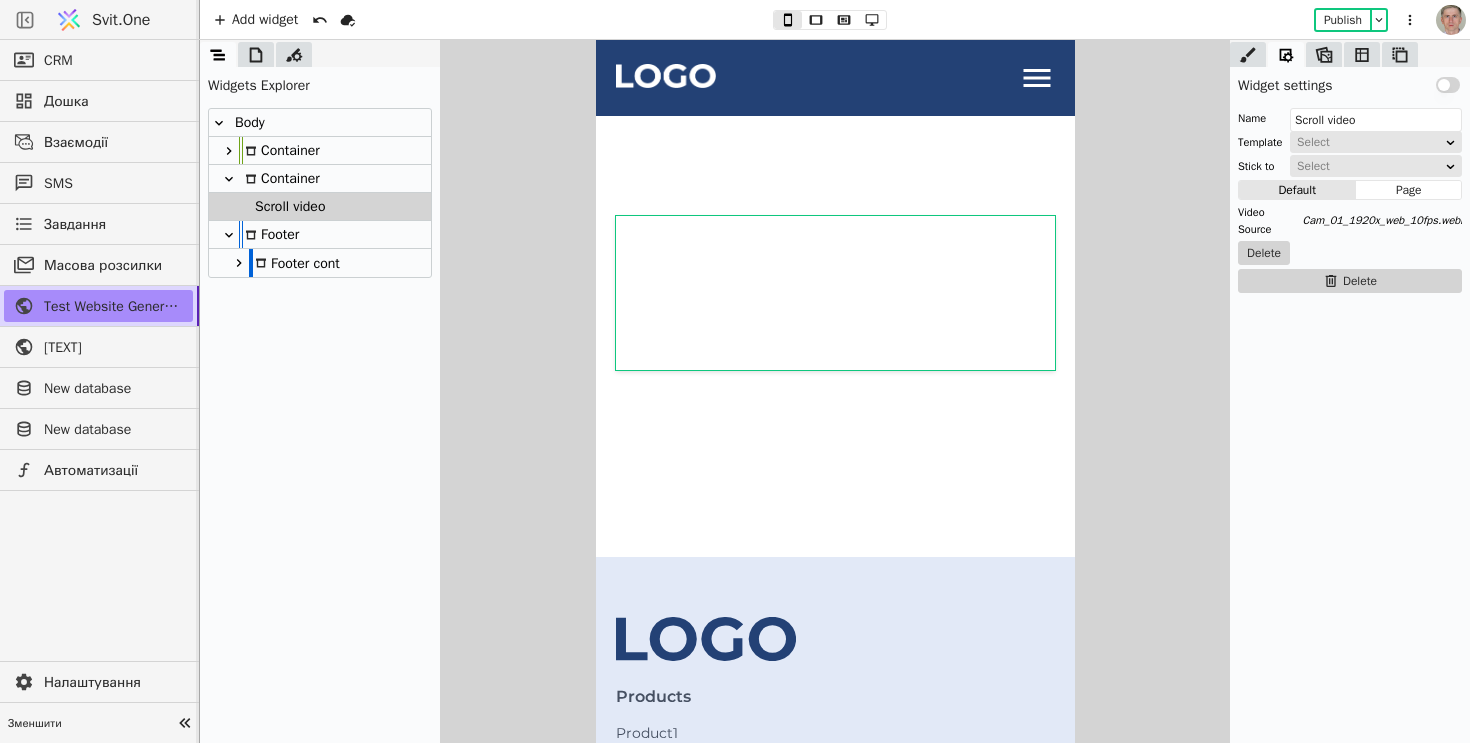 click on "Use setting" at bounding box center [1448, 85] 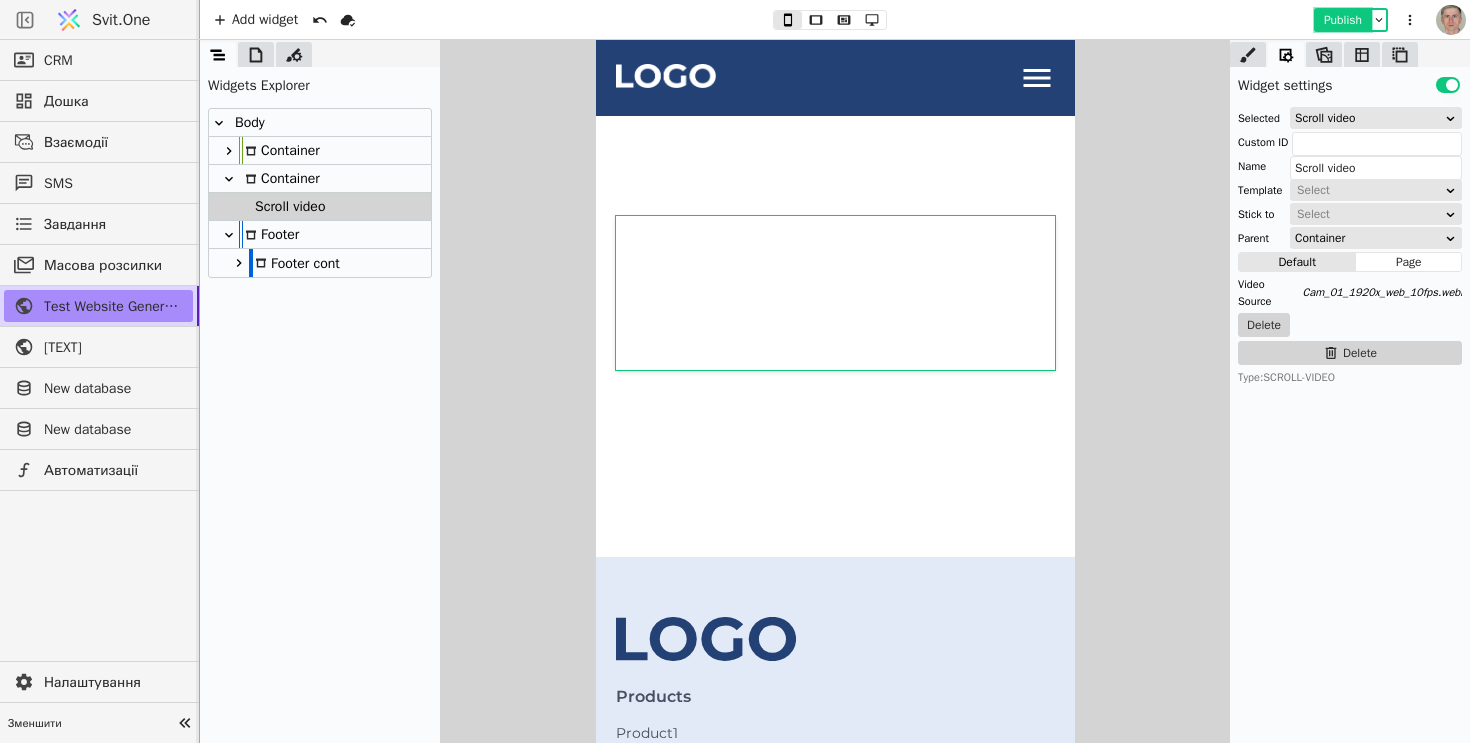 click on "Publish" at bounding box center [1343, 20] 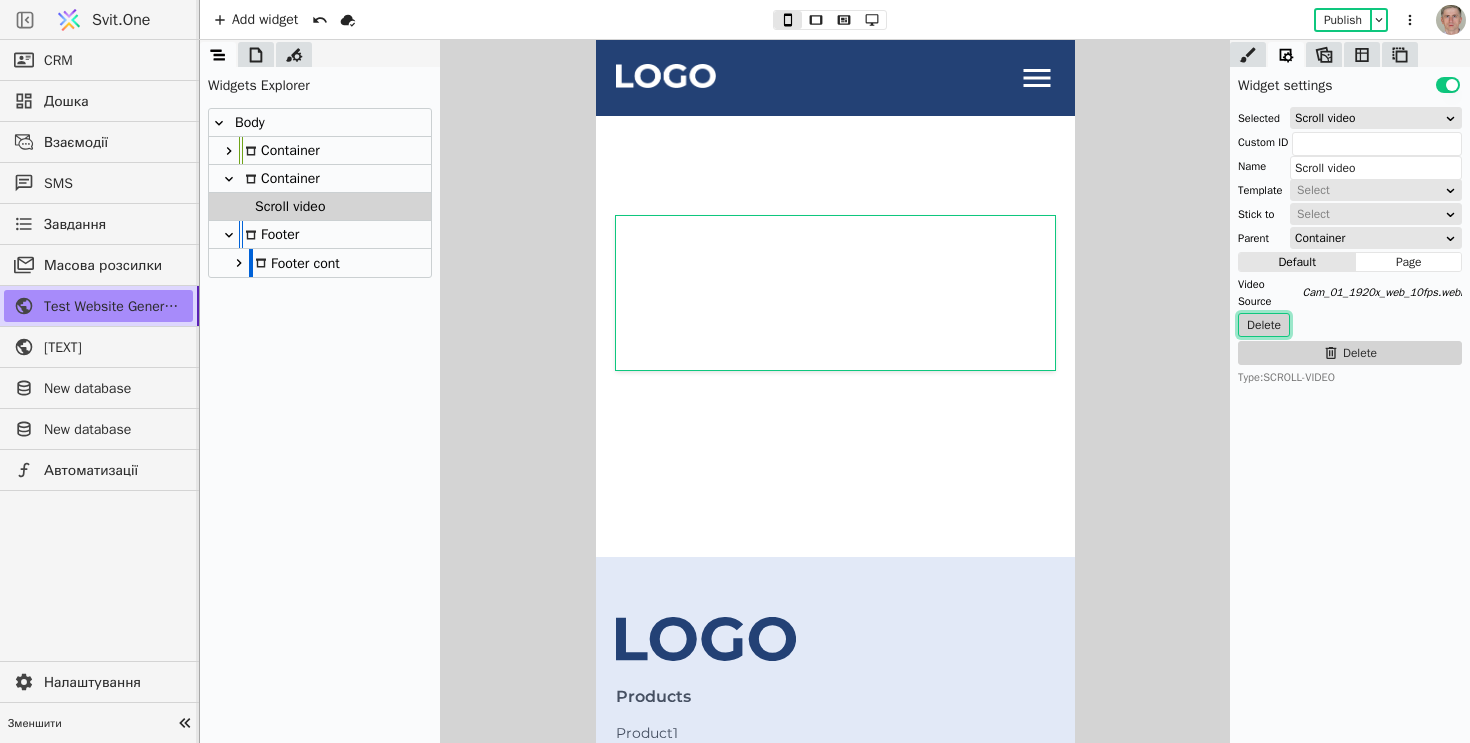 click on "Delete" at bounding box center (1264, 325) 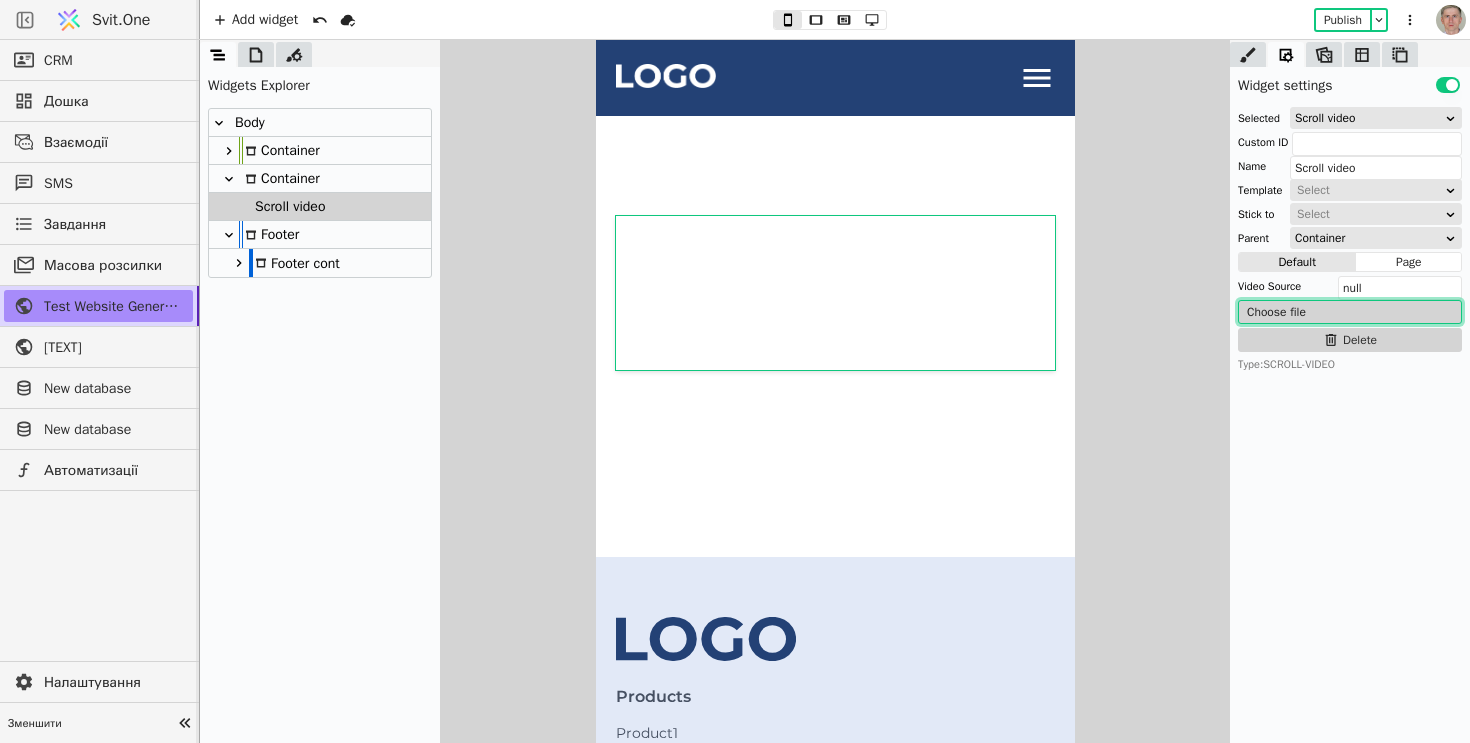 click on "Choose file" at bounding box center (1350, 312) 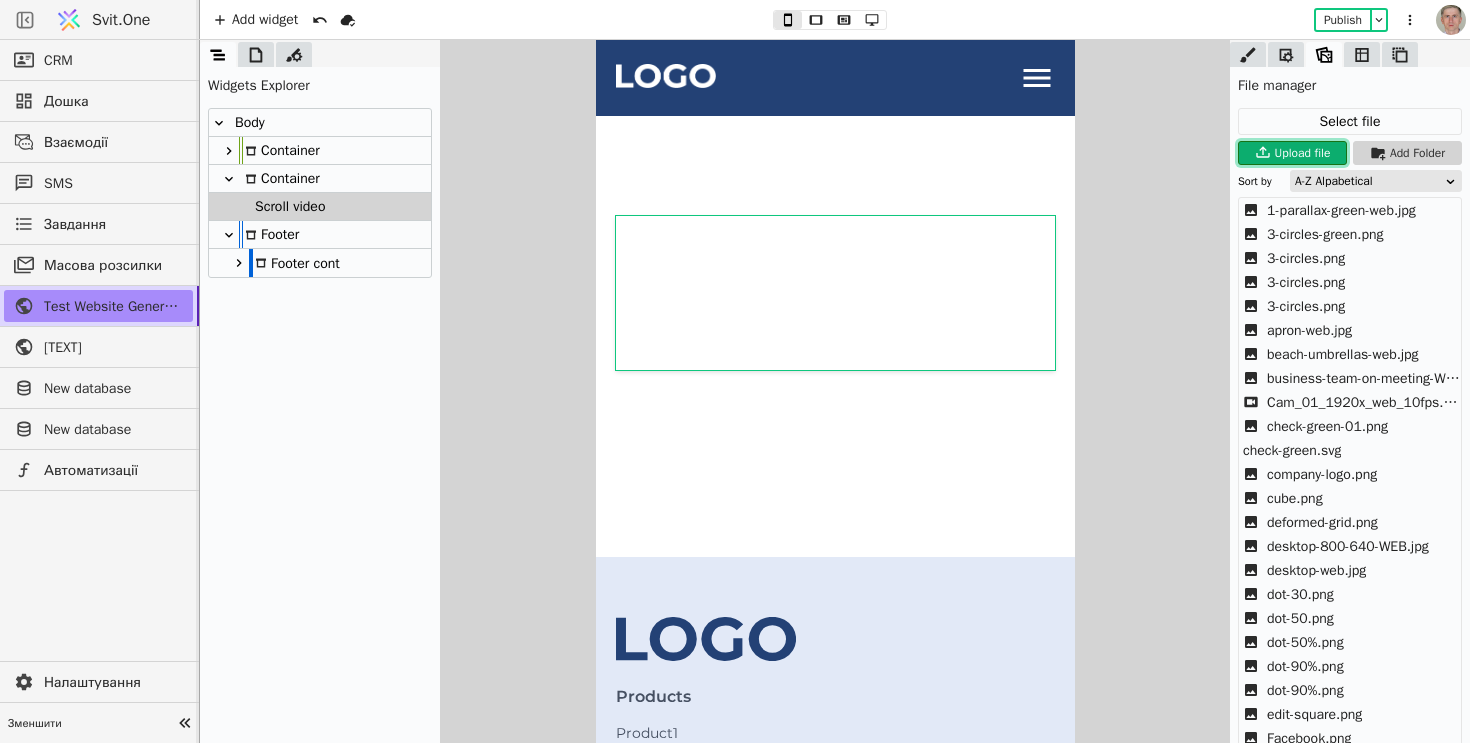 click on "Upload file" at bounding box center (1305, 153) 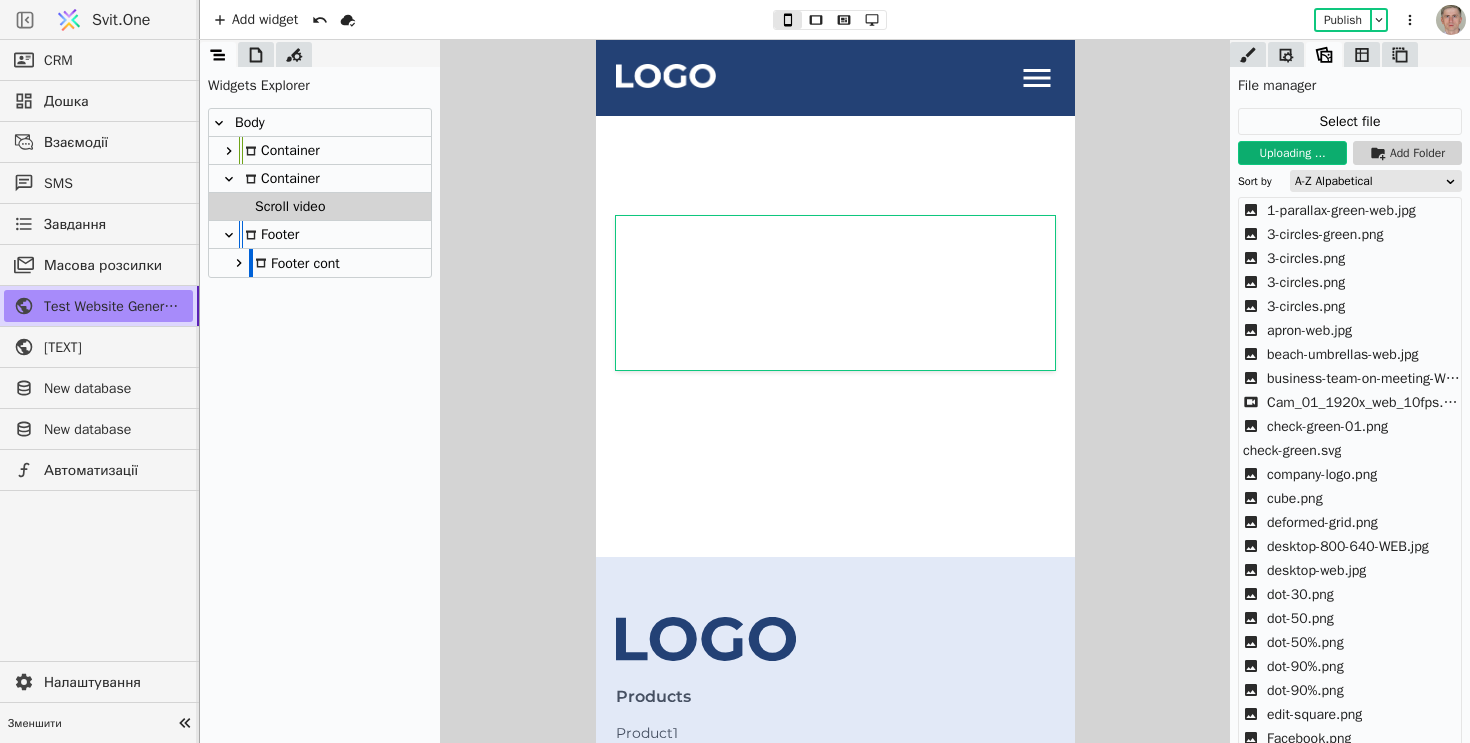click on "A-Z Alpabetical" at bounding box center (1369, 181) 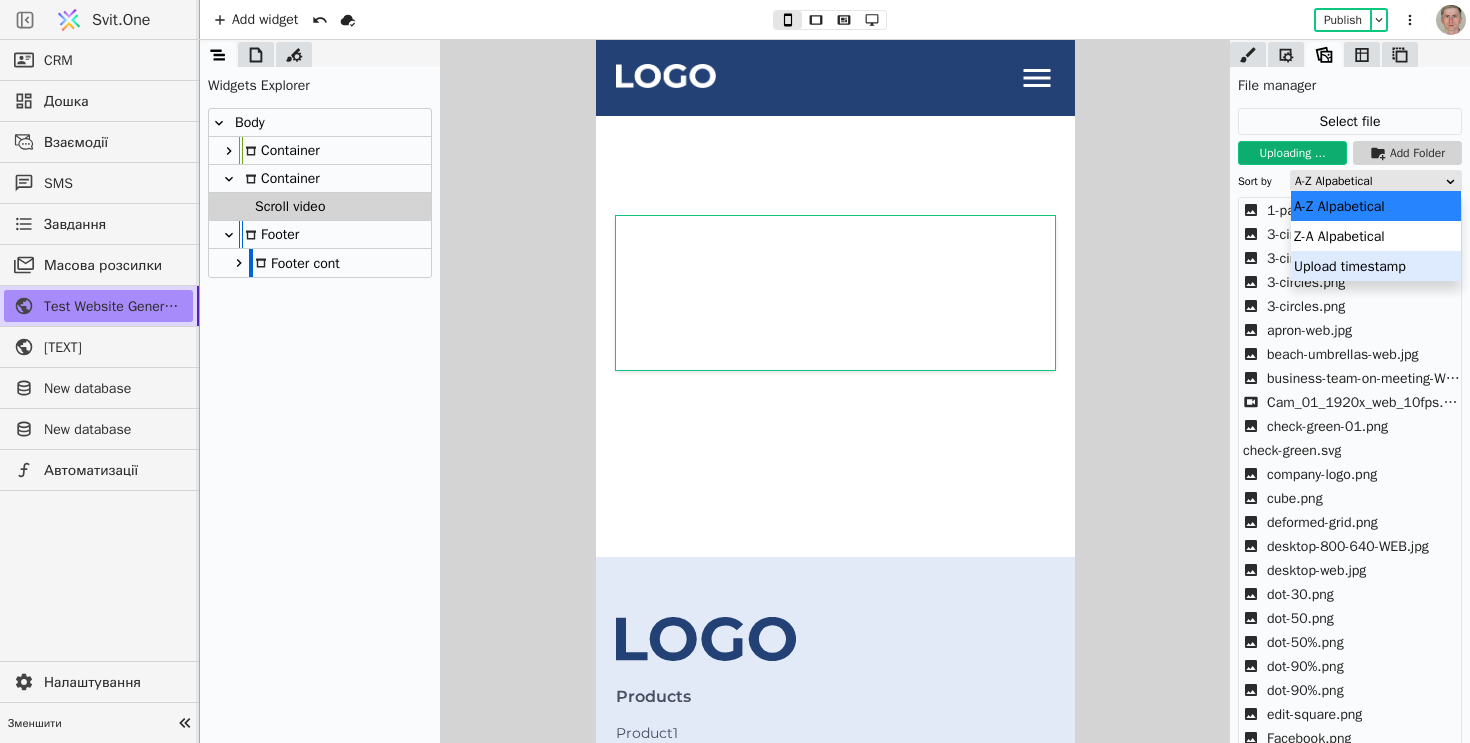 click on "Upload timestamp" at bounding box center (1376, 266) 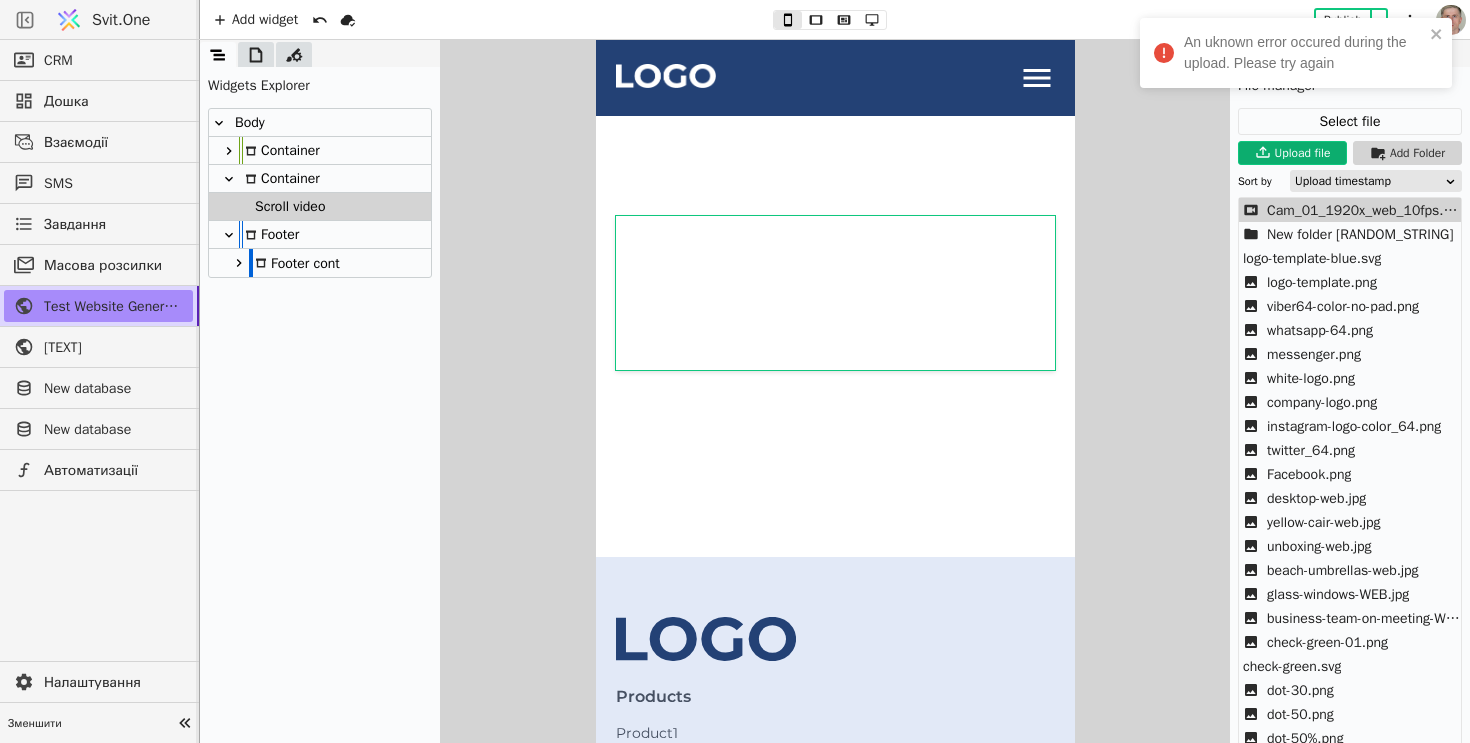 click on "Cam_01_1920x_web_10fps.webm" at bounding box center (1364, 210) 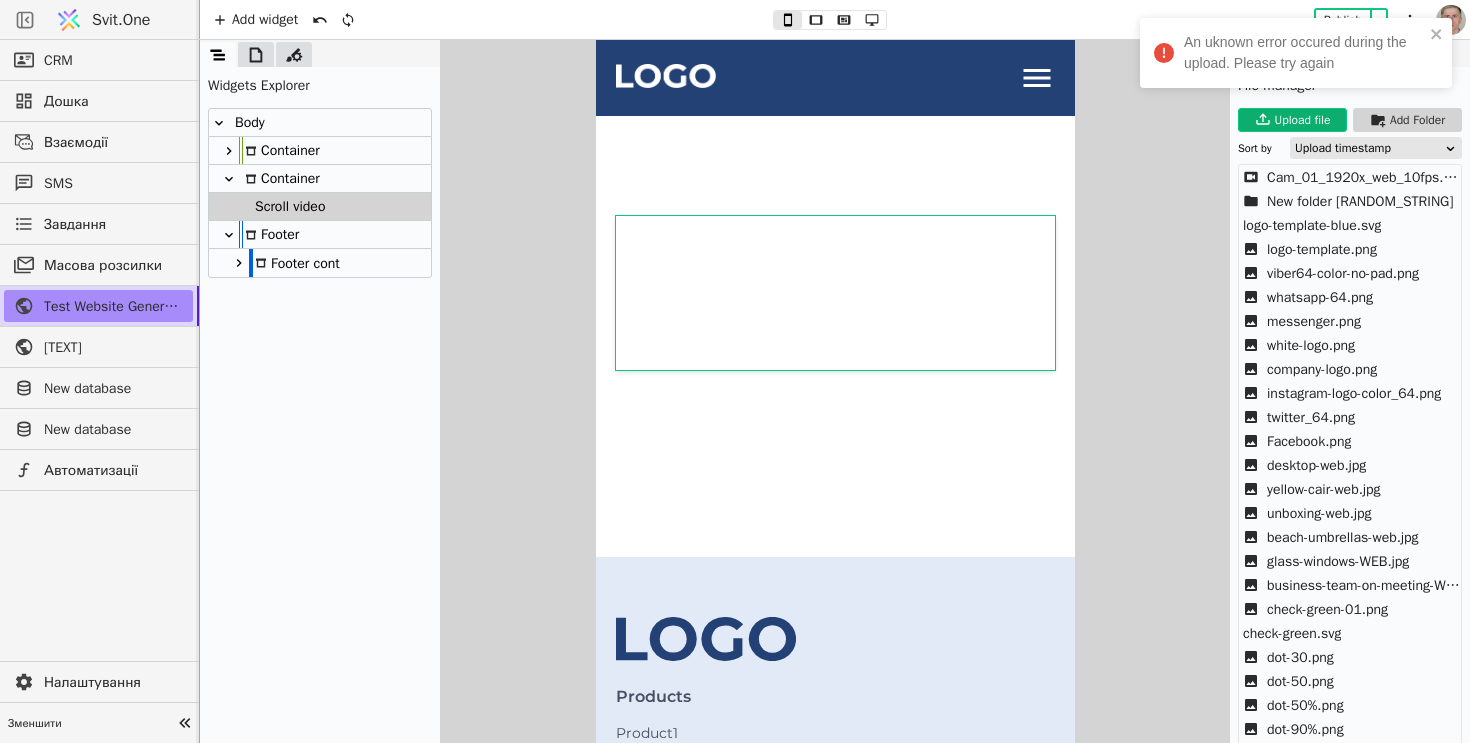 click at bounding box center [835, 391] 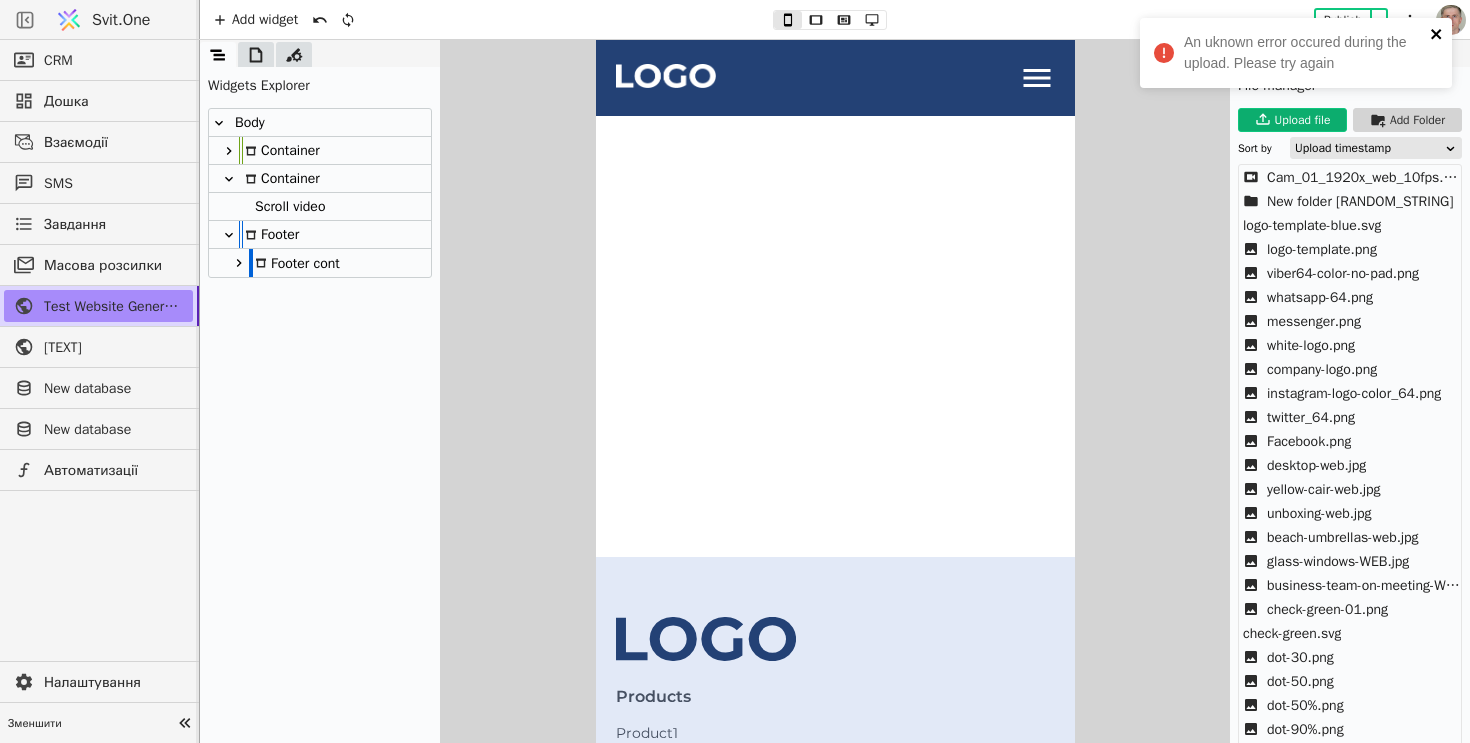 click 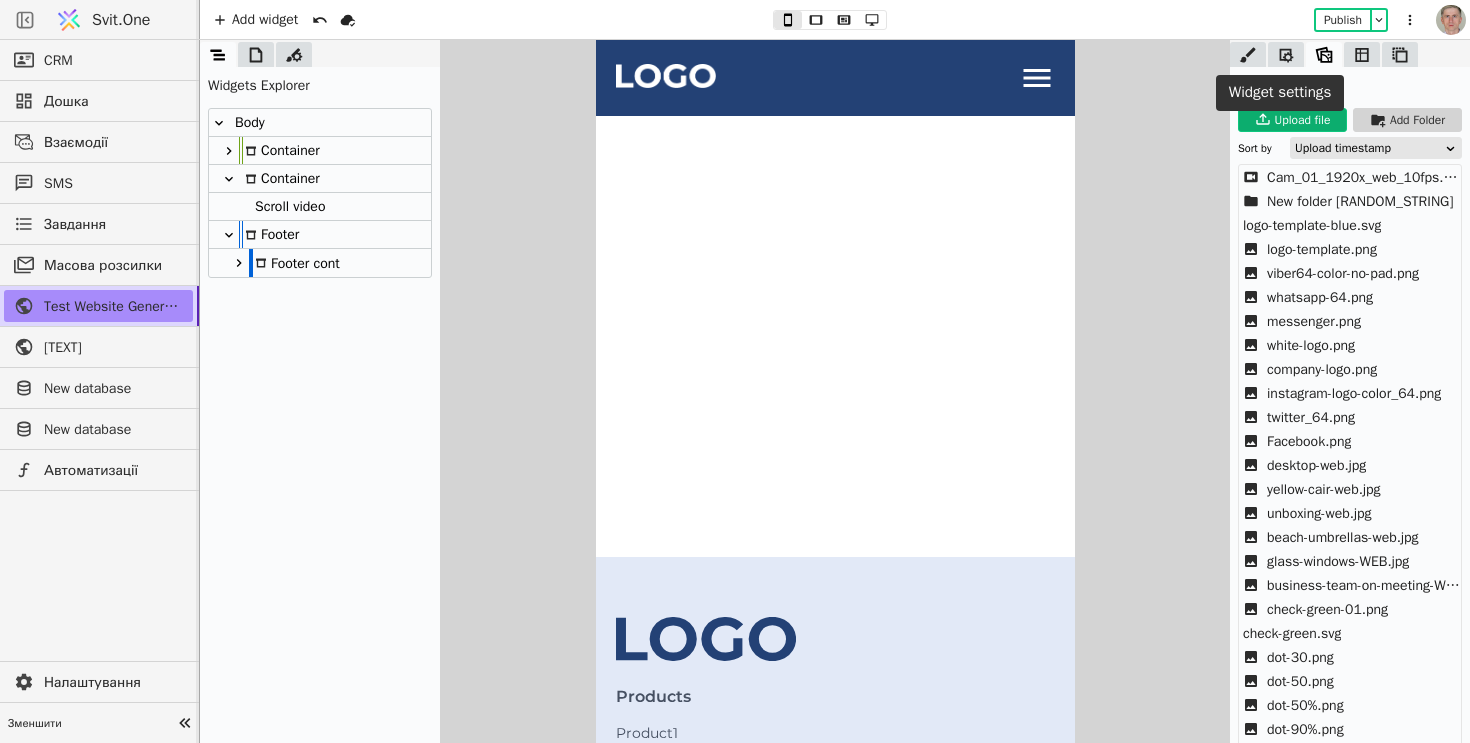 click 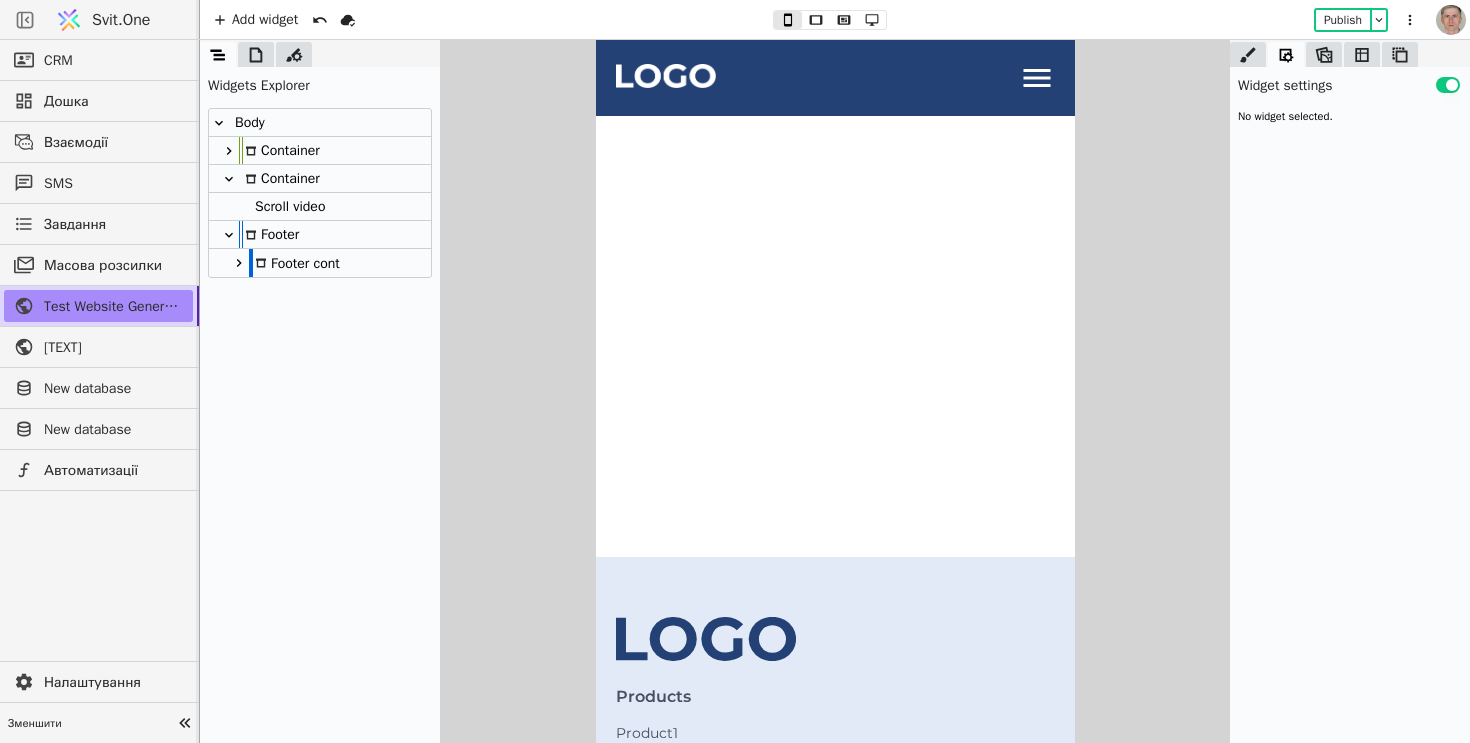 click on "Scroll video" at bounding box center [287, 206] 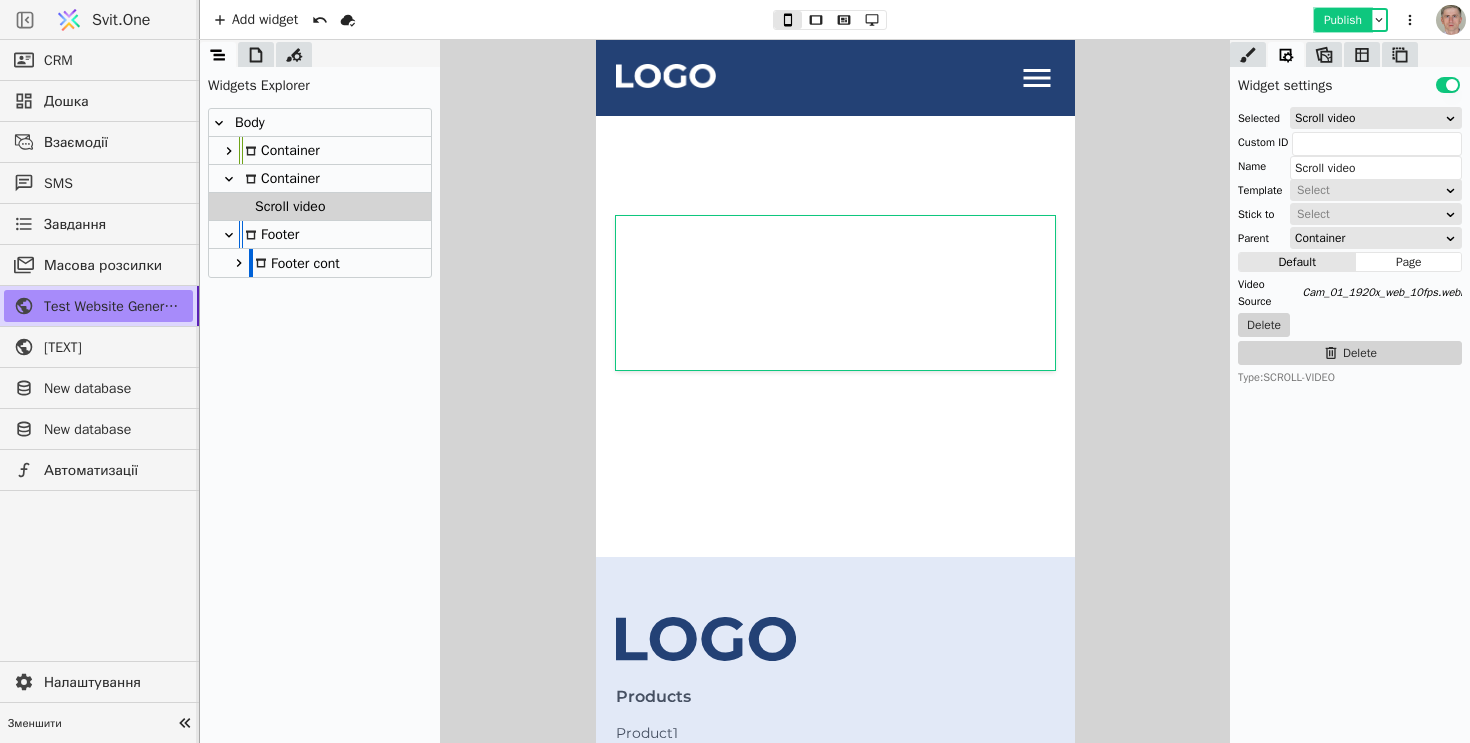 click on "Publish" at bounding box center (1343, 20) 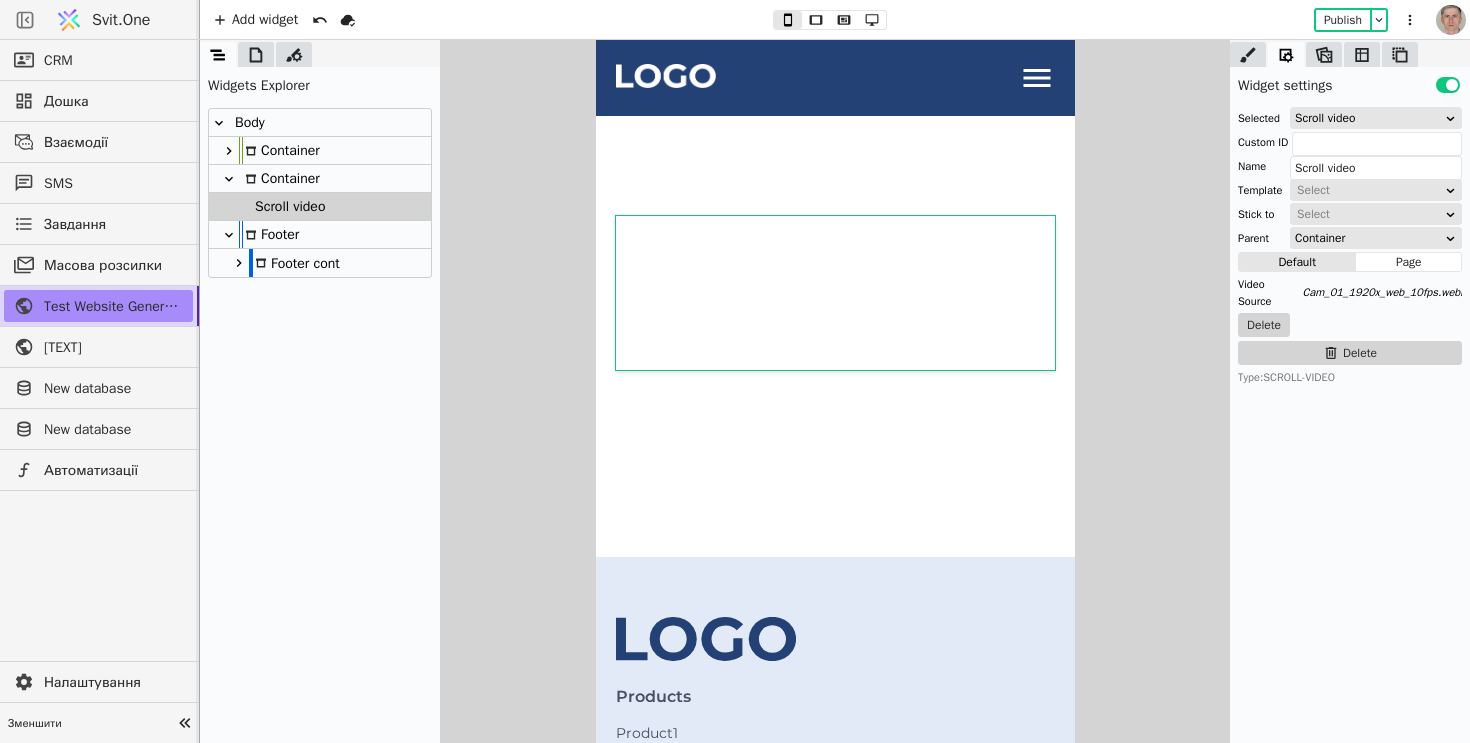 click at bounding box center [1350, 53] 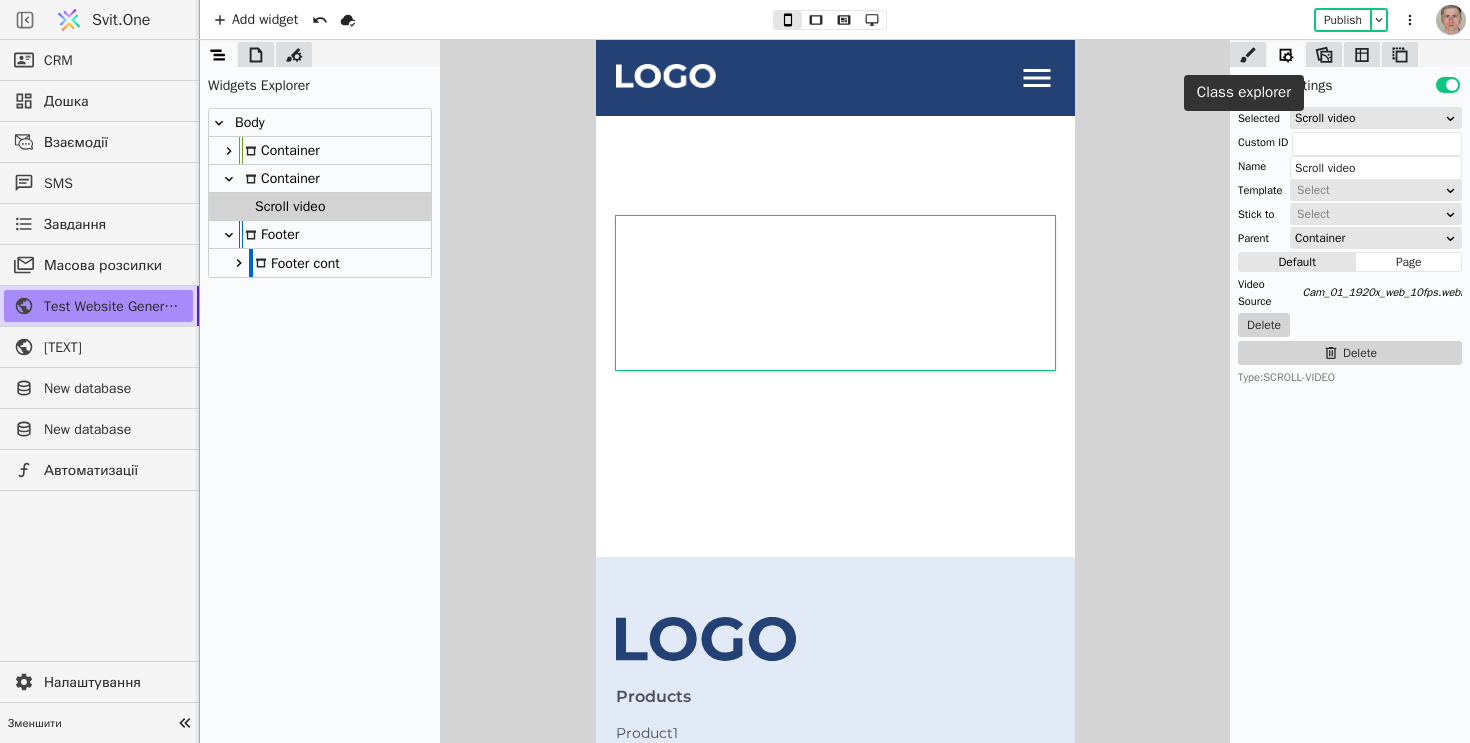 click 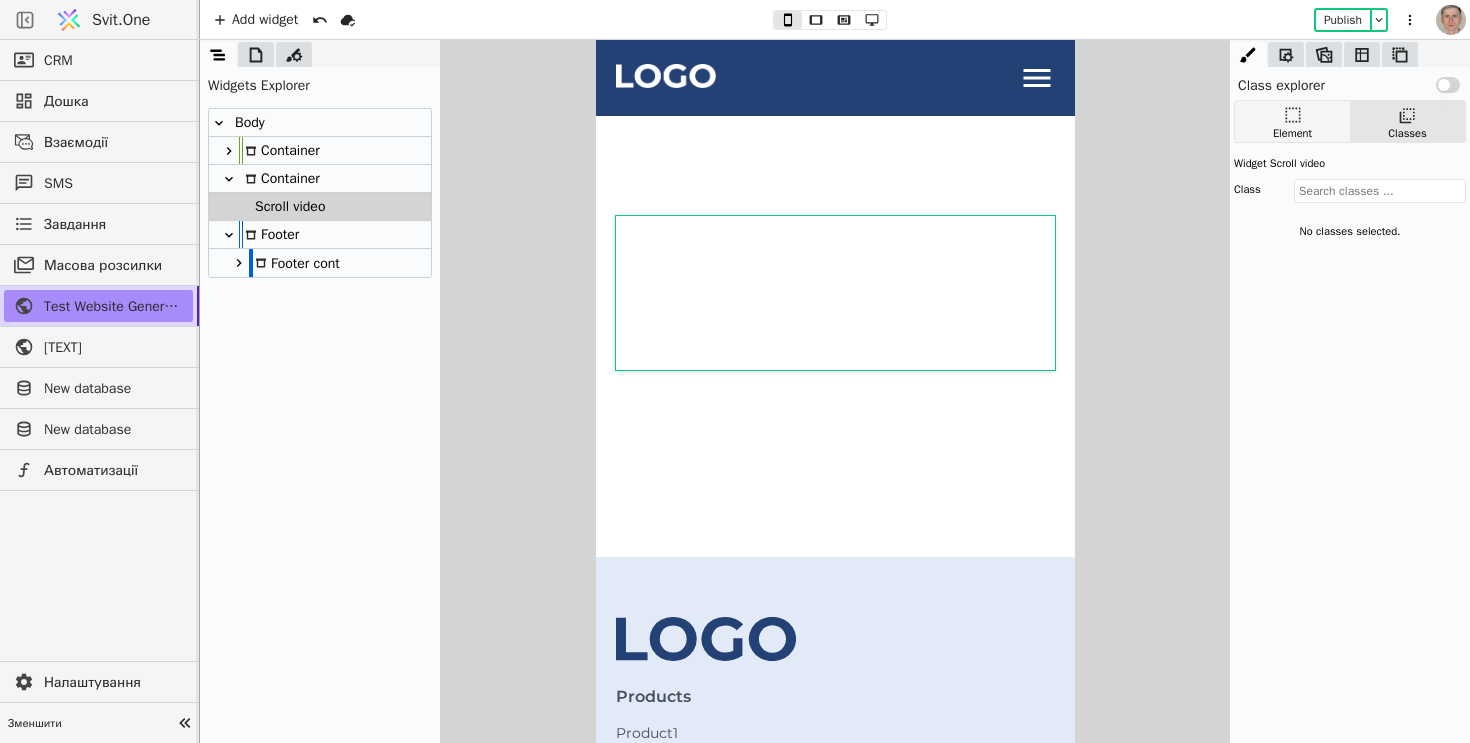 click 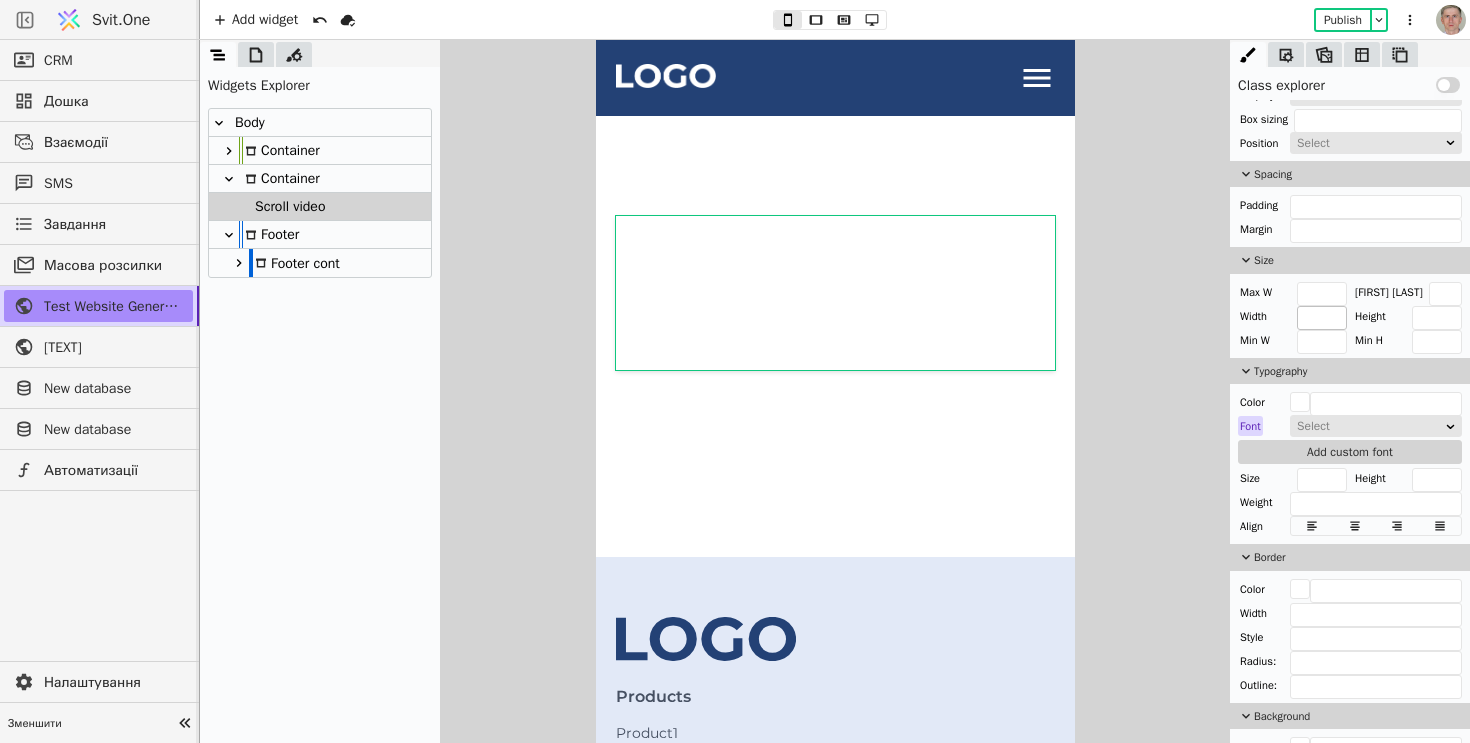 scroll, scrollTop: 174, scrollLeft: 0, axis: vertical 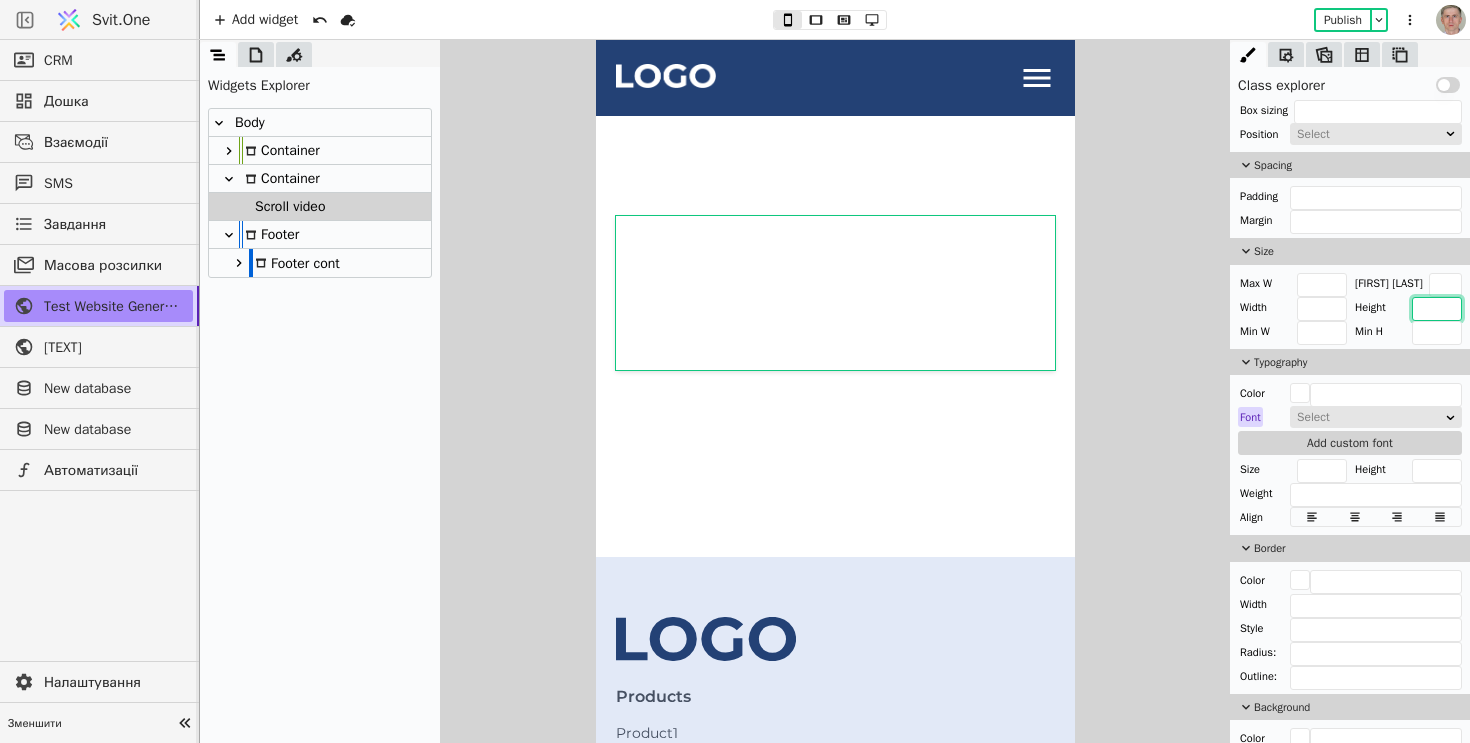 click at bounding box center [1437, 309] 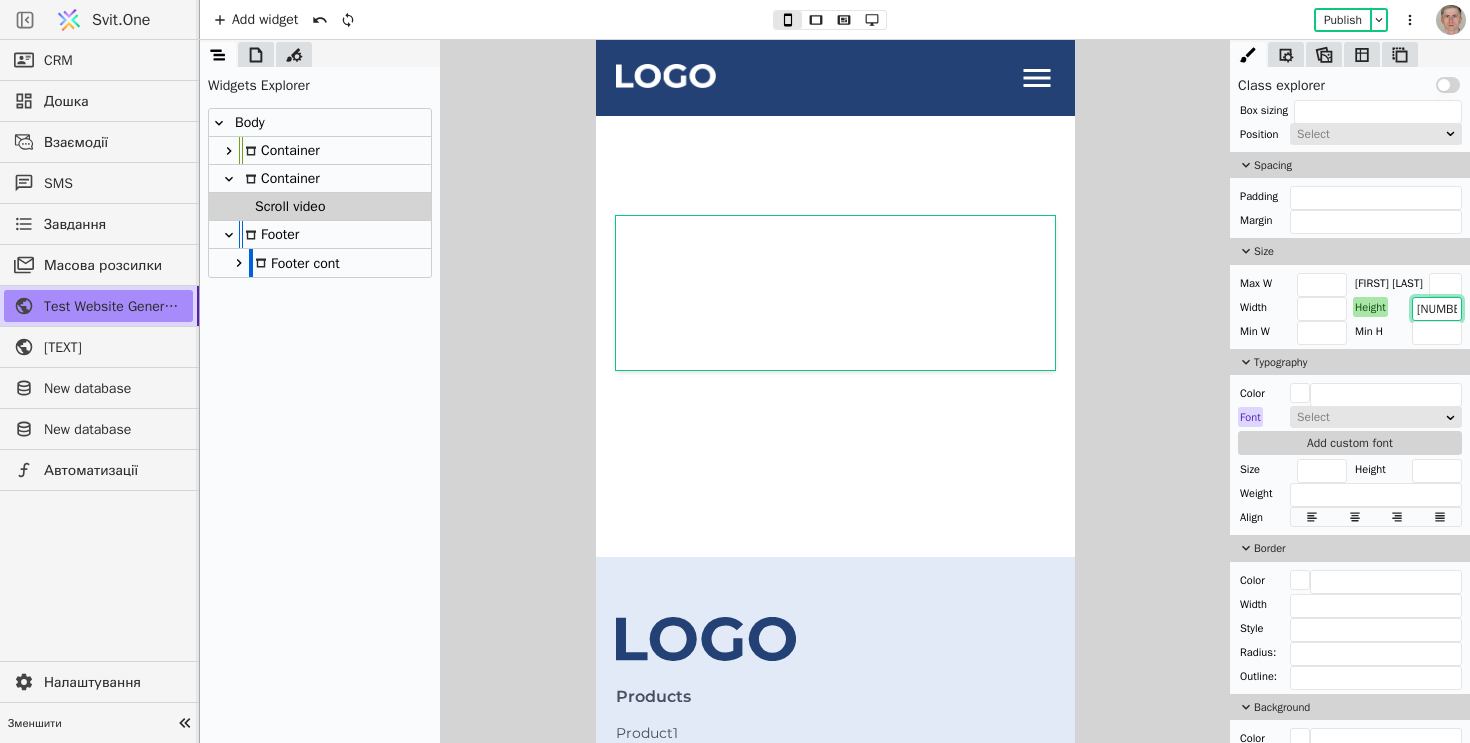 scroll, scrollTop: 0, scrollLeft: 3, axis: horizontal 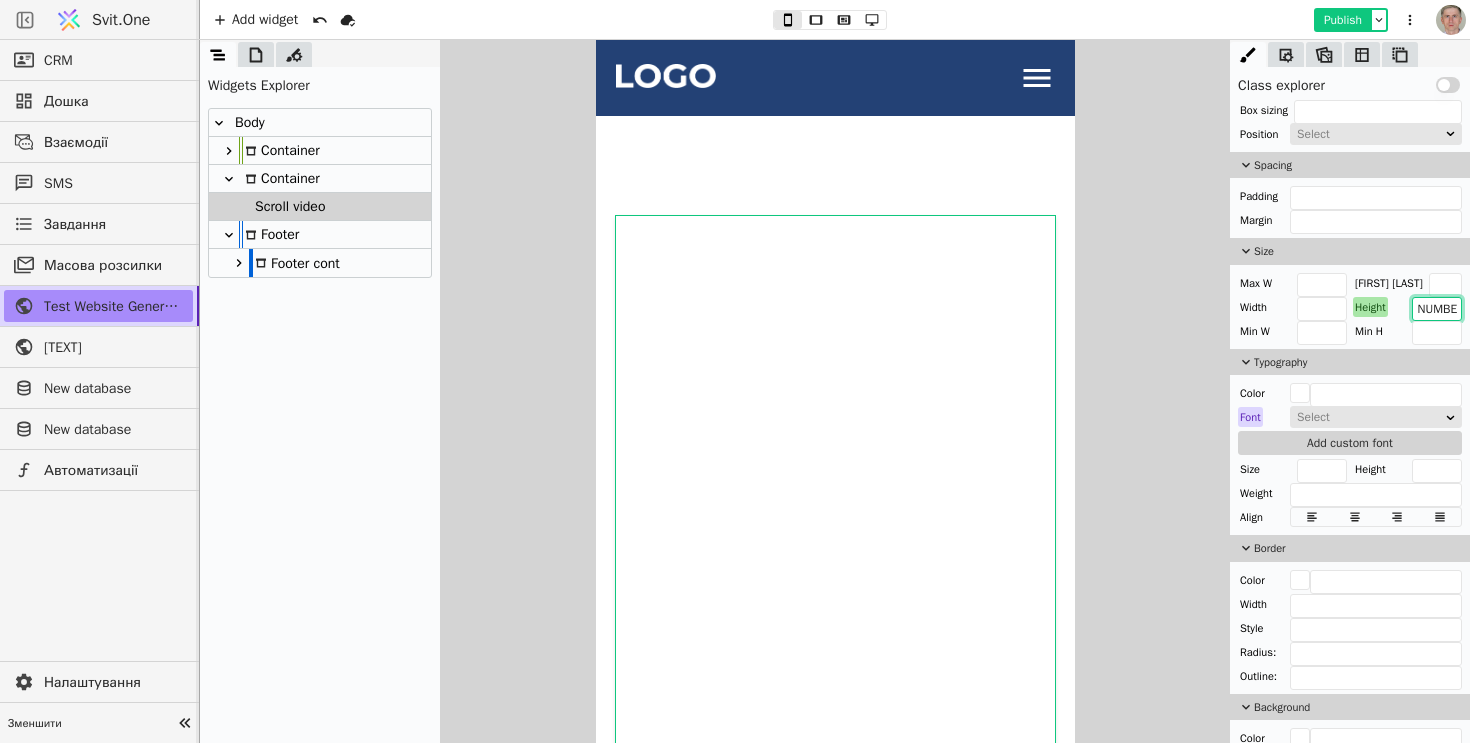 type on "[NUMBER]px" 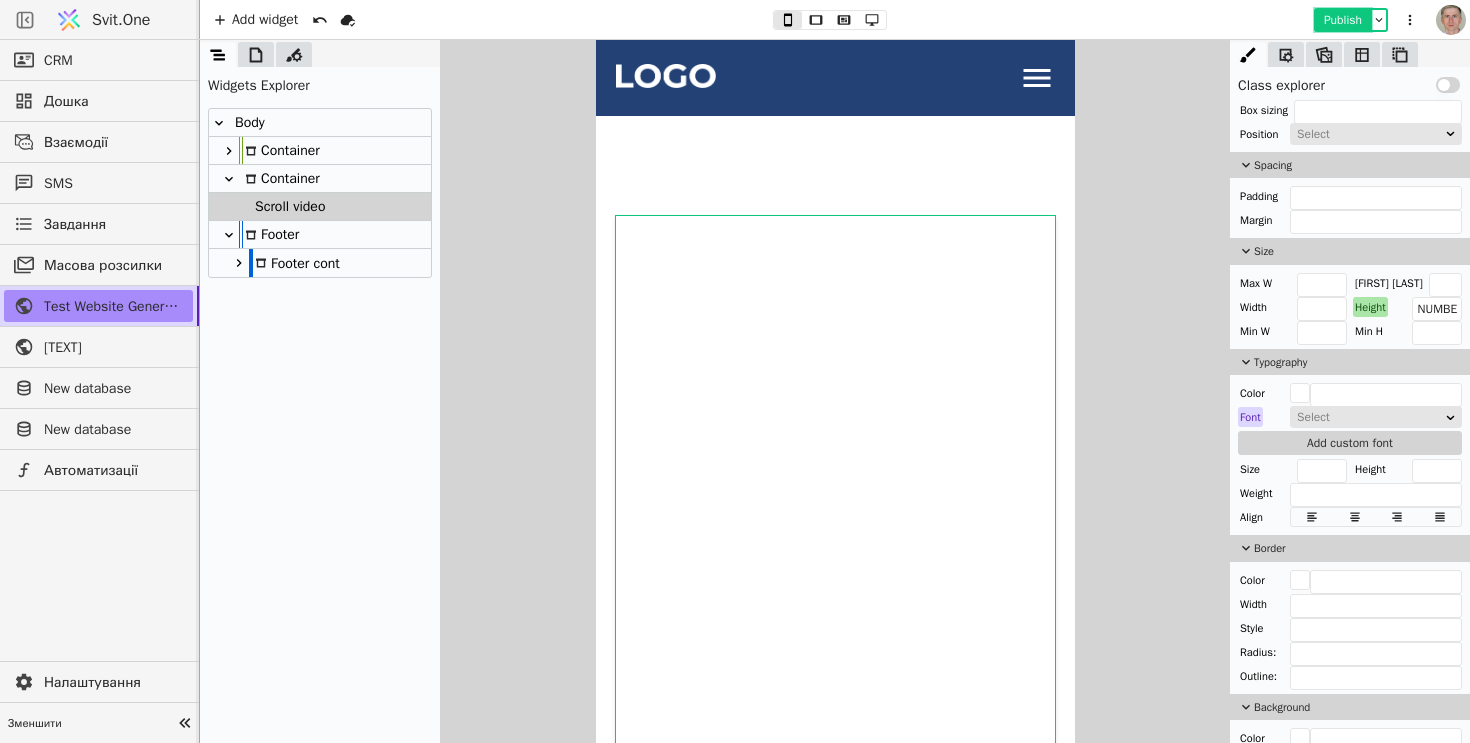 scroll, scrollTop: 0, scrollLeft: 0, axis: both 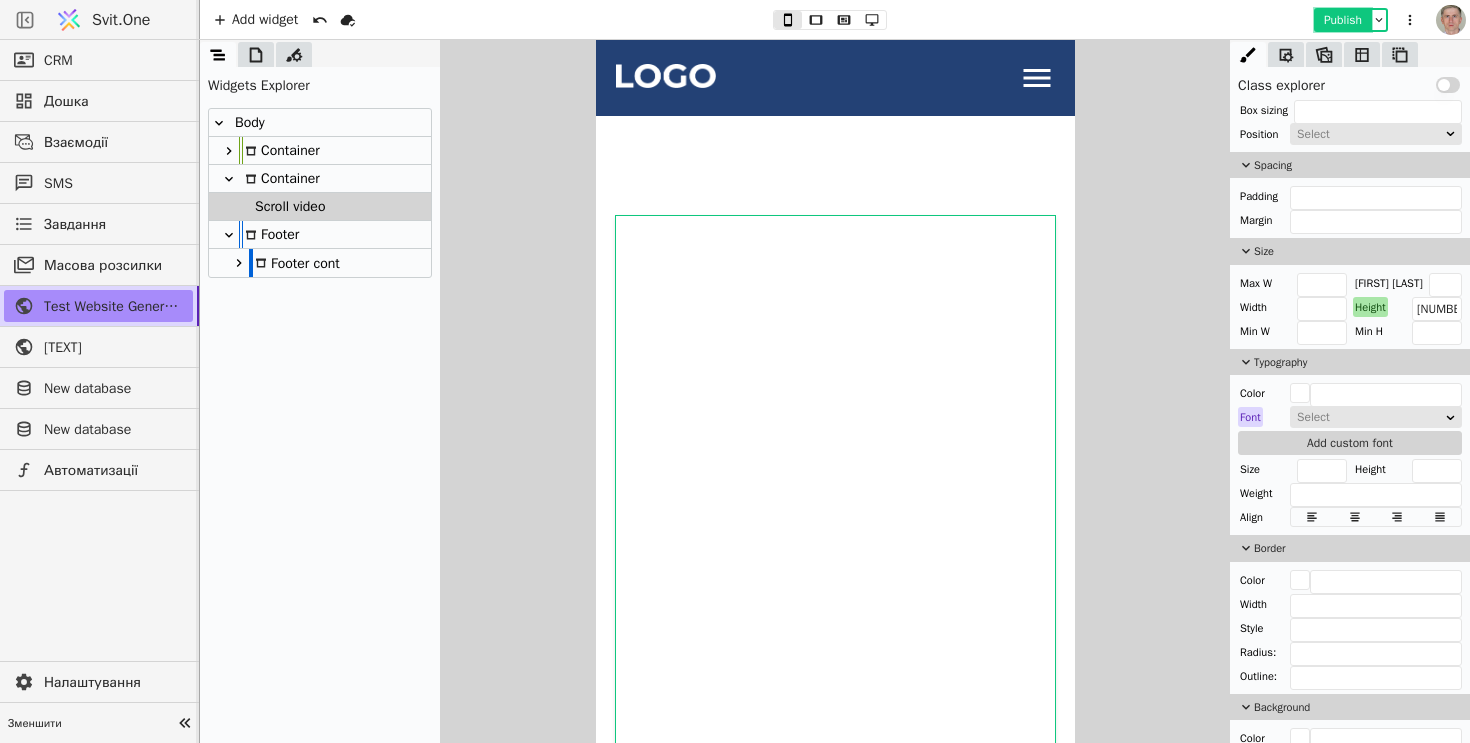 click on "Publish" at bounding box center [1343, 20] 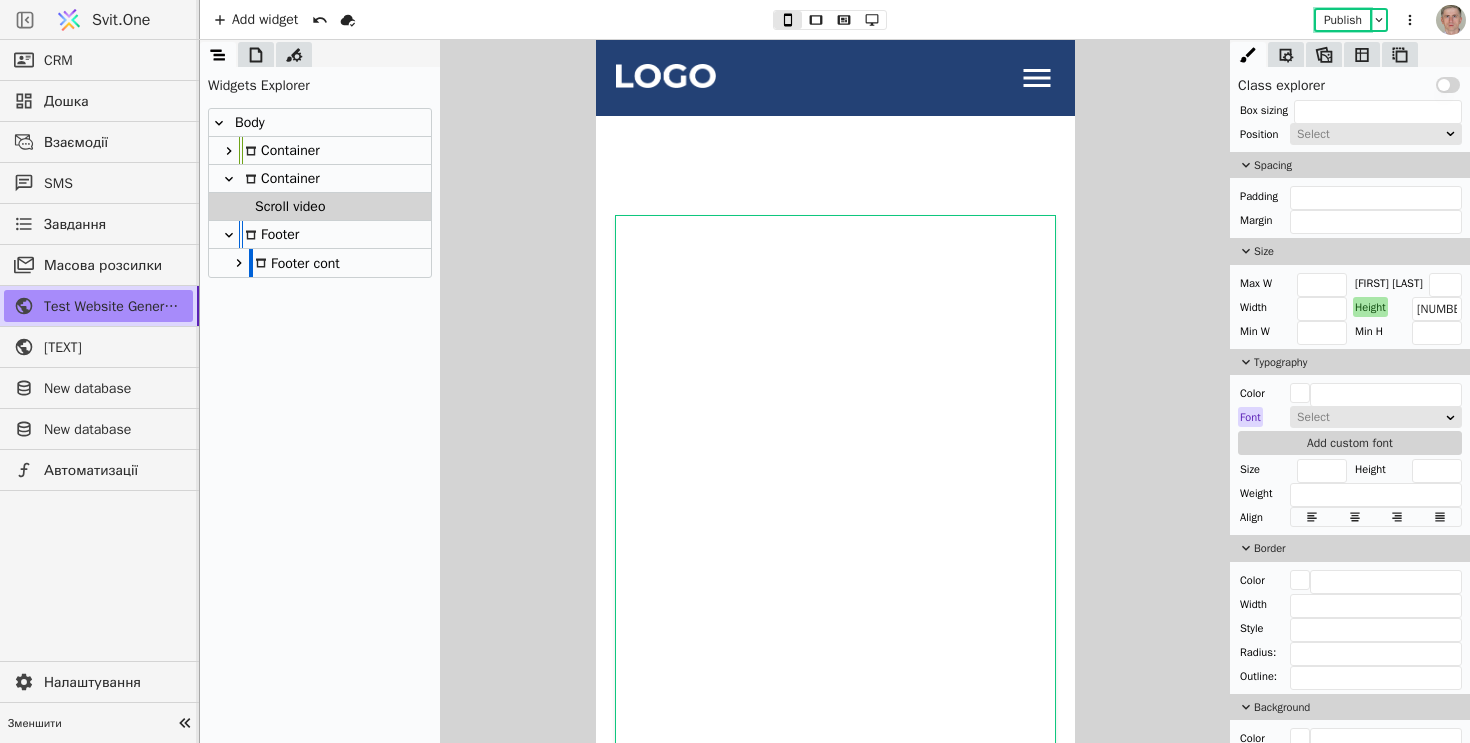 click on "Body" at bounding box center (320, 123) 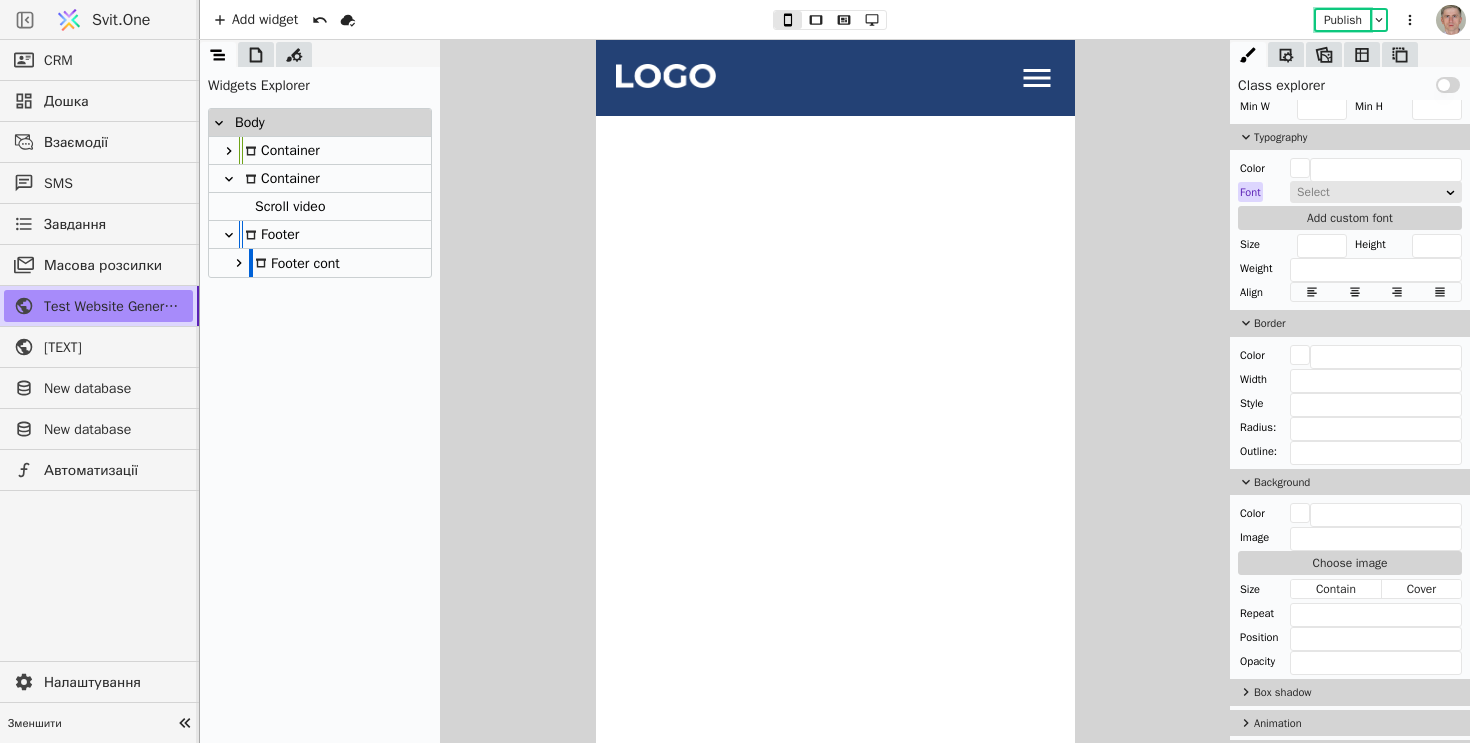 scroll, scrollTop: 426, scrollLeft: 0, axis: vertical 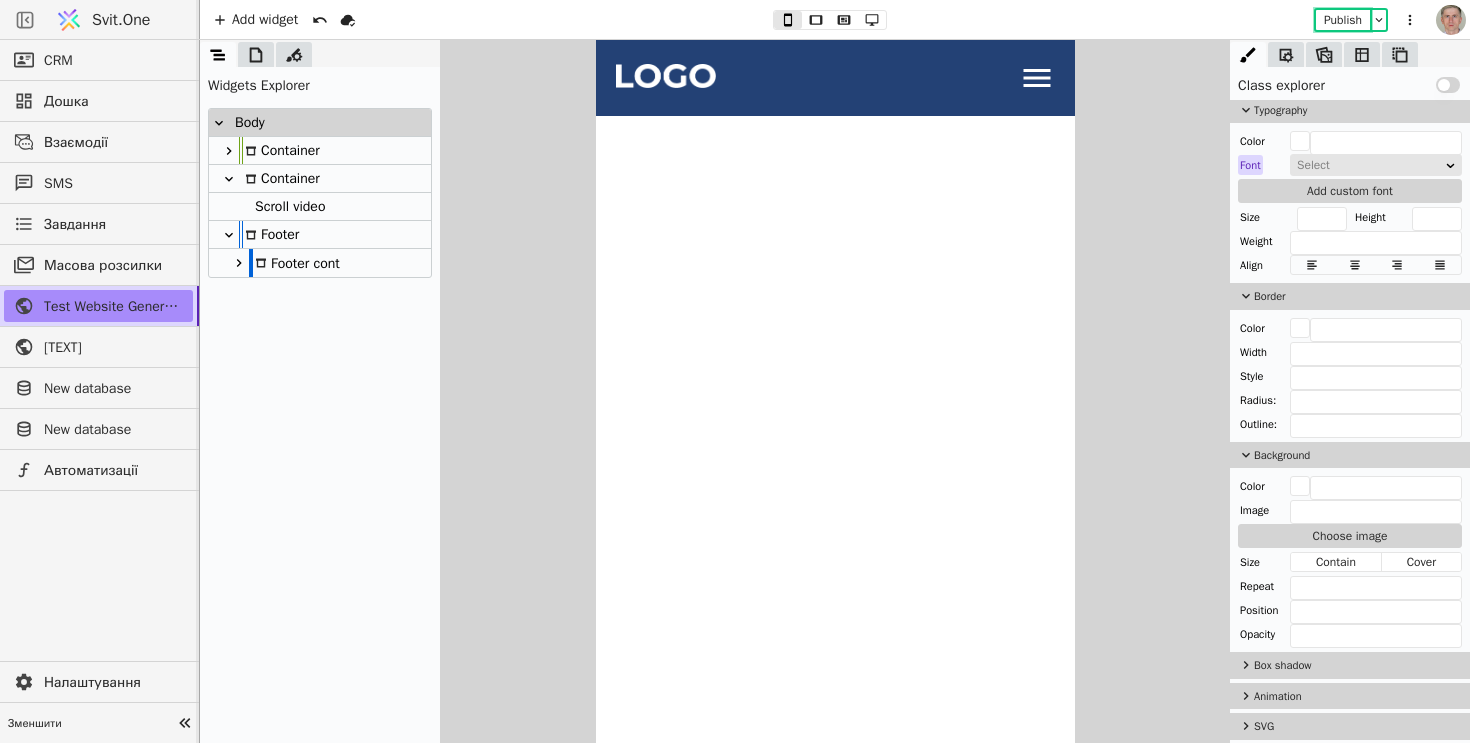 click on "Body" at bounding box center (320, 123) 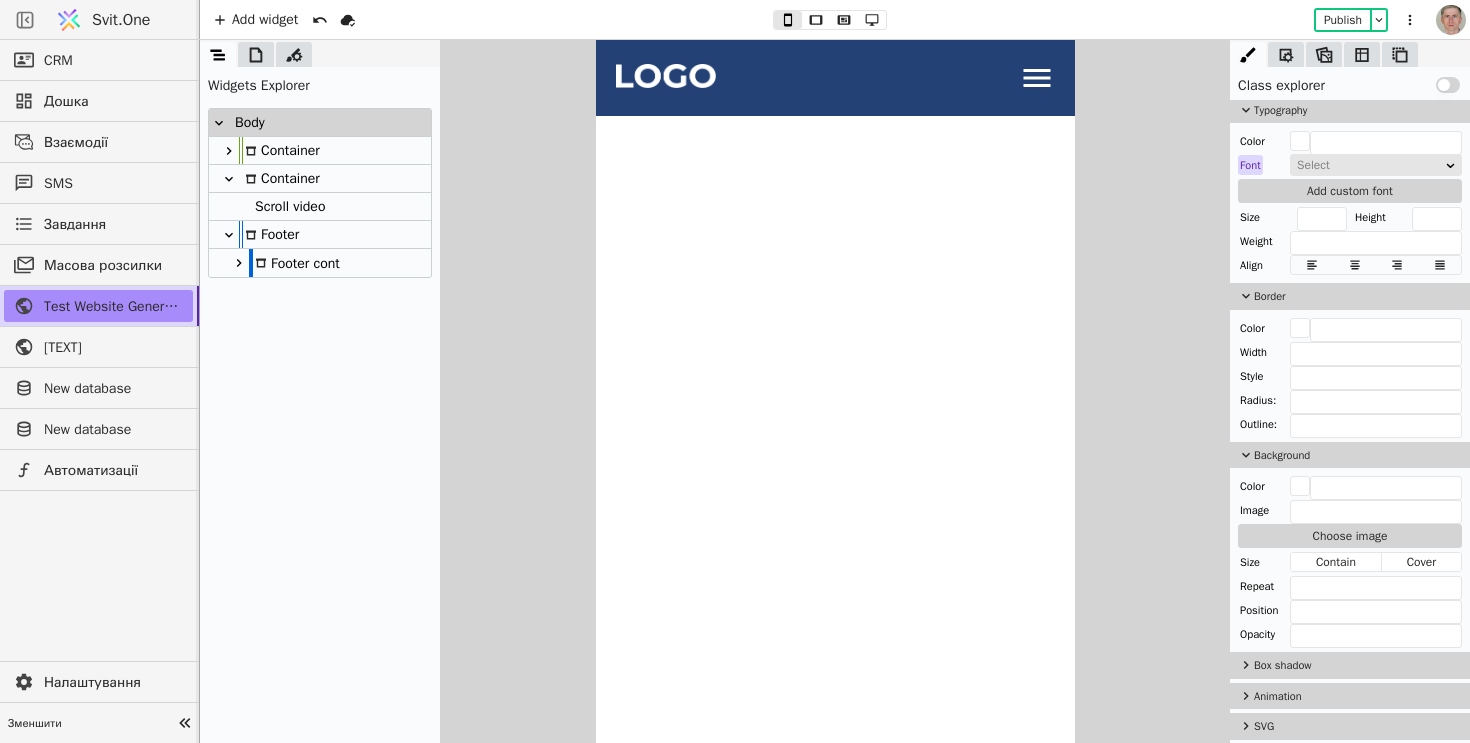 click on "Class explorer Use setting" at bounding box center (1350, 81) 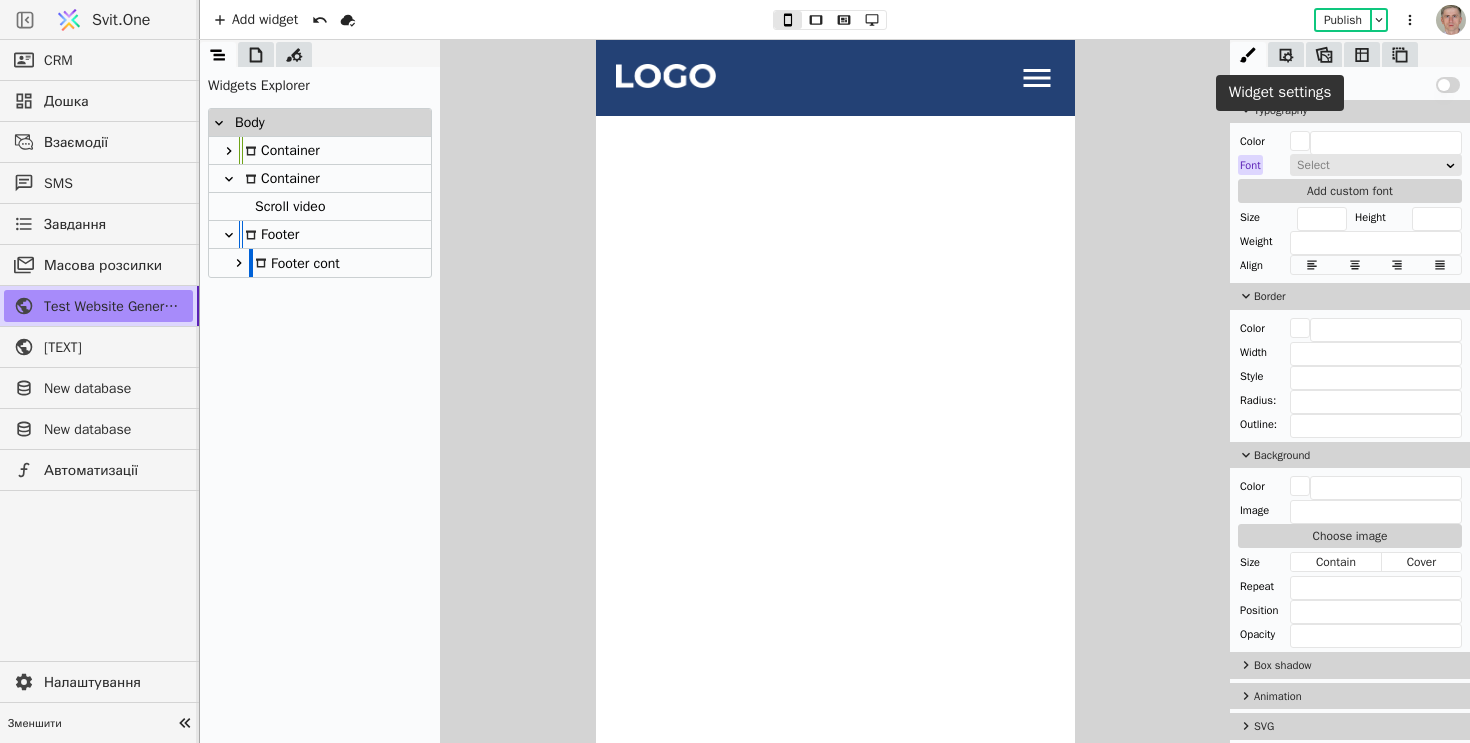 click 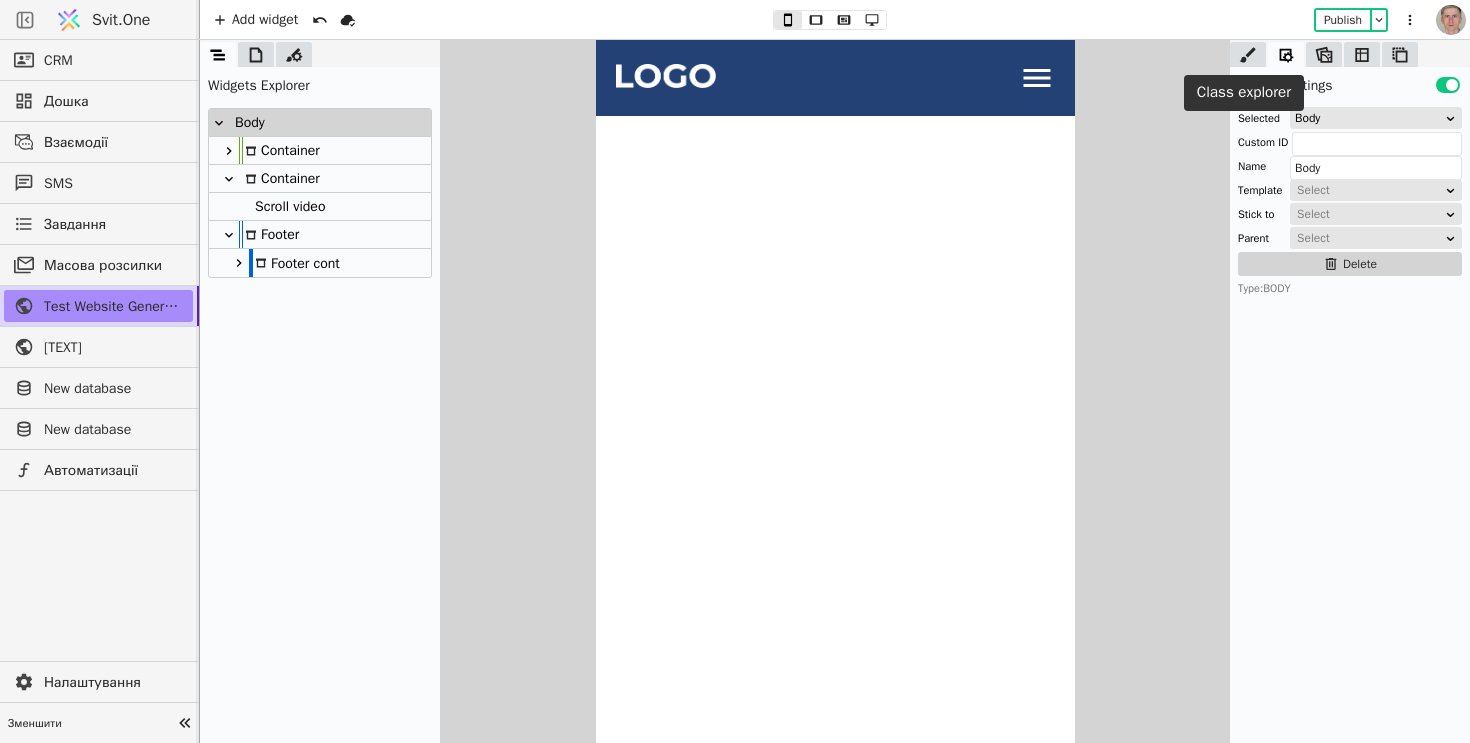 click 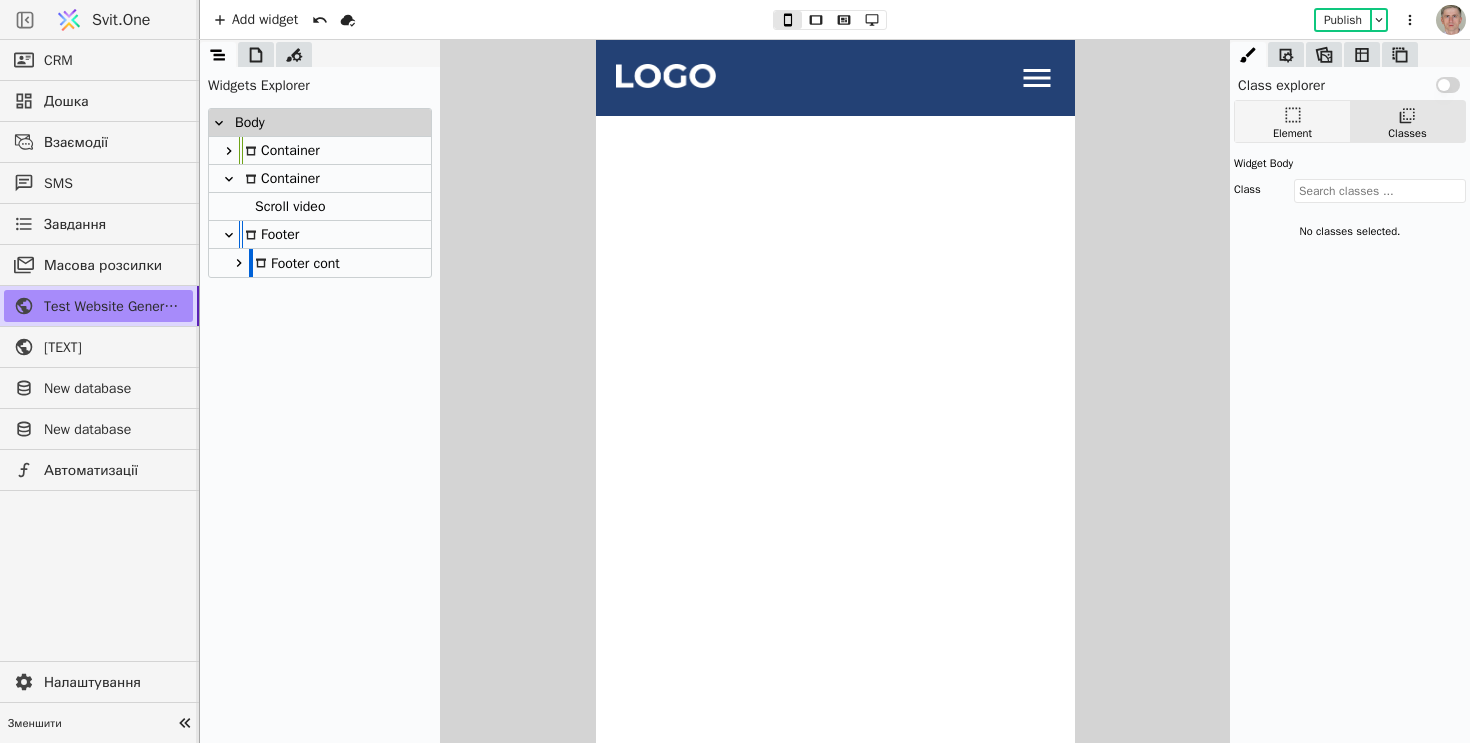 click on "Element" at bounding box center (1292, 121) 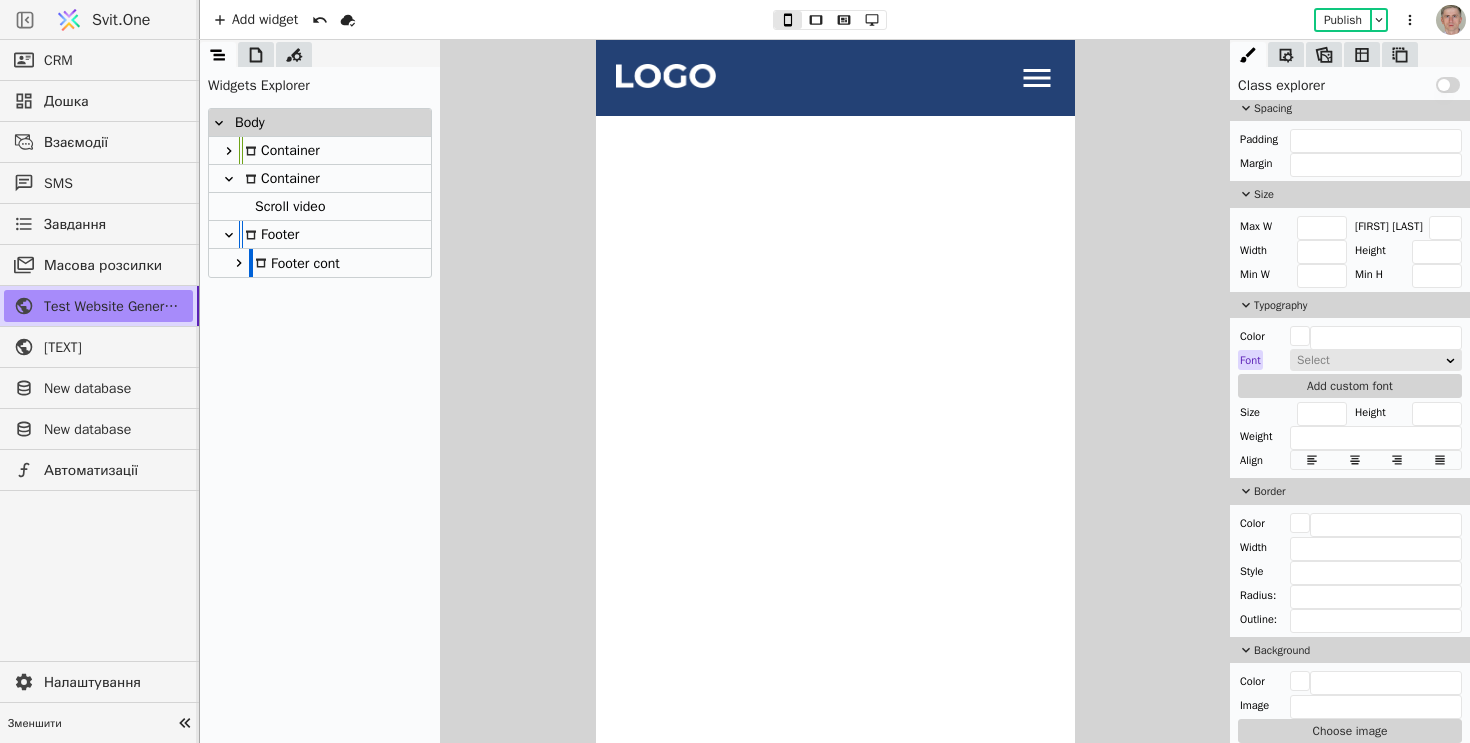 scroll, scrollTop: 426, scrollLeft: 0, axis: vertical 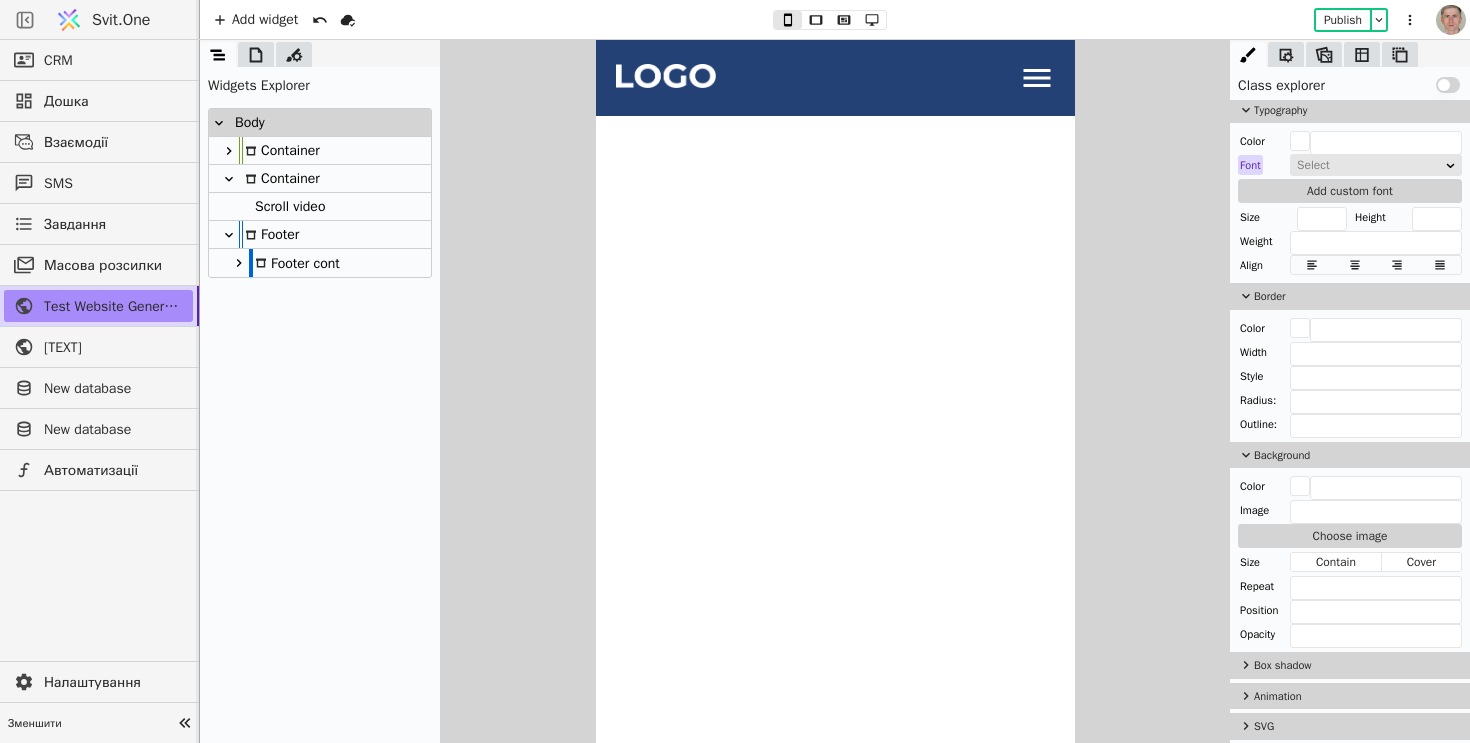 click on "SVG" at bounding box center [1358, 726] 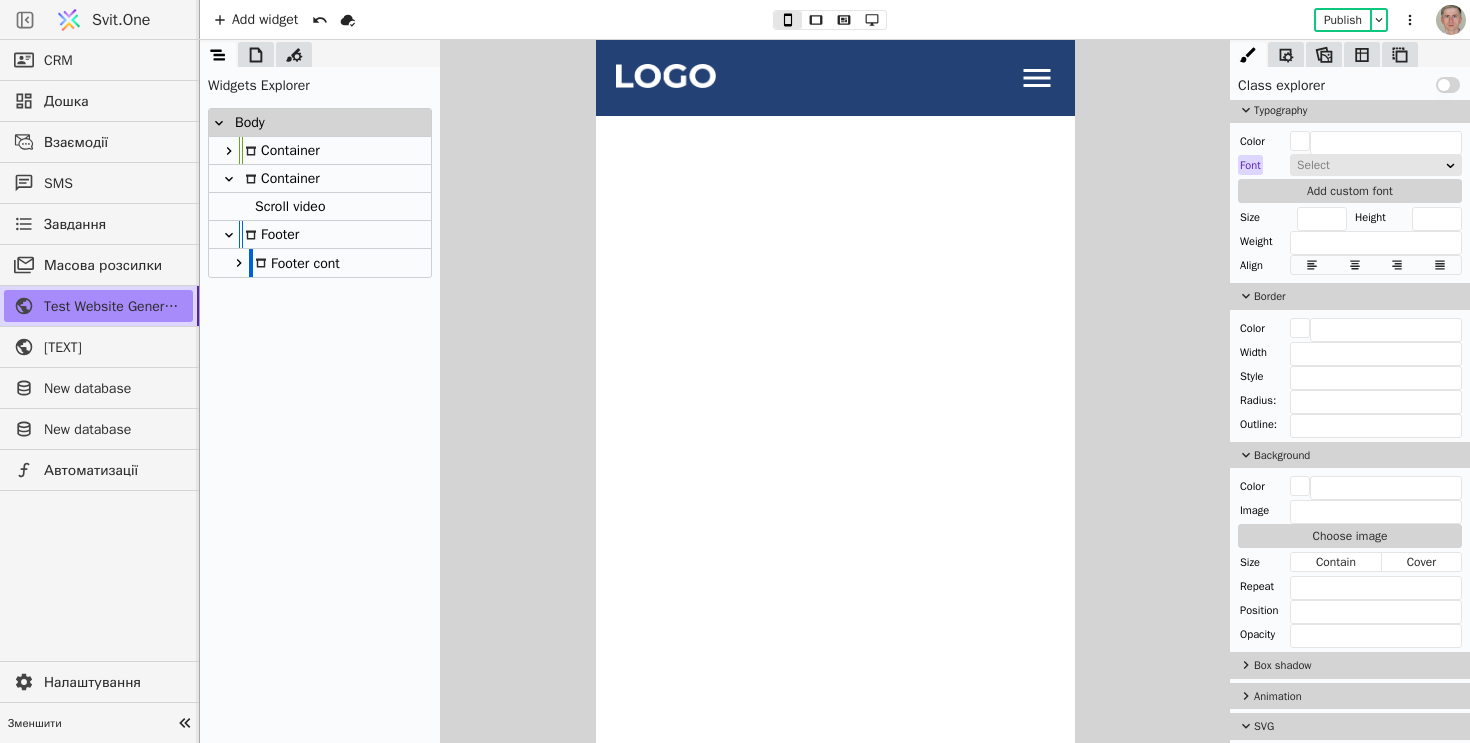 click on "Animation" at bounding box center (1358, 696) 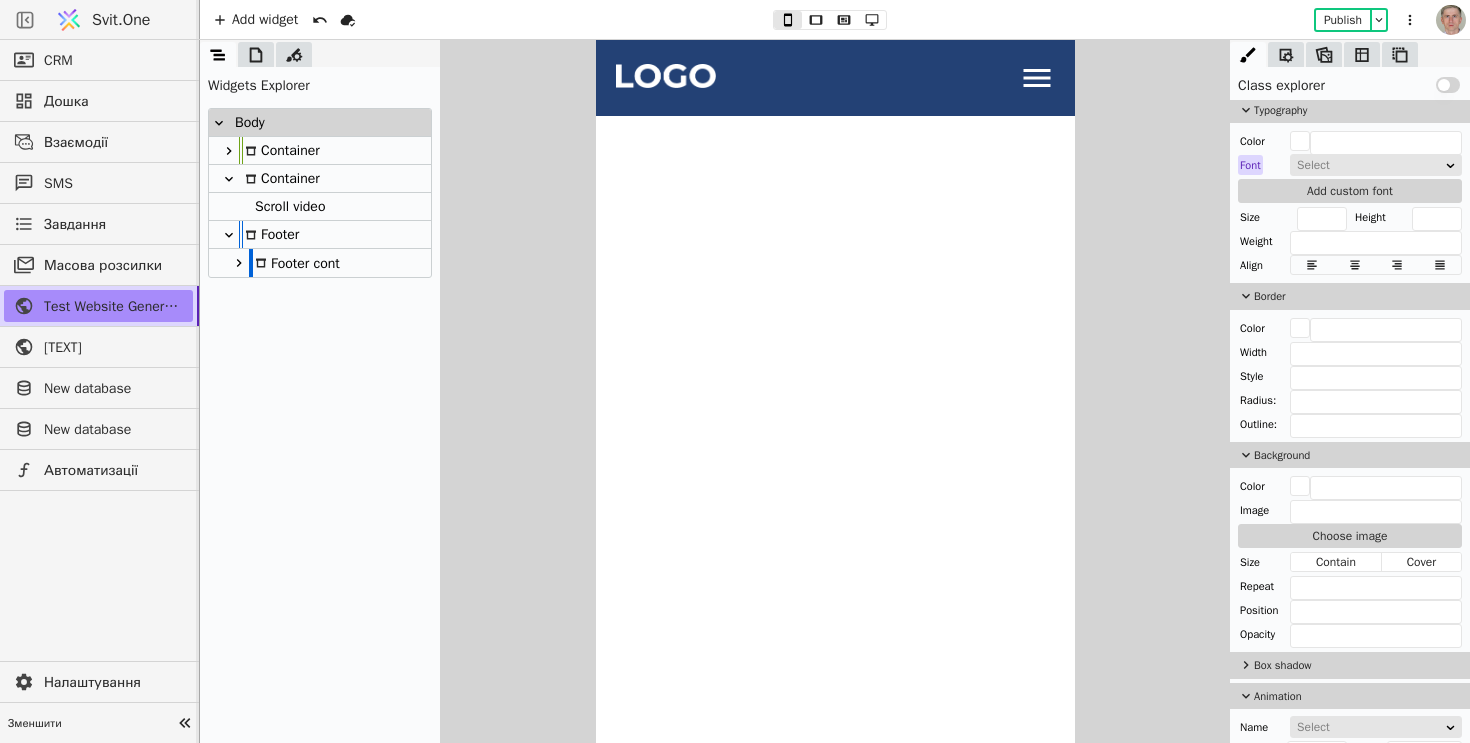 click on "Box shadow" at bounding box center (1358, 665) 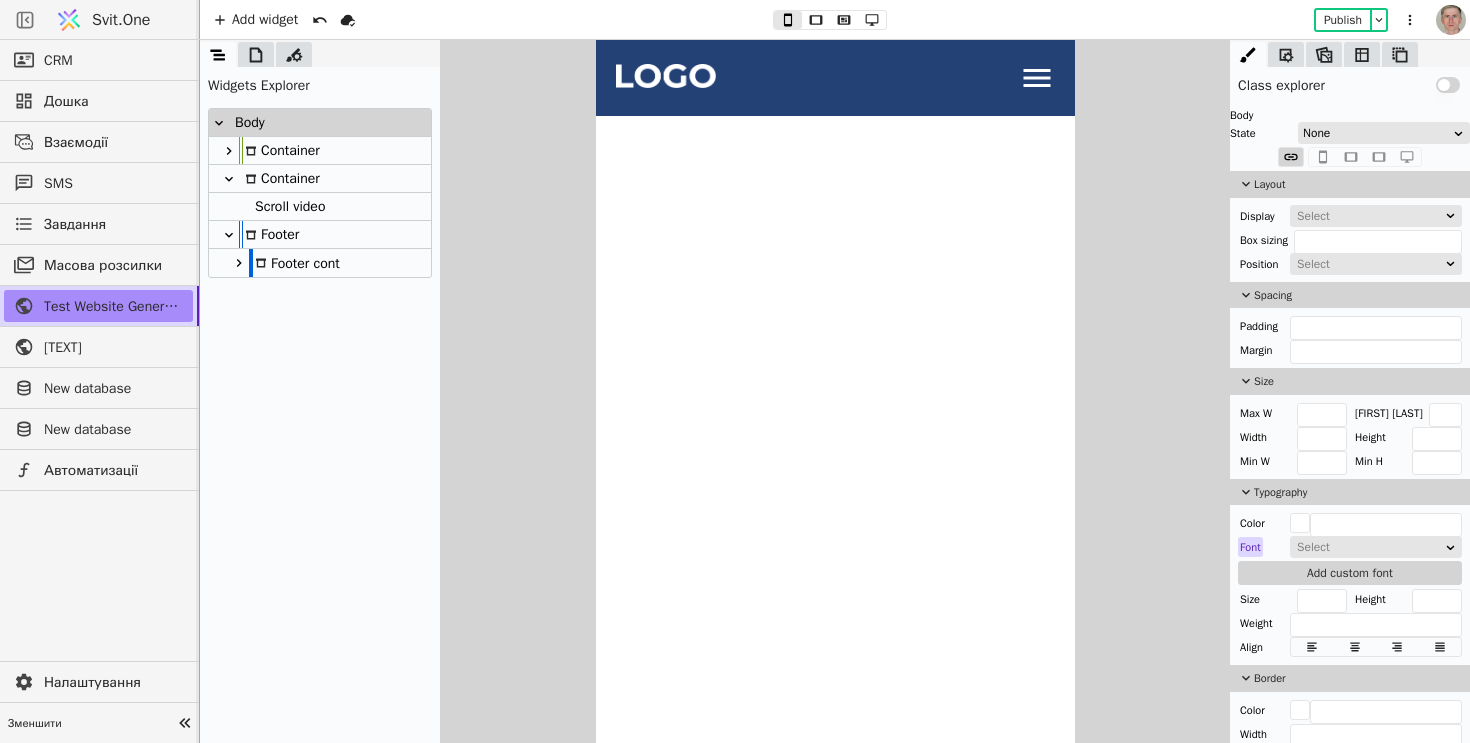 scroll, scrollTop: 0, scrollLeft: 0, axis: both 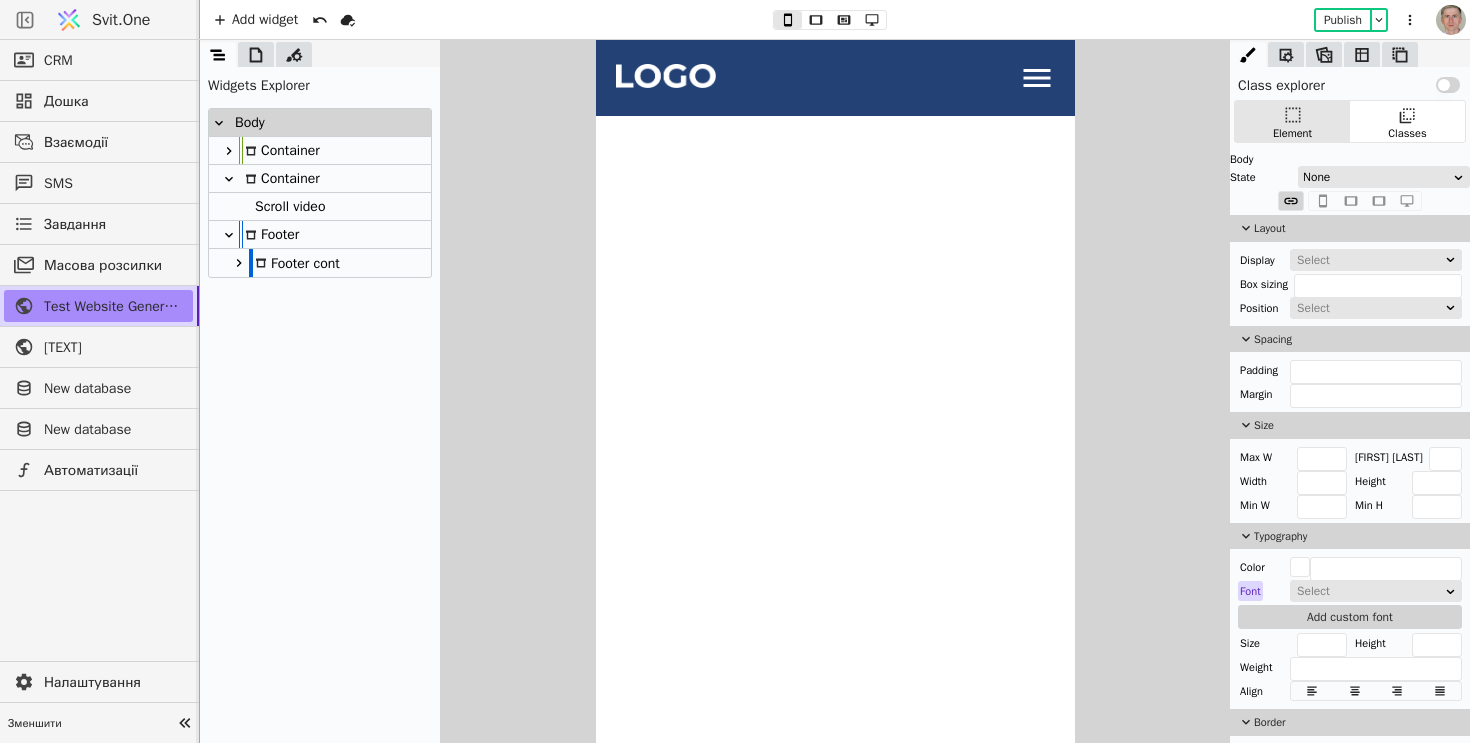 click on "Select" at bounding box center [1369, 260] 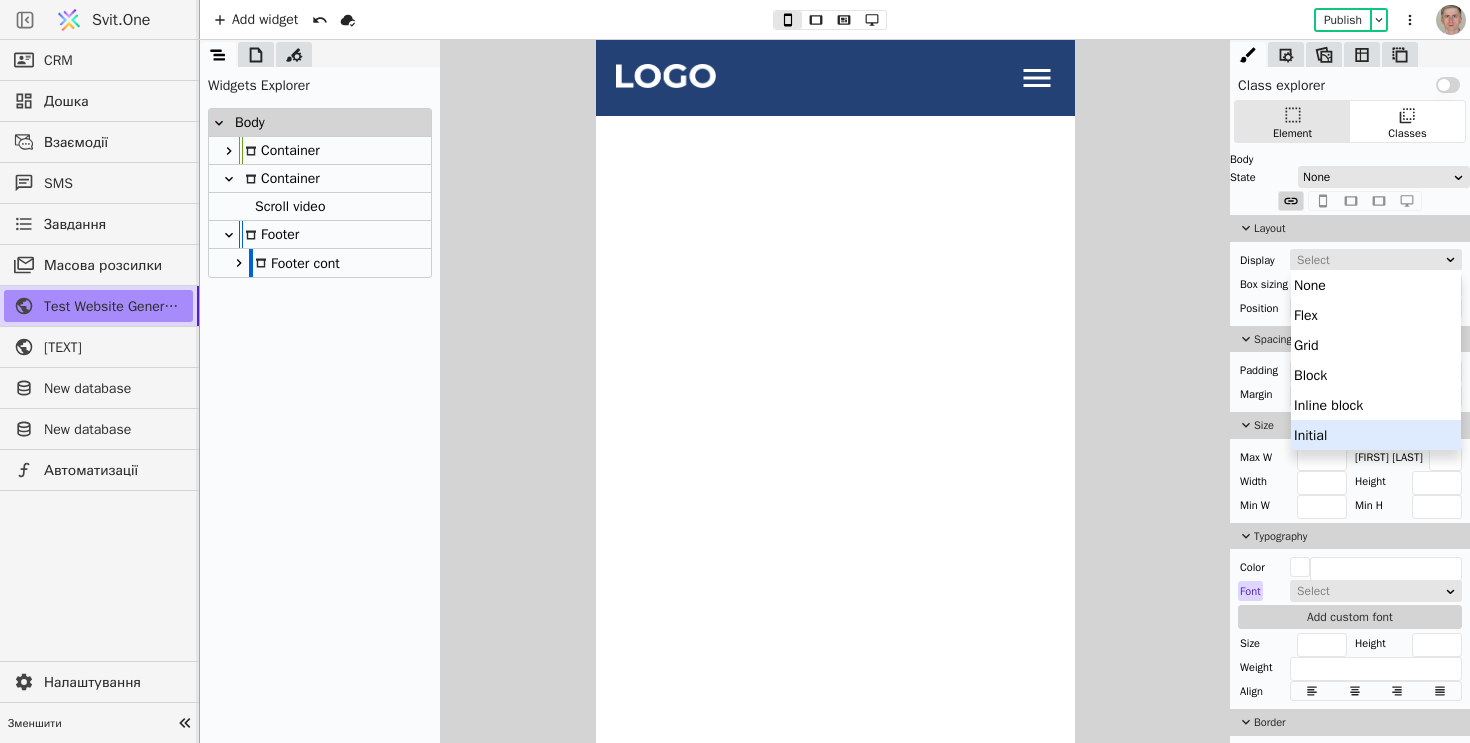 click on "Initial" at bounding box center [1376, 435] 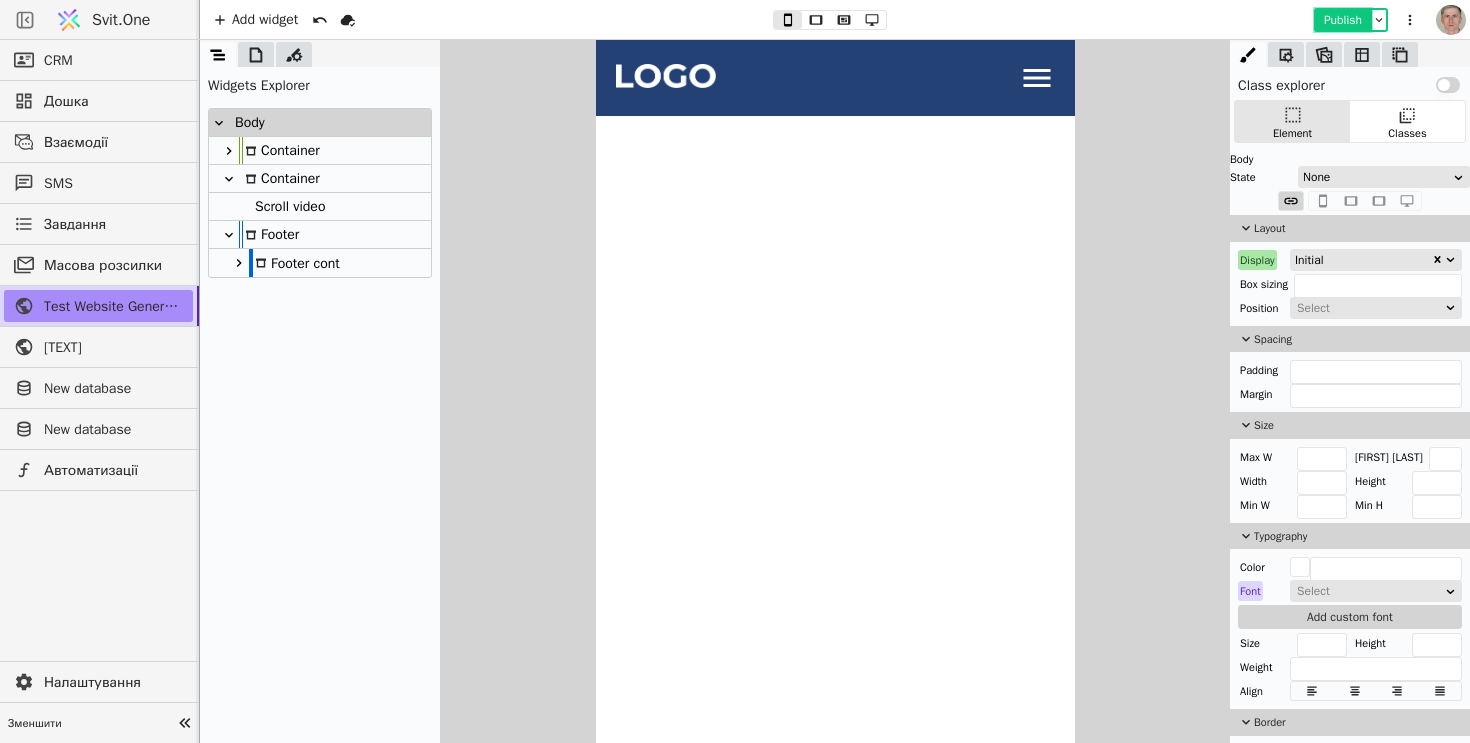 click on "Publish" at bounding box center [1343, 20] 